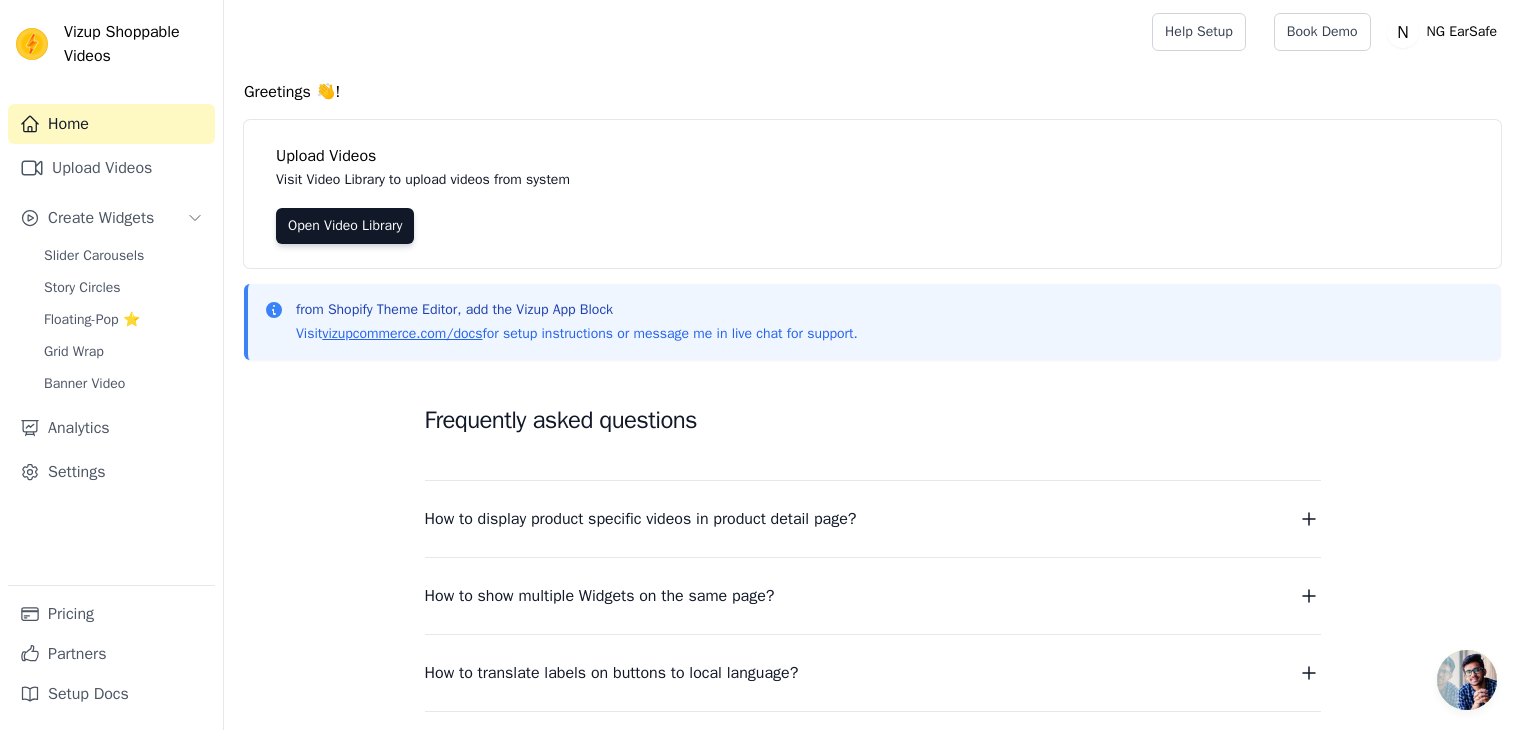 scroll, scrollTop: 0, scrollLeft: 0, axis: both 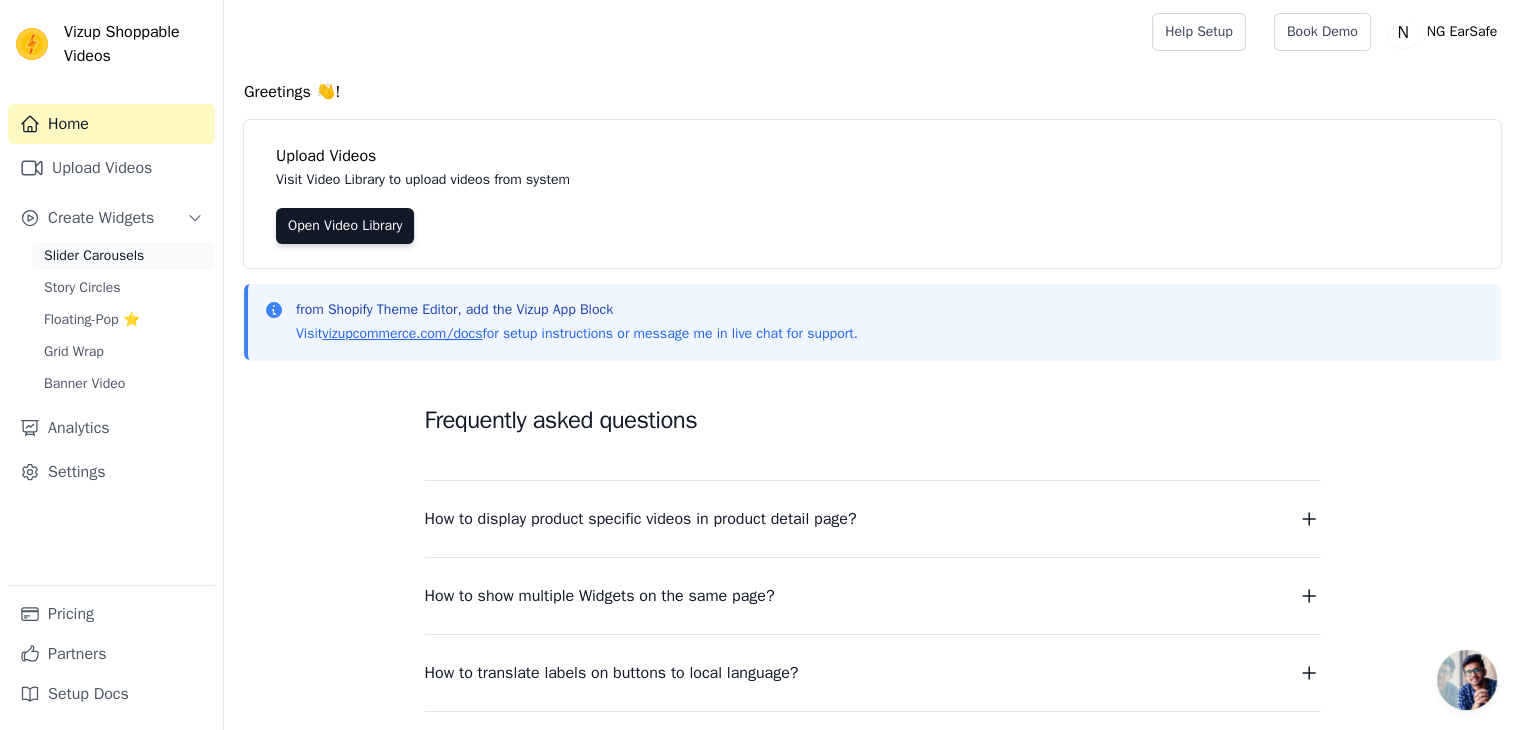 click on "Slider Carousels" at bounding box center [94, 256] 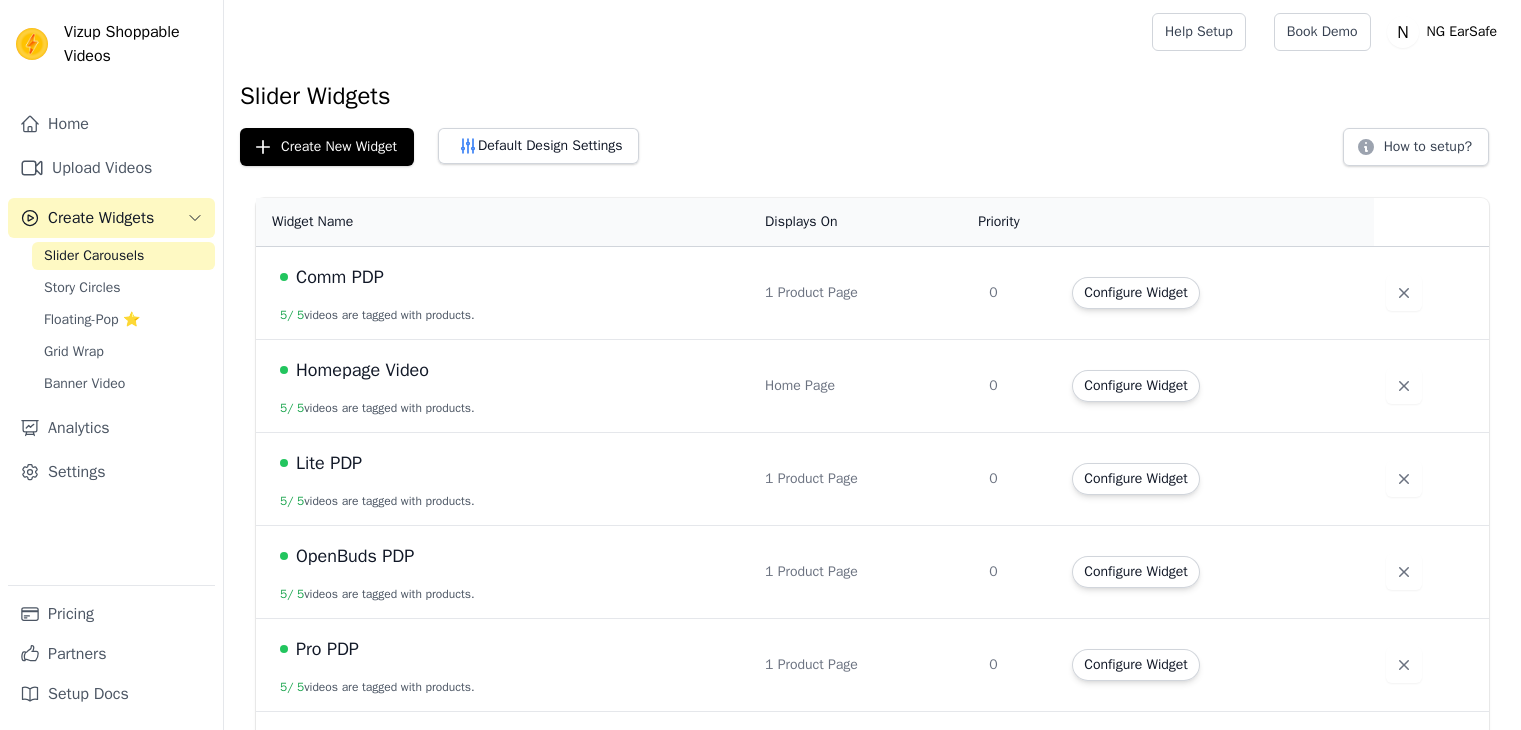 scroll, scrollTop: 0, scrollLeft: 0, axis: both 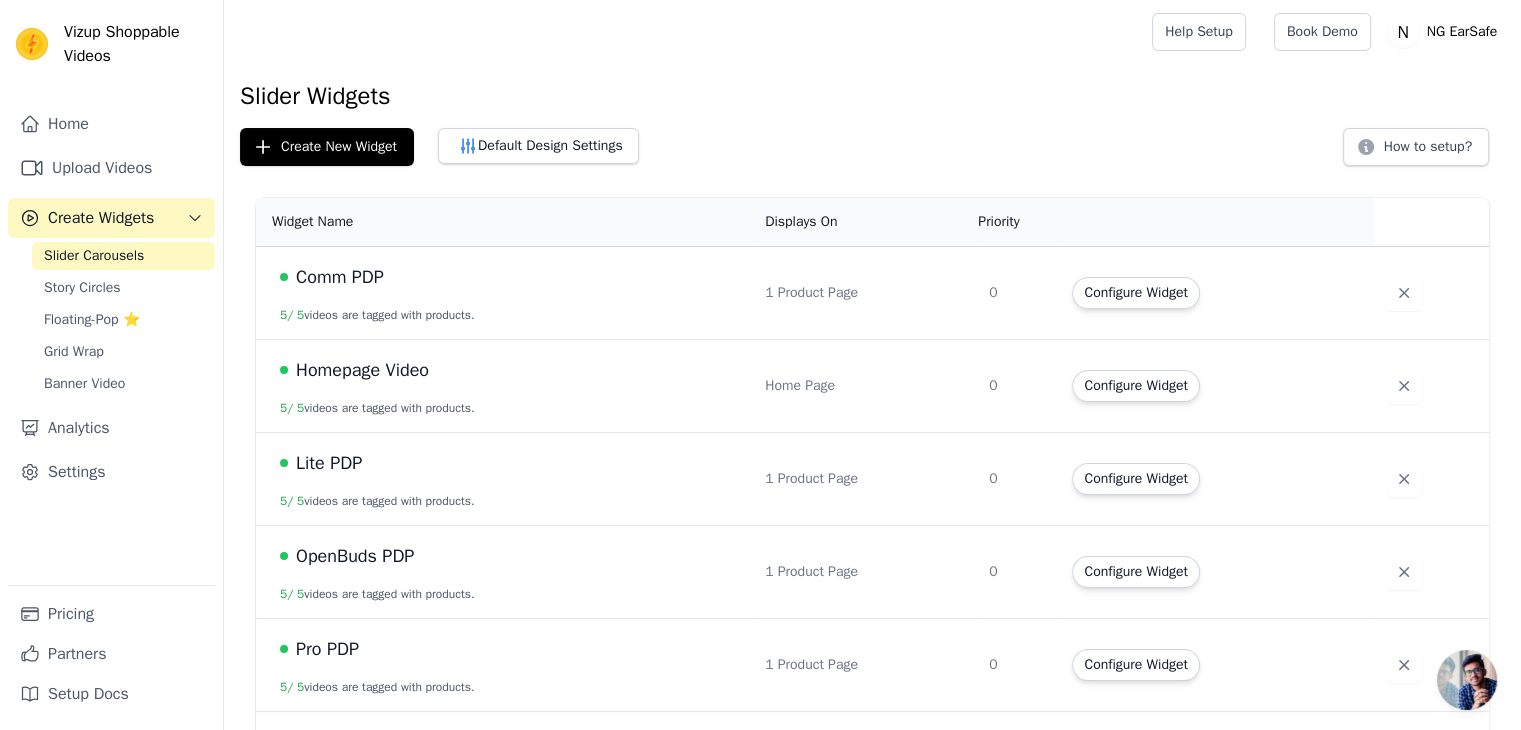 click on "Homepage Video" at bounding box center (362, 370) 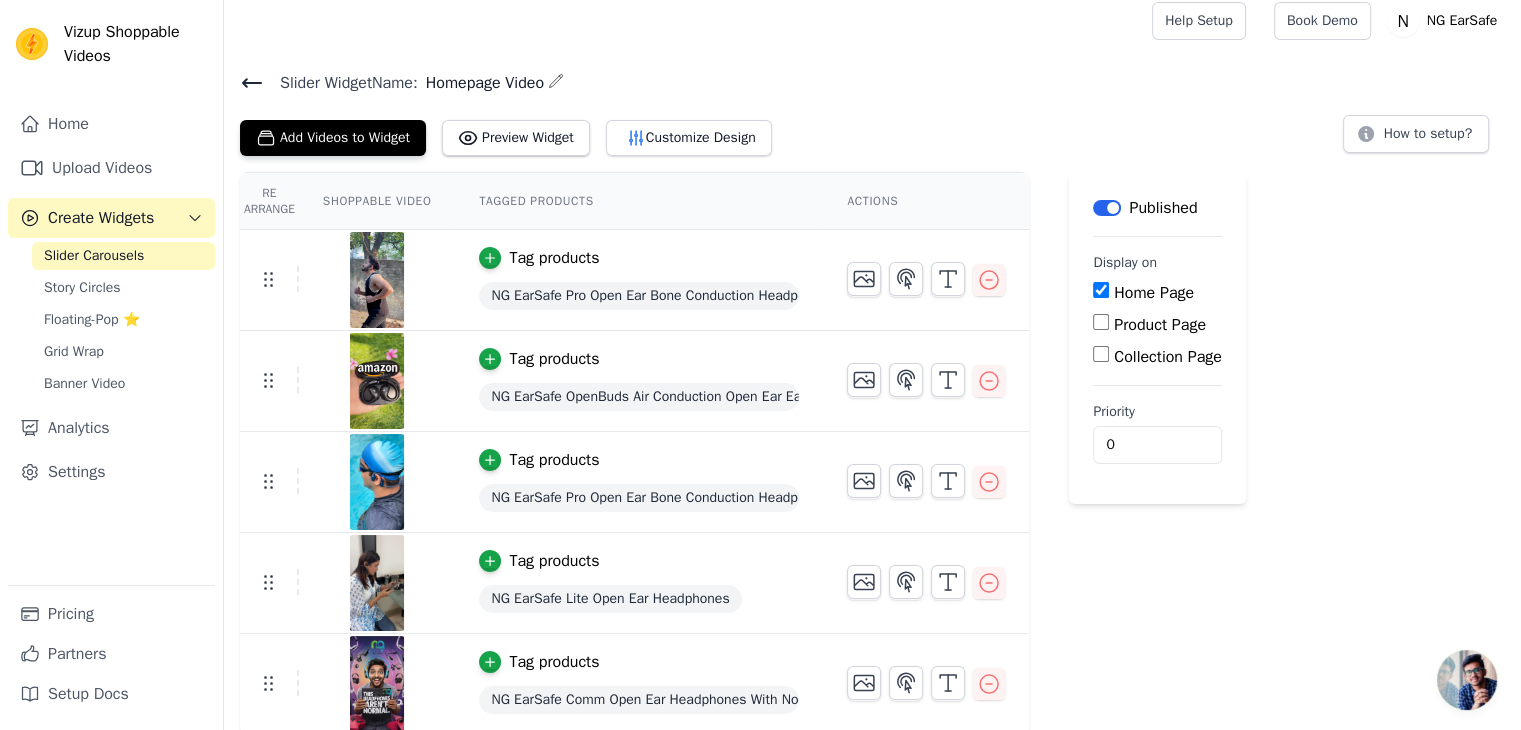 scroll, scrollTop: 13, scrollLeft: 0, axis: vertical 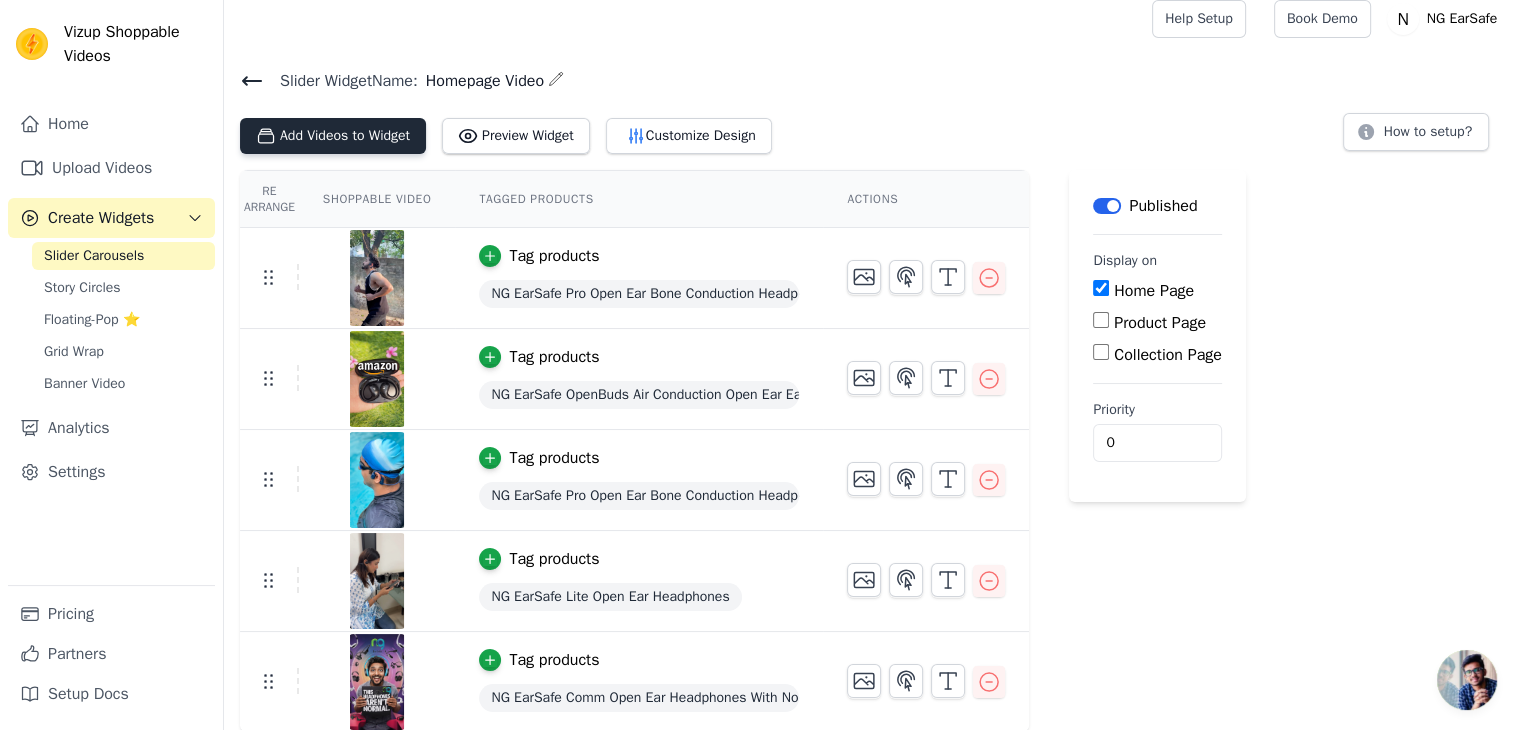 click on "Add Videos to Widget" at bounding box center (333, 136) 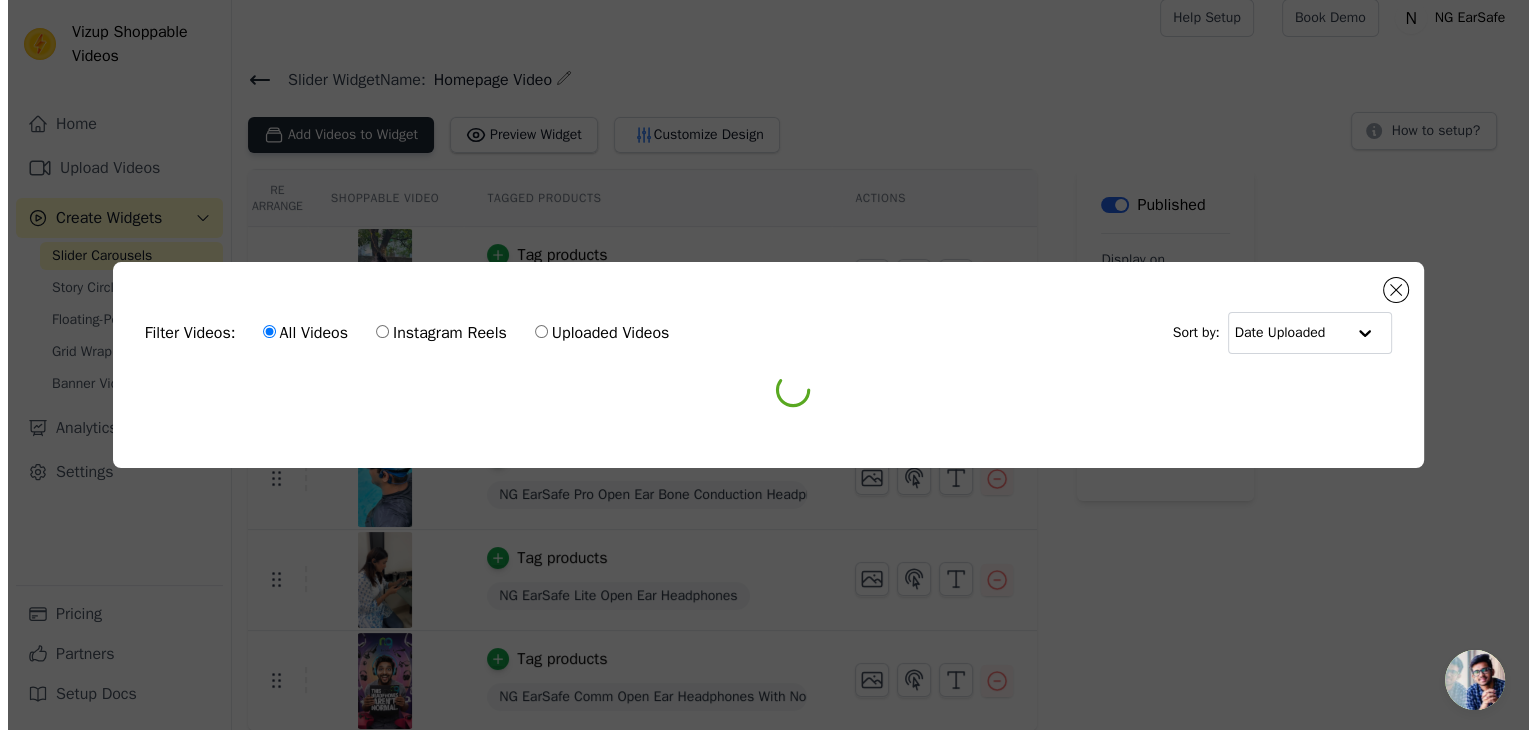 scroll, scrollTop: 0, scrollLeft: 0, axis: both 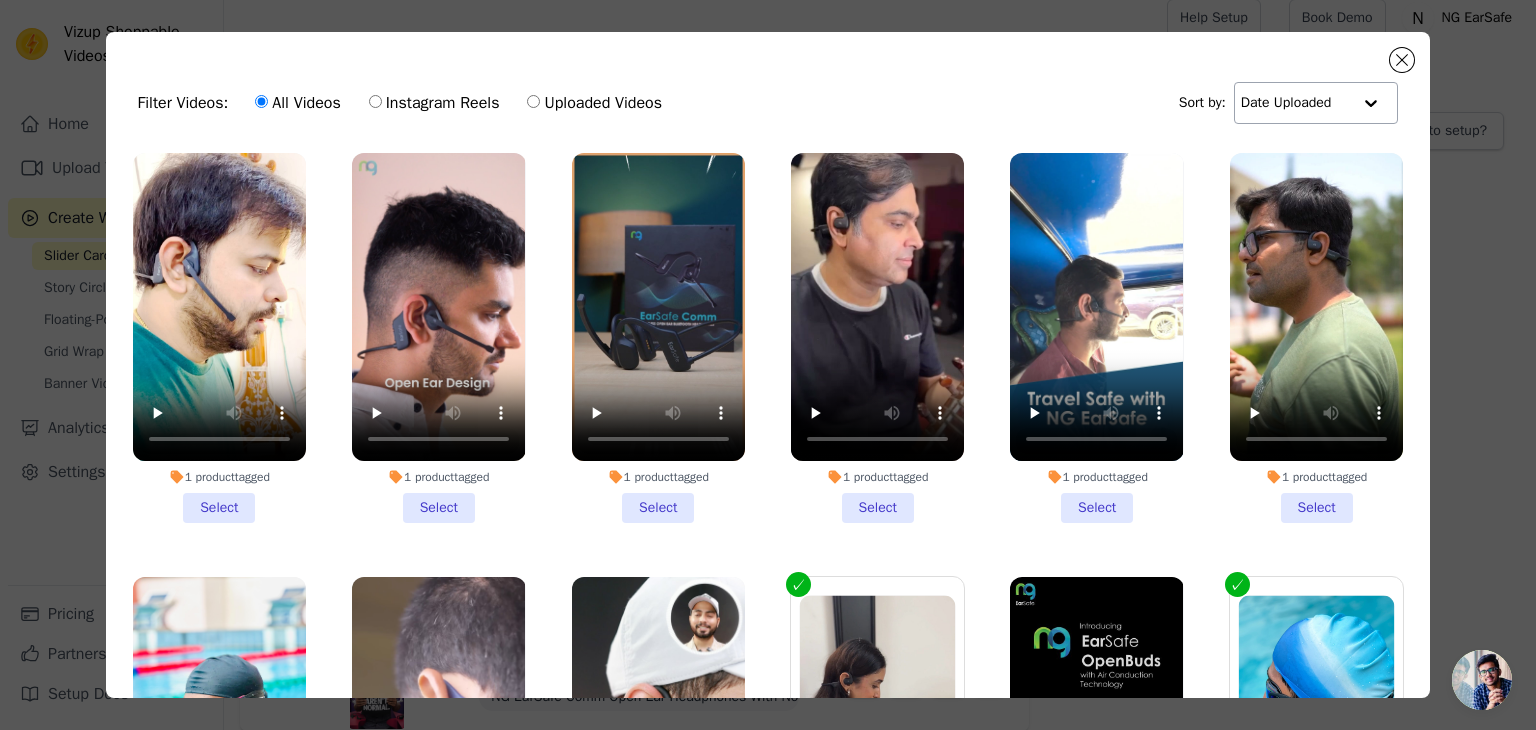 click at bounding box center [1371, 103] 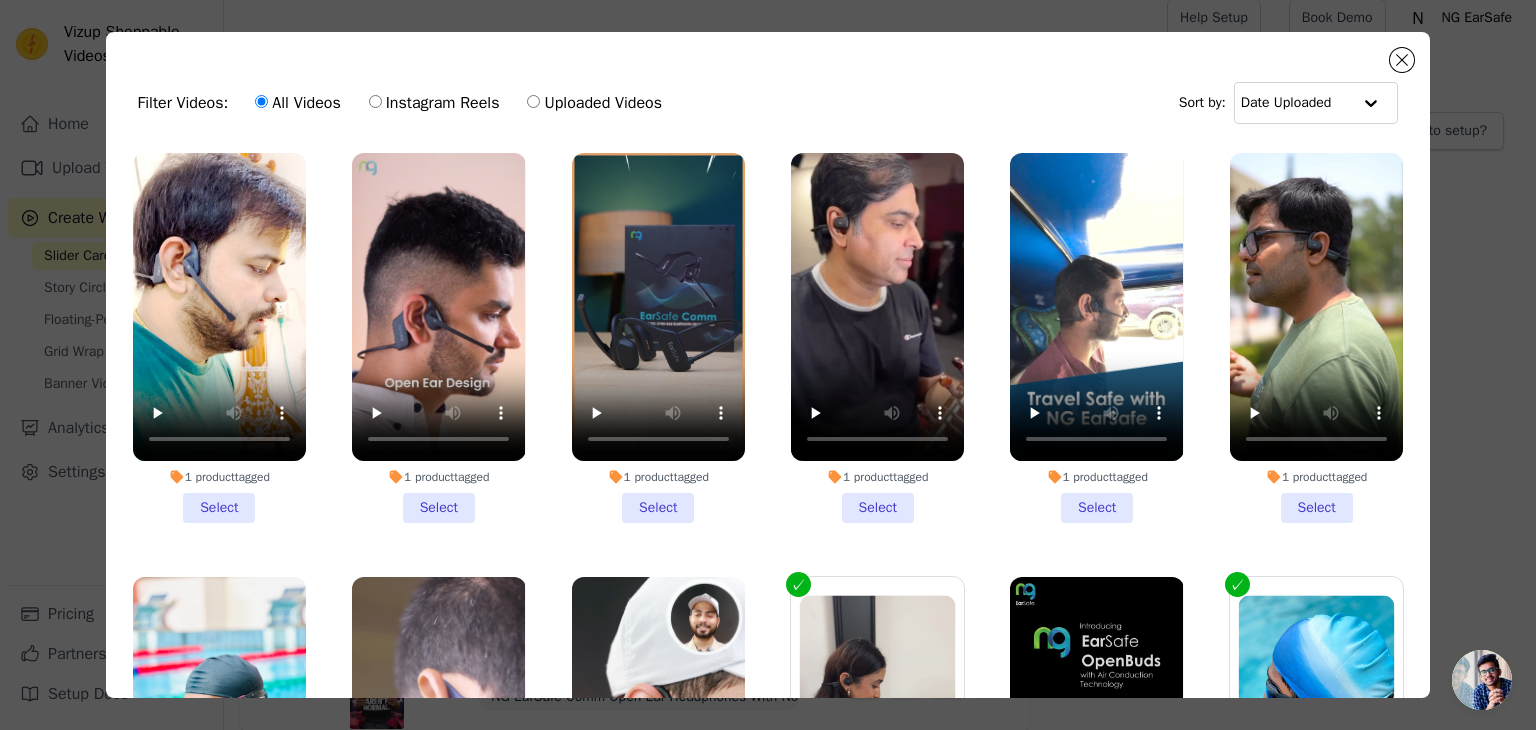 click on "Instagram Reels" at bounding box center [375, 101] 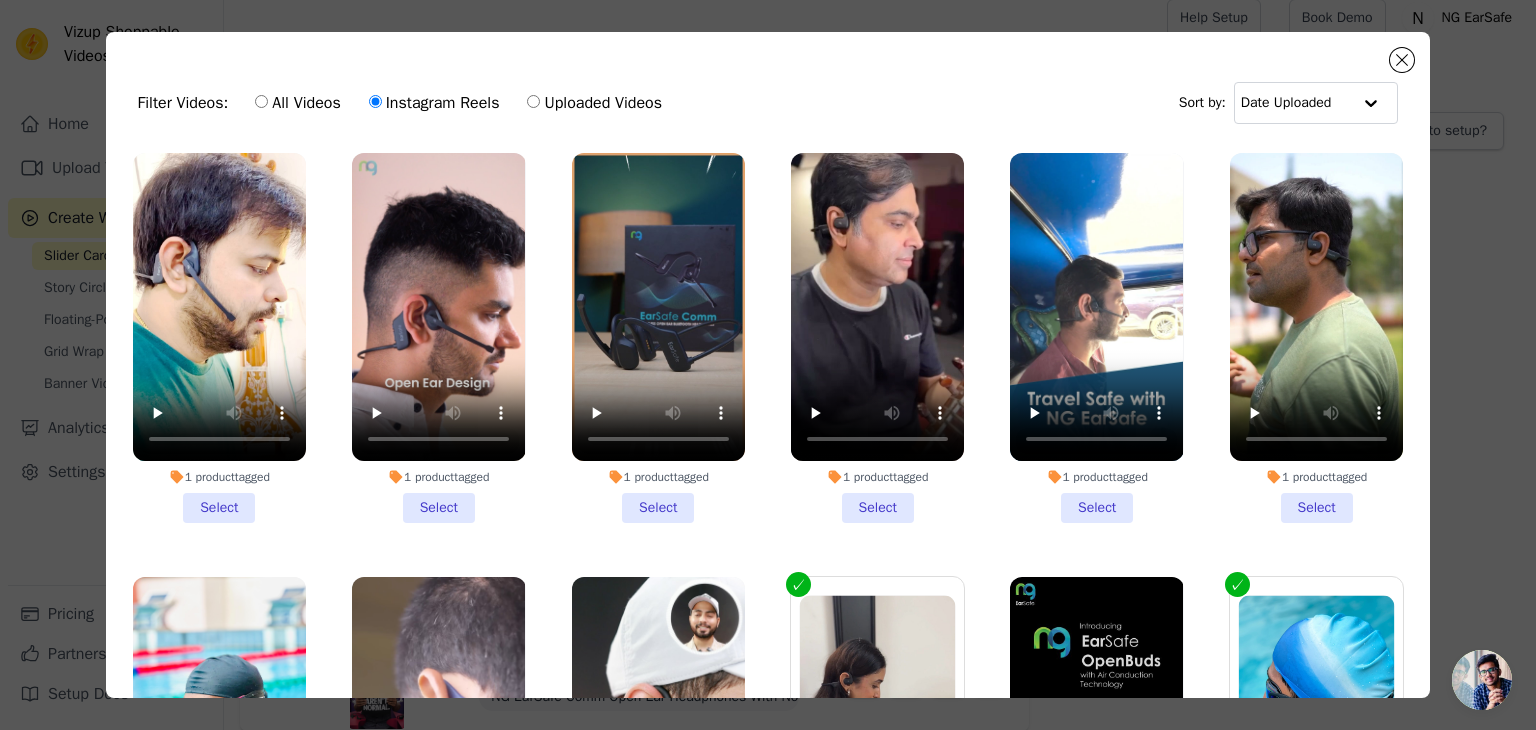 click on "All Videos" at bounding box center [261, 101] 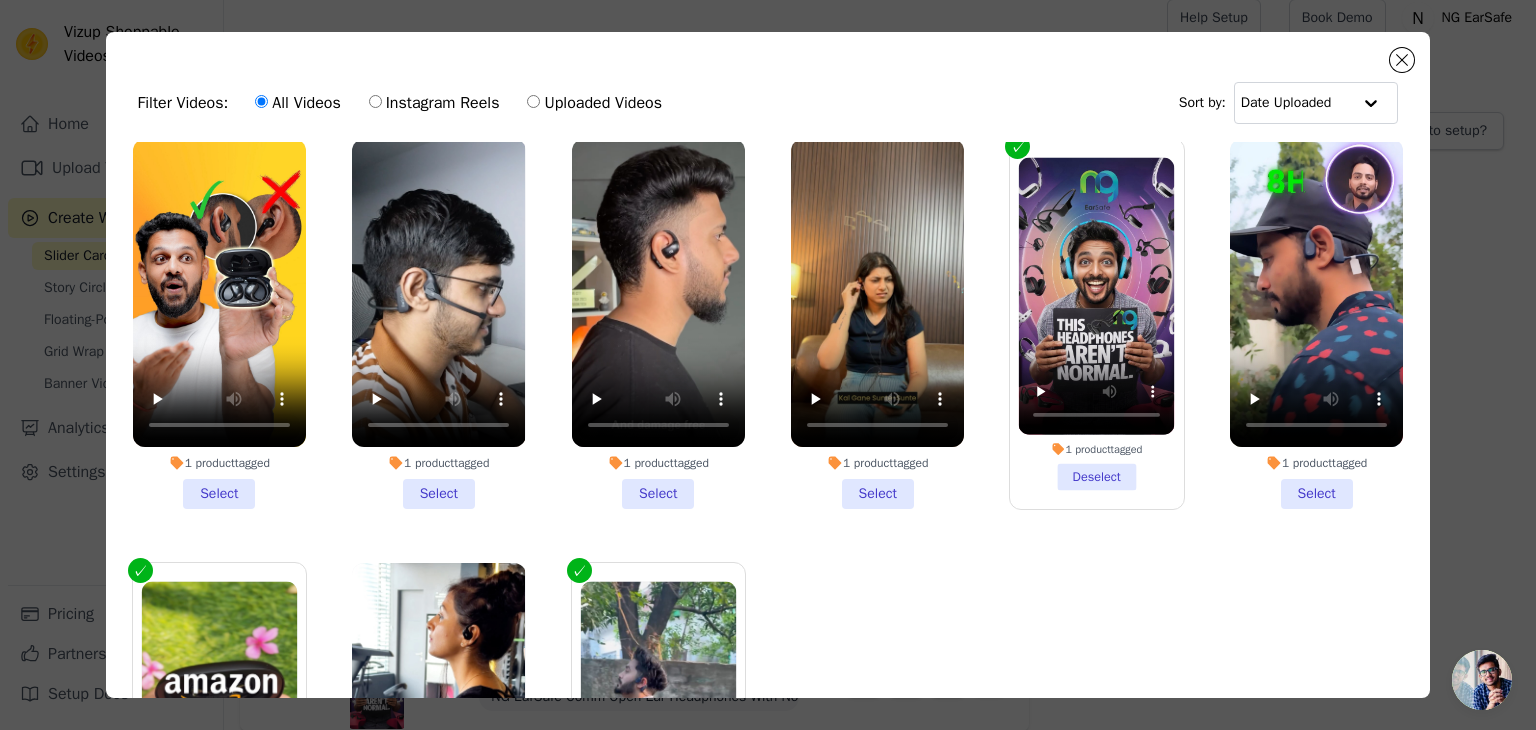 scroll, scrollTop: 1012, scrollLeft: 0, axis: vertical 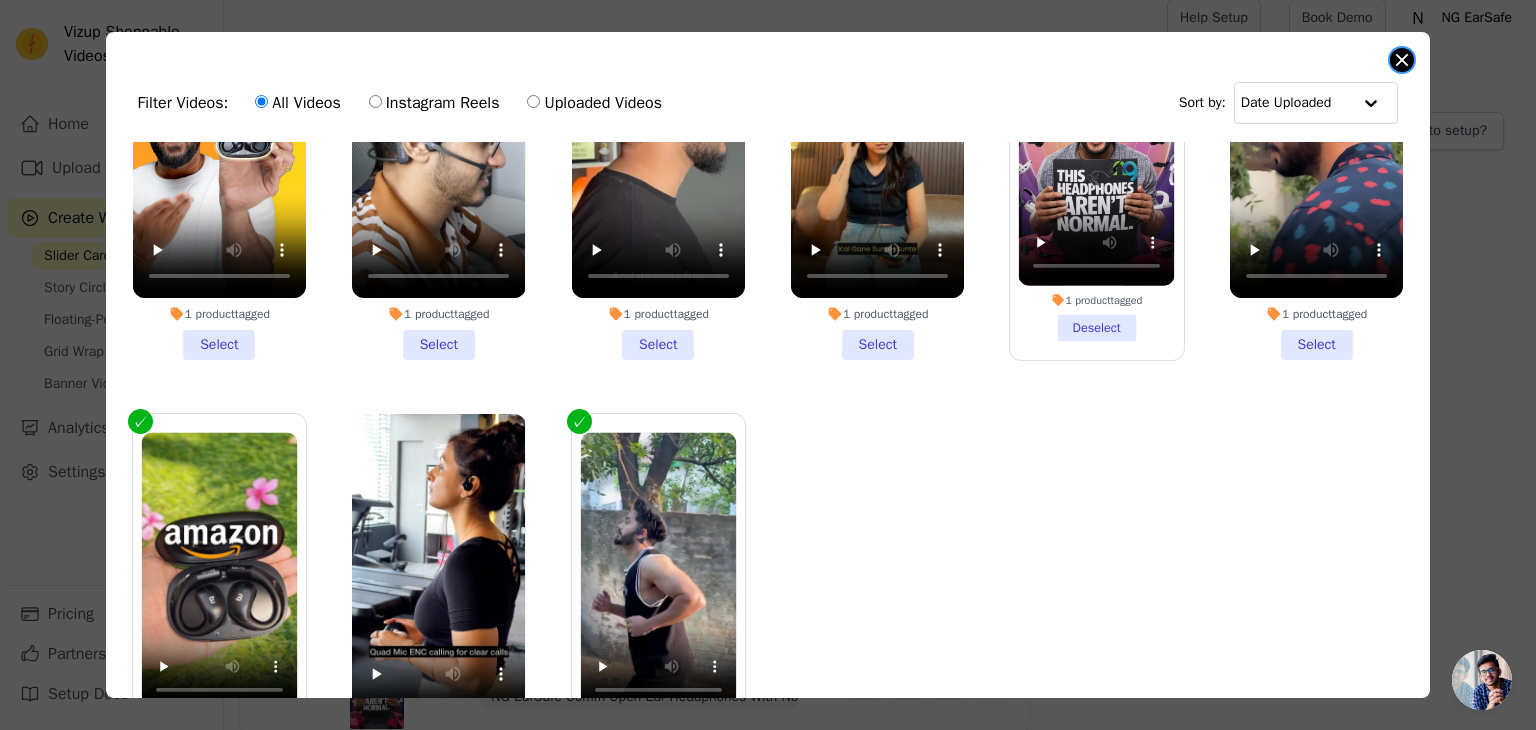 click at bounding box center [1402, 60] 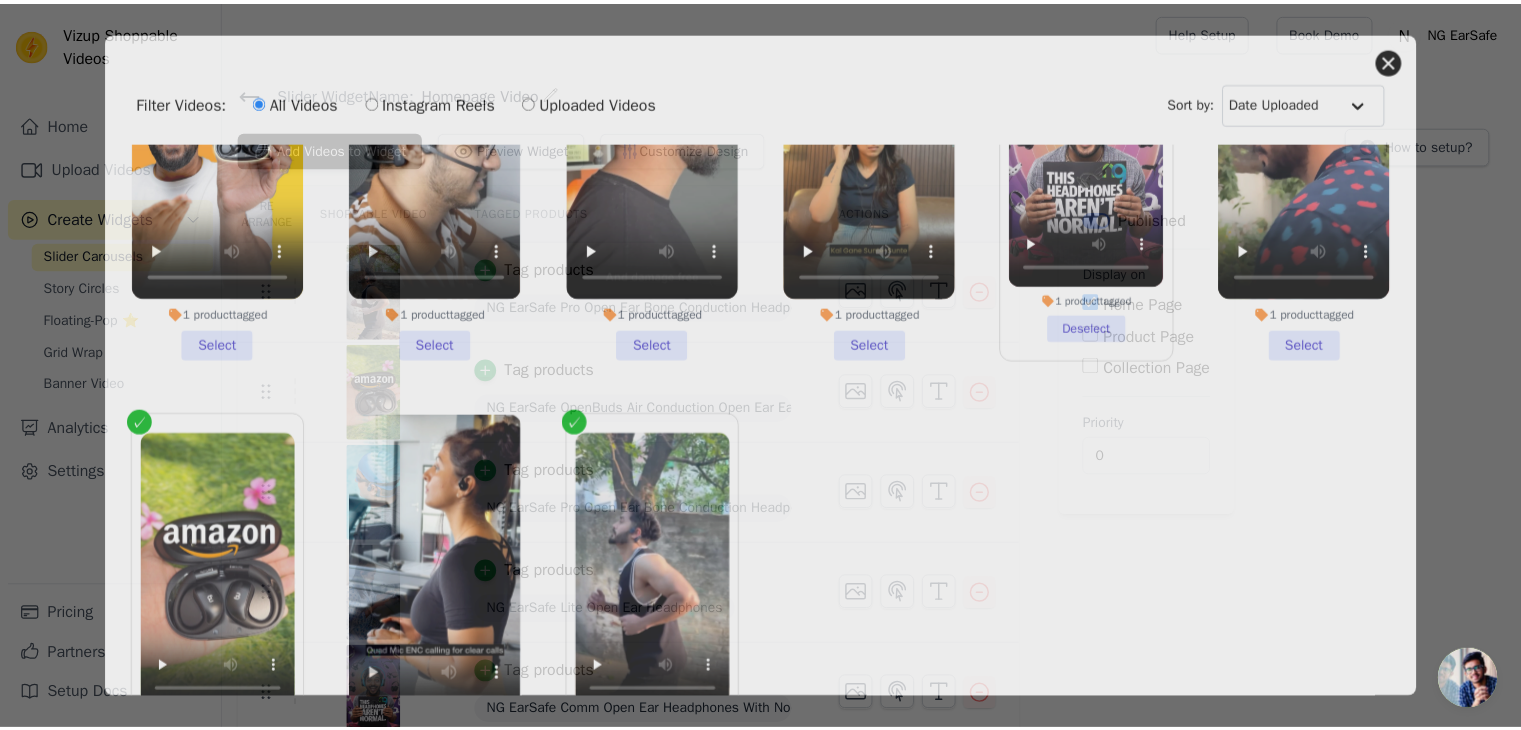 scroll, scrollTop: 13, scrollLeft: 0, axis: vertical 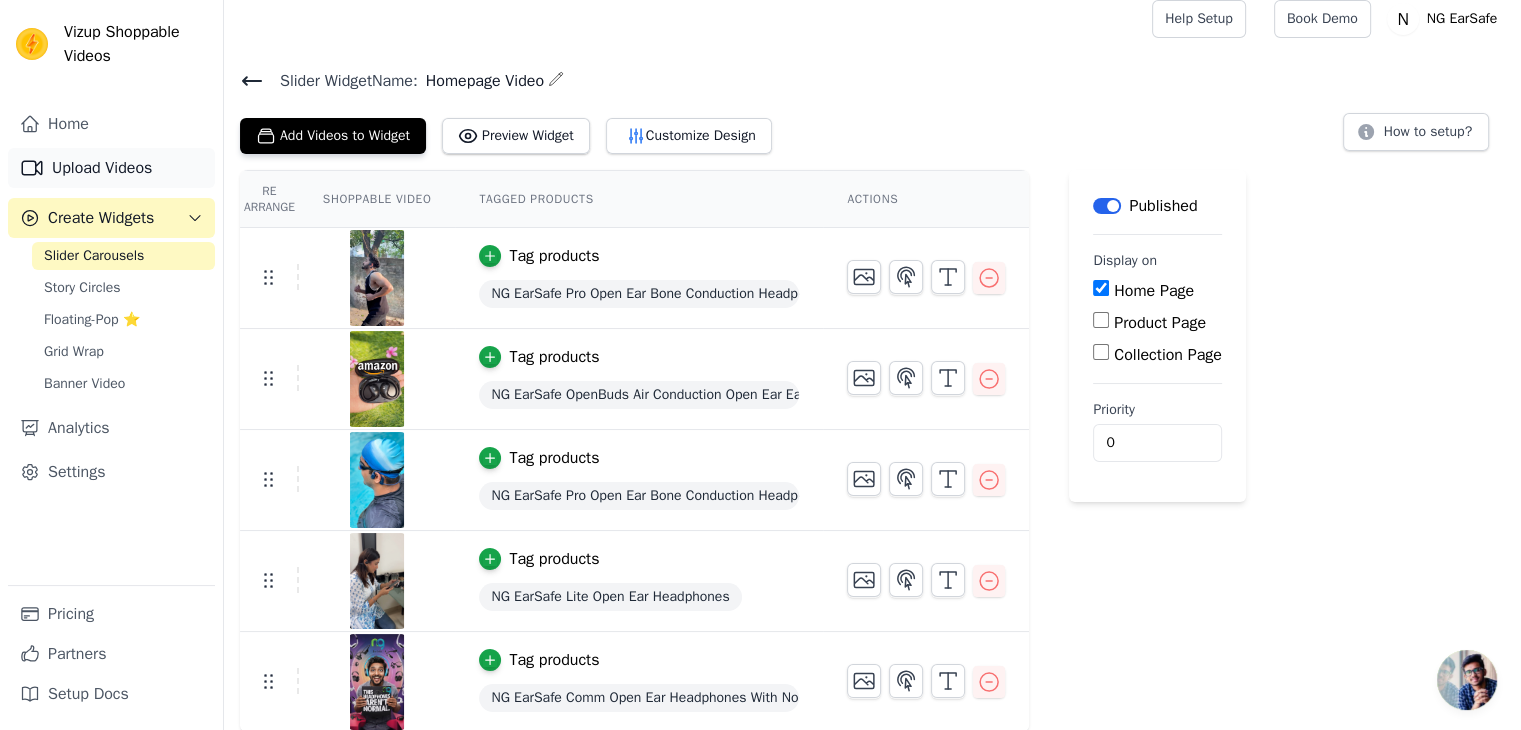 click on "Upload Videos" at bounding box center (111, 168) 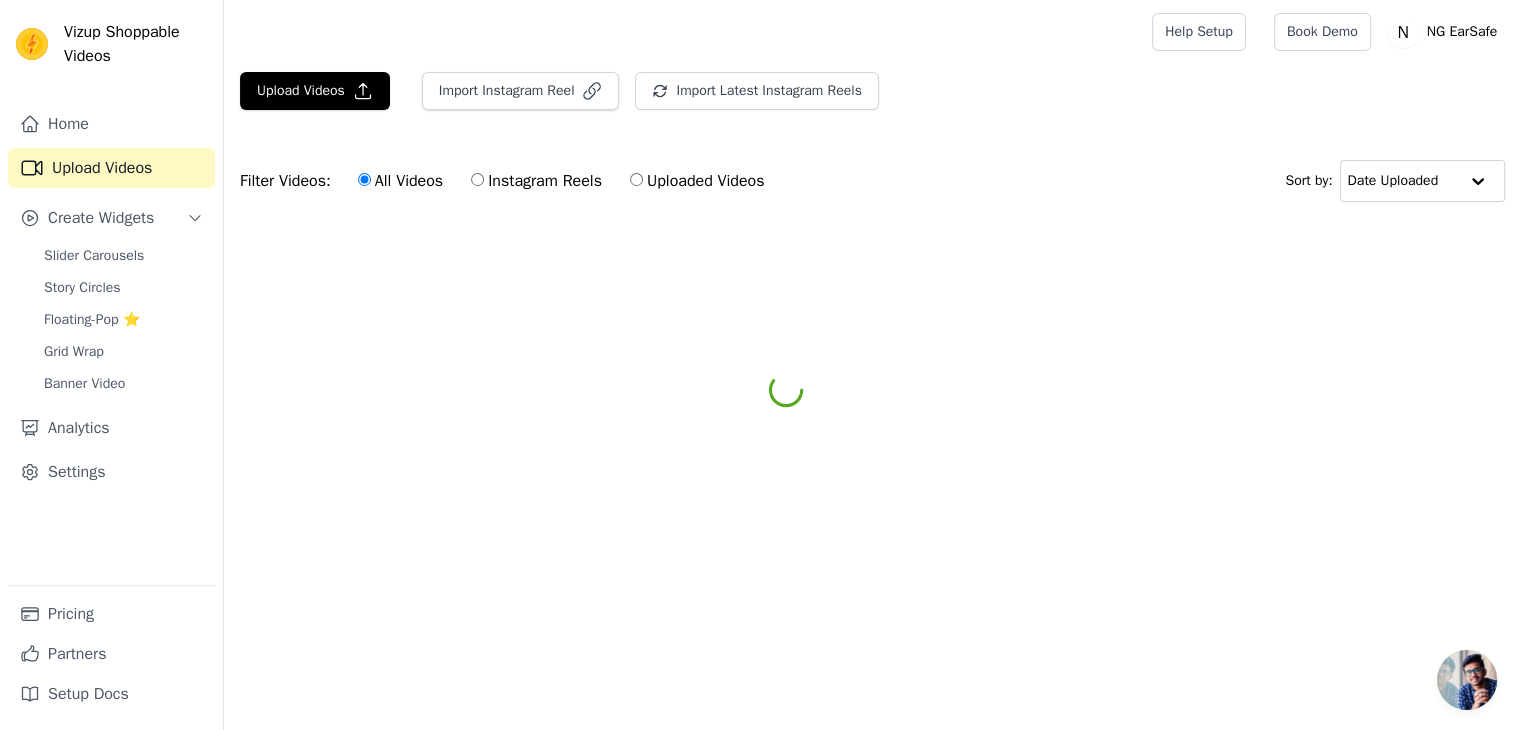scroll, scrollTop: 0, scrollLeft: 0, axis: both 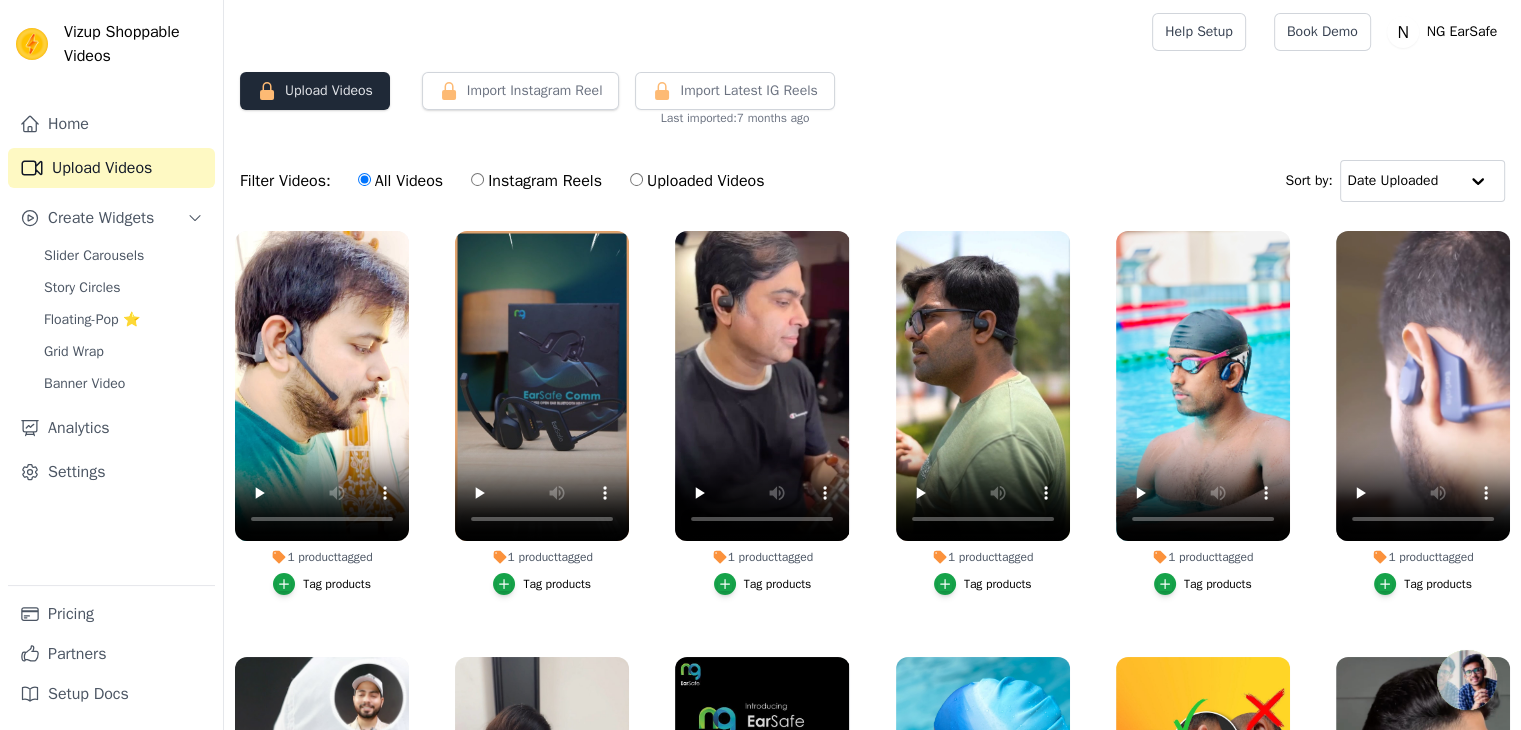 click on "Upload Videos" at bounding box center (315, 91) 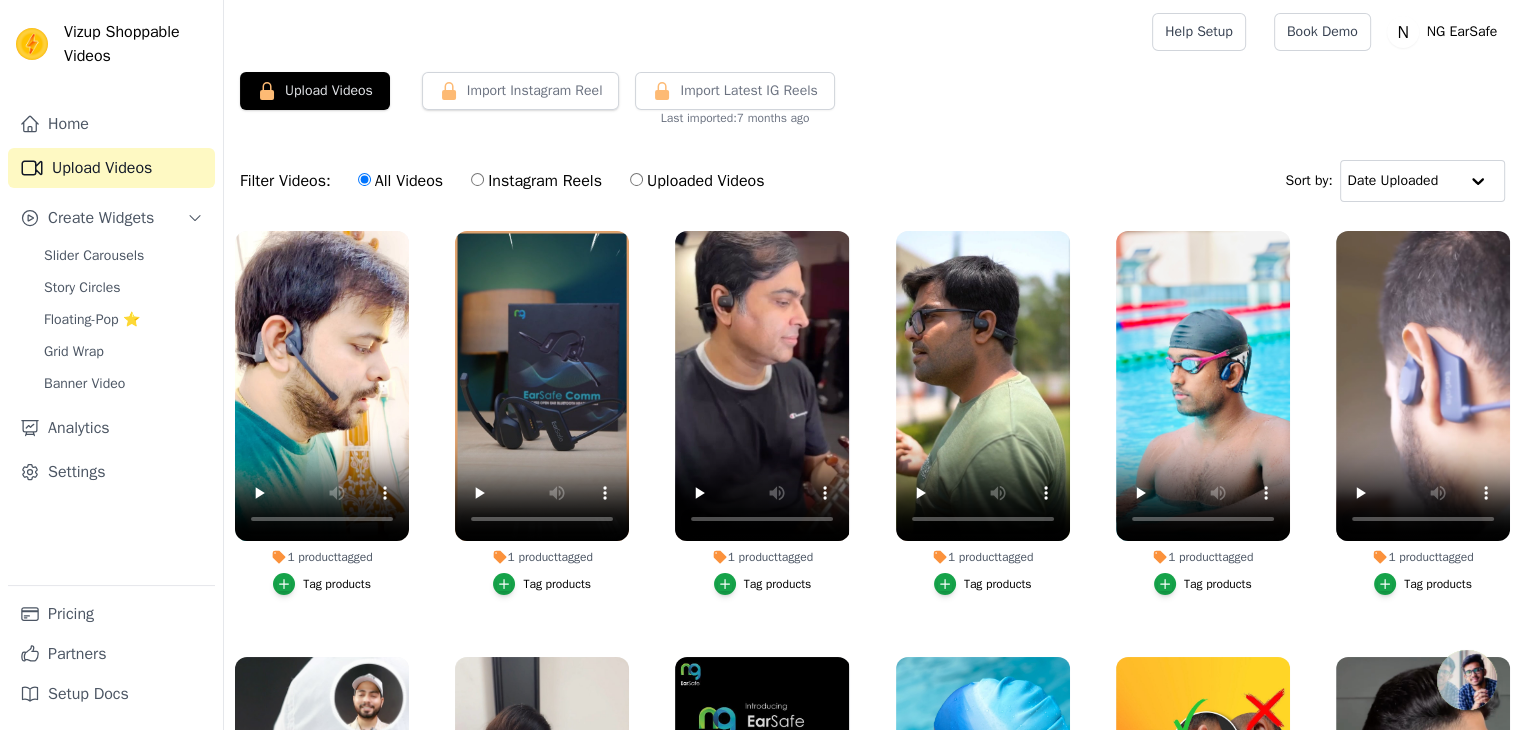 click on "Instagram Reels" at bounding box center [477, 179] 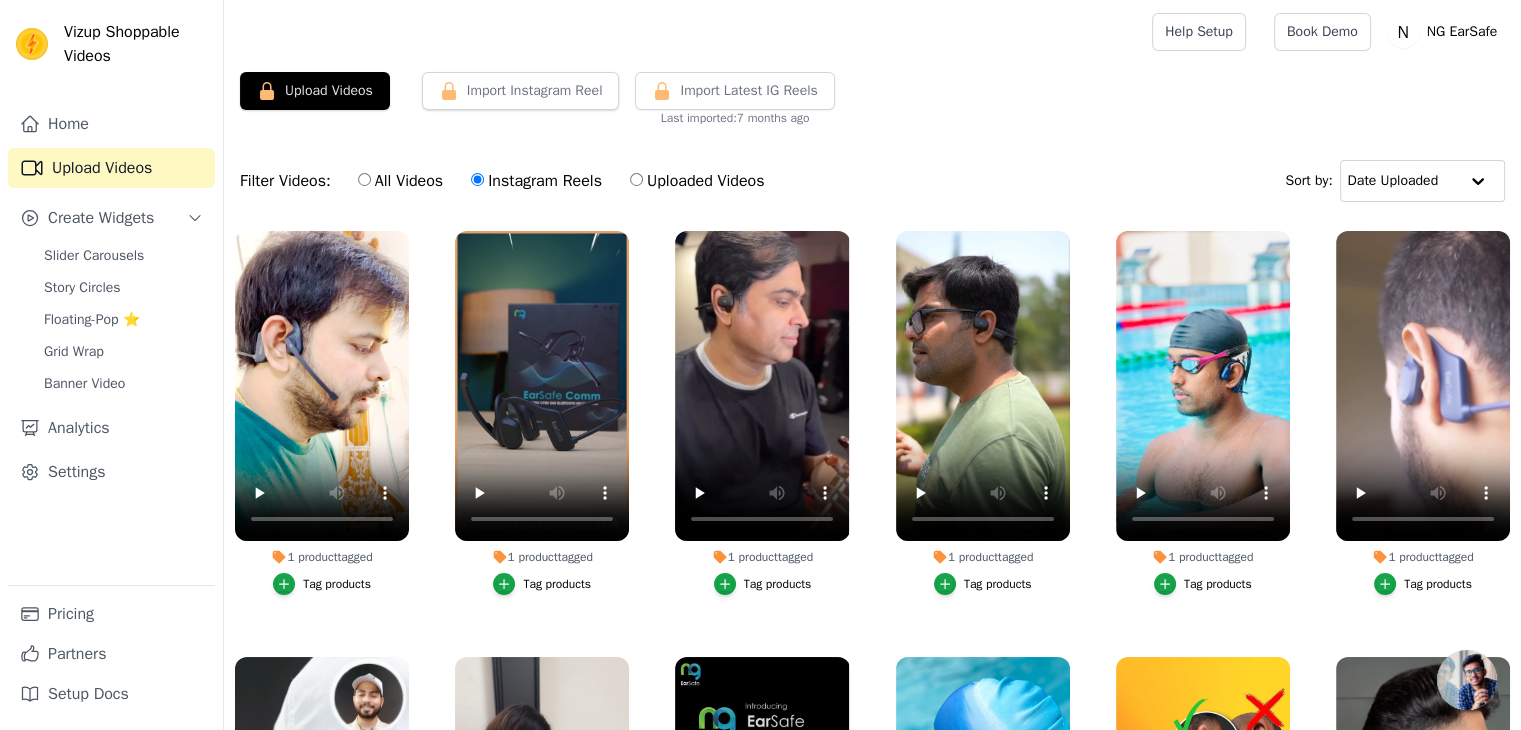 click on "All Videos" at bounding box center [364, 179] 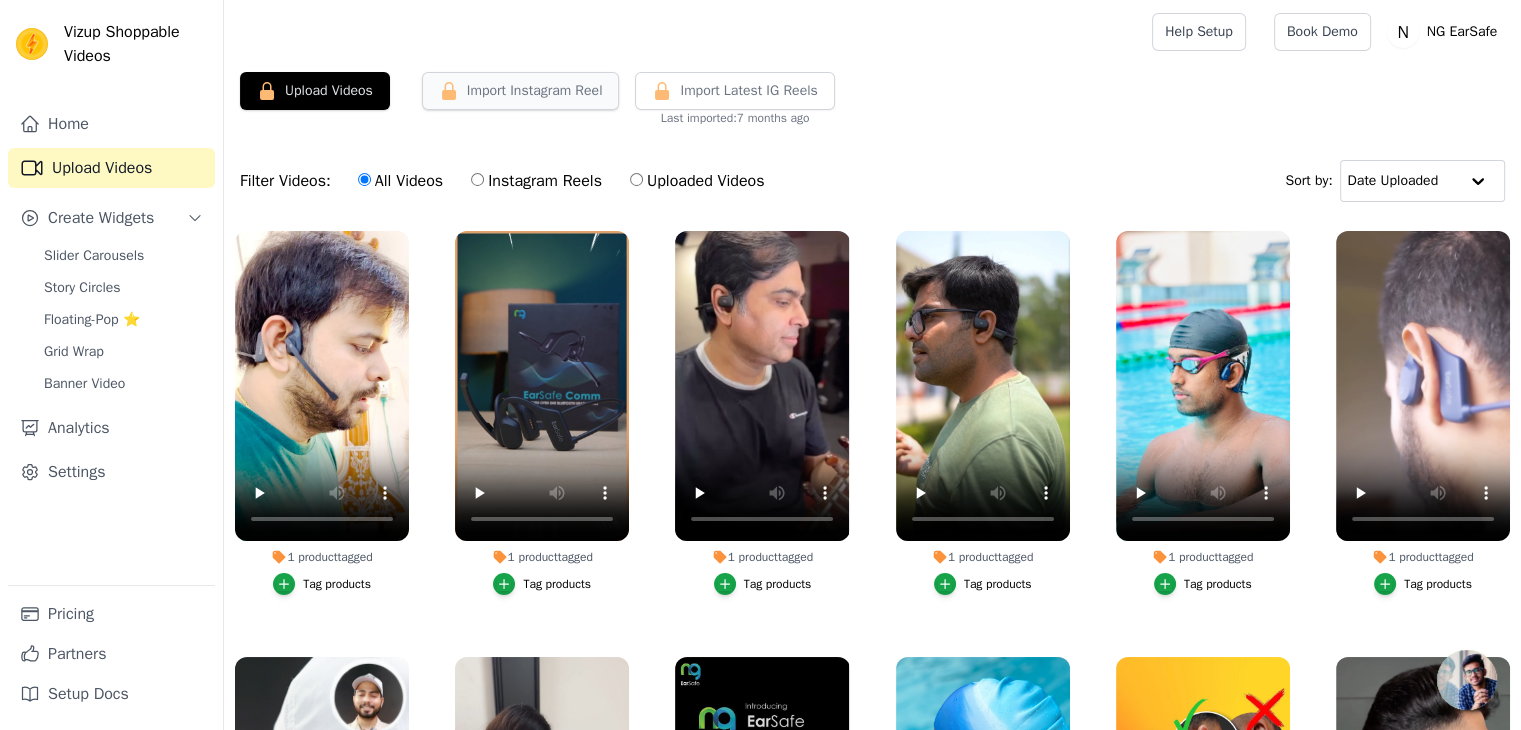 click on "Import Instagram Reel" at bounding box center [521, 91] 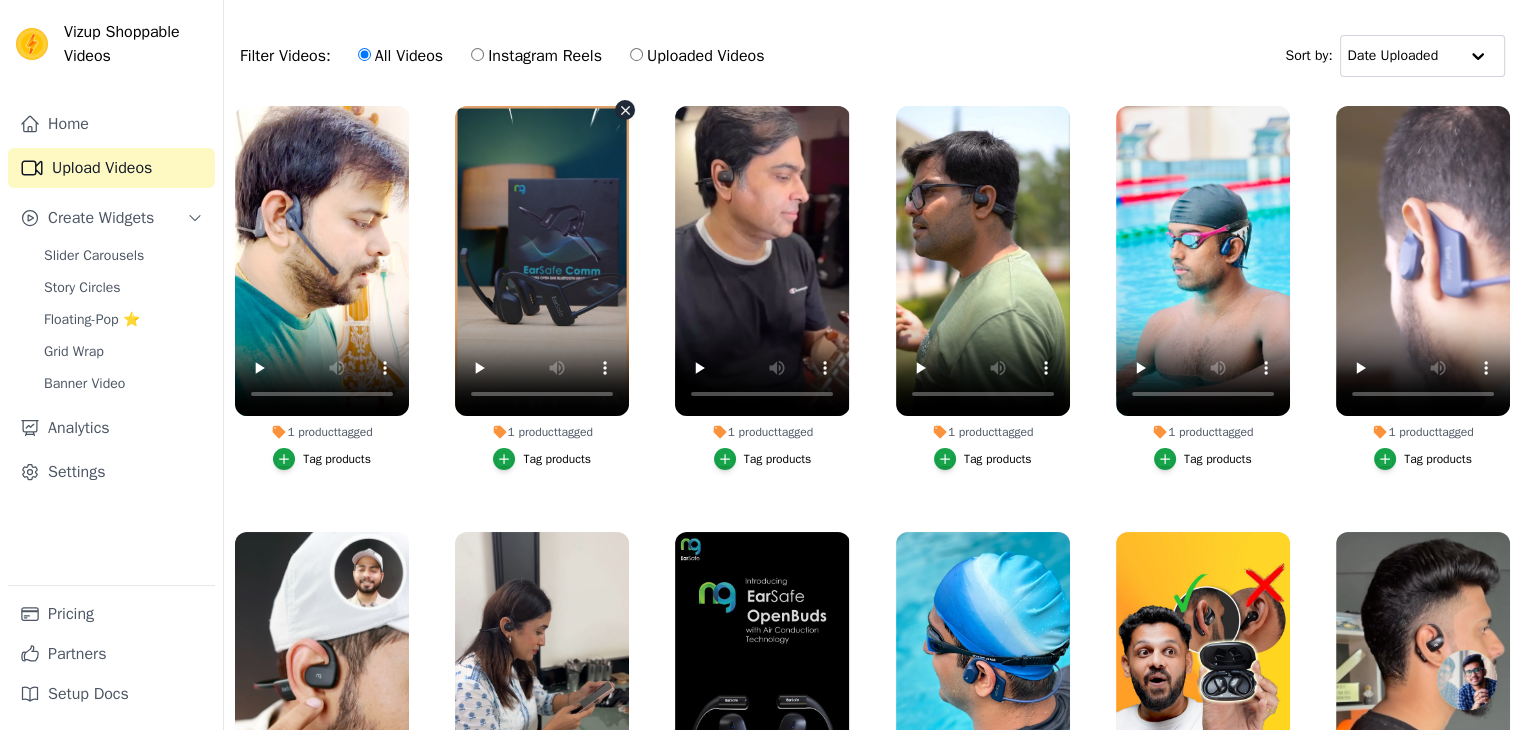 scroll, scrollTop: 3, scrollLeft: 0, axis: vertical 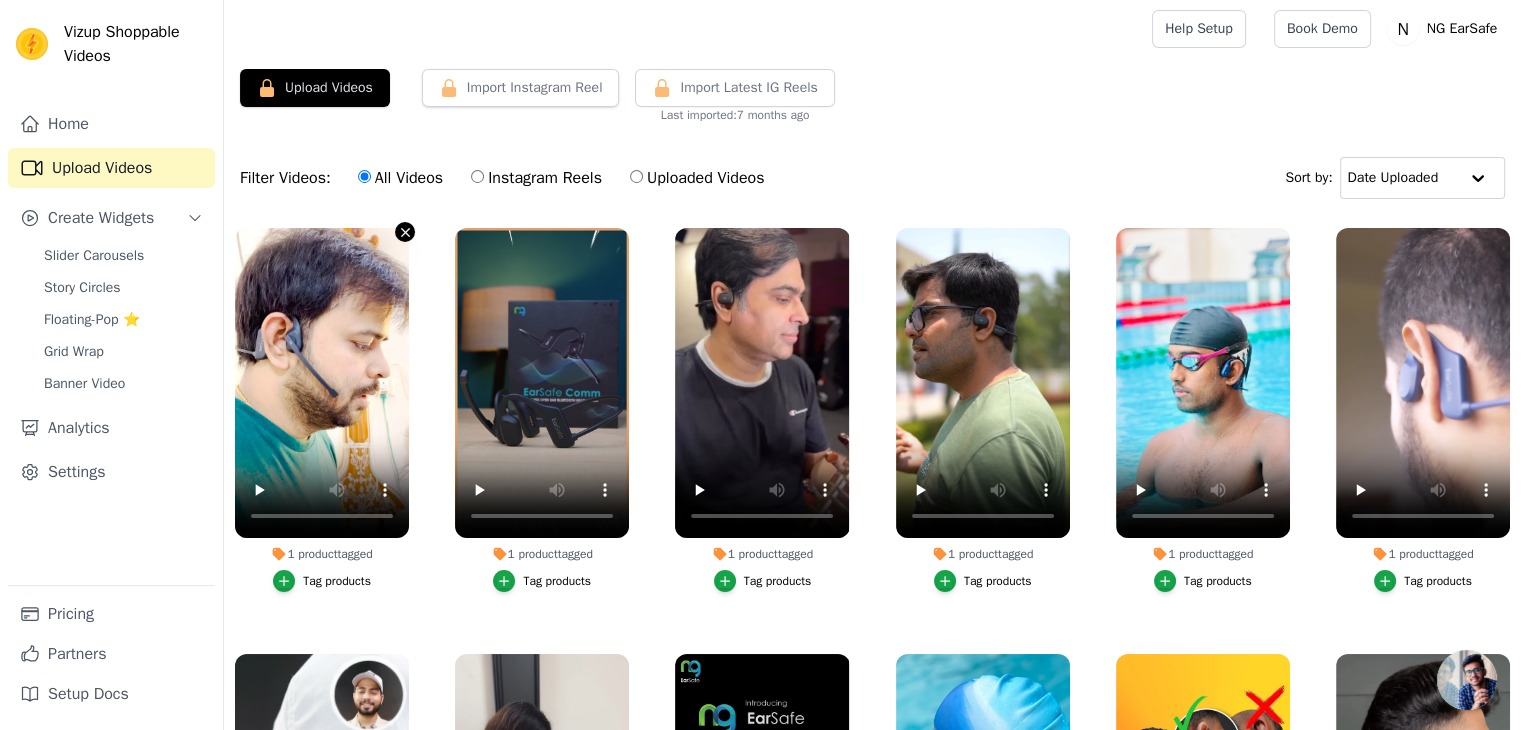click 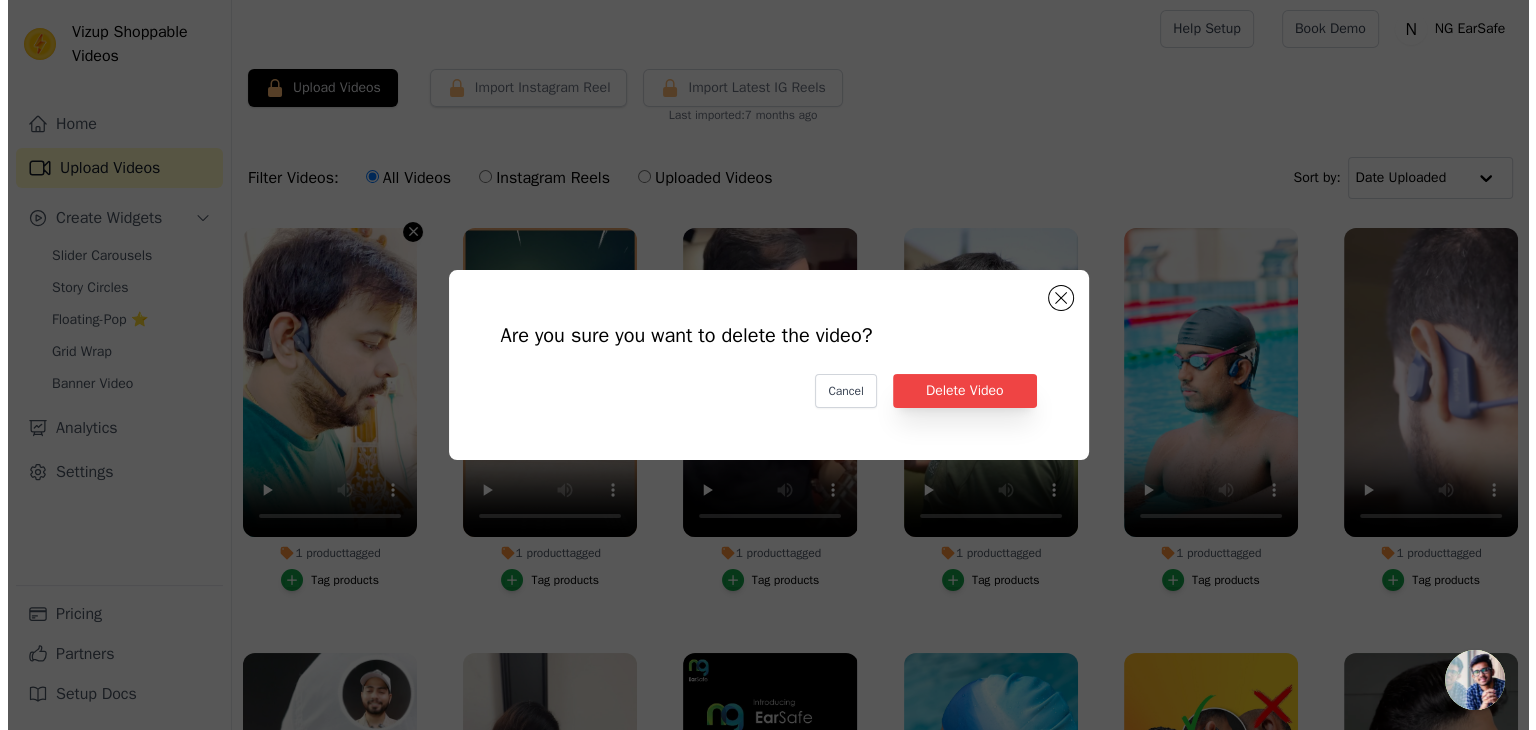scroll, scrollTop: 0, scrollLeft: 0, axis: both 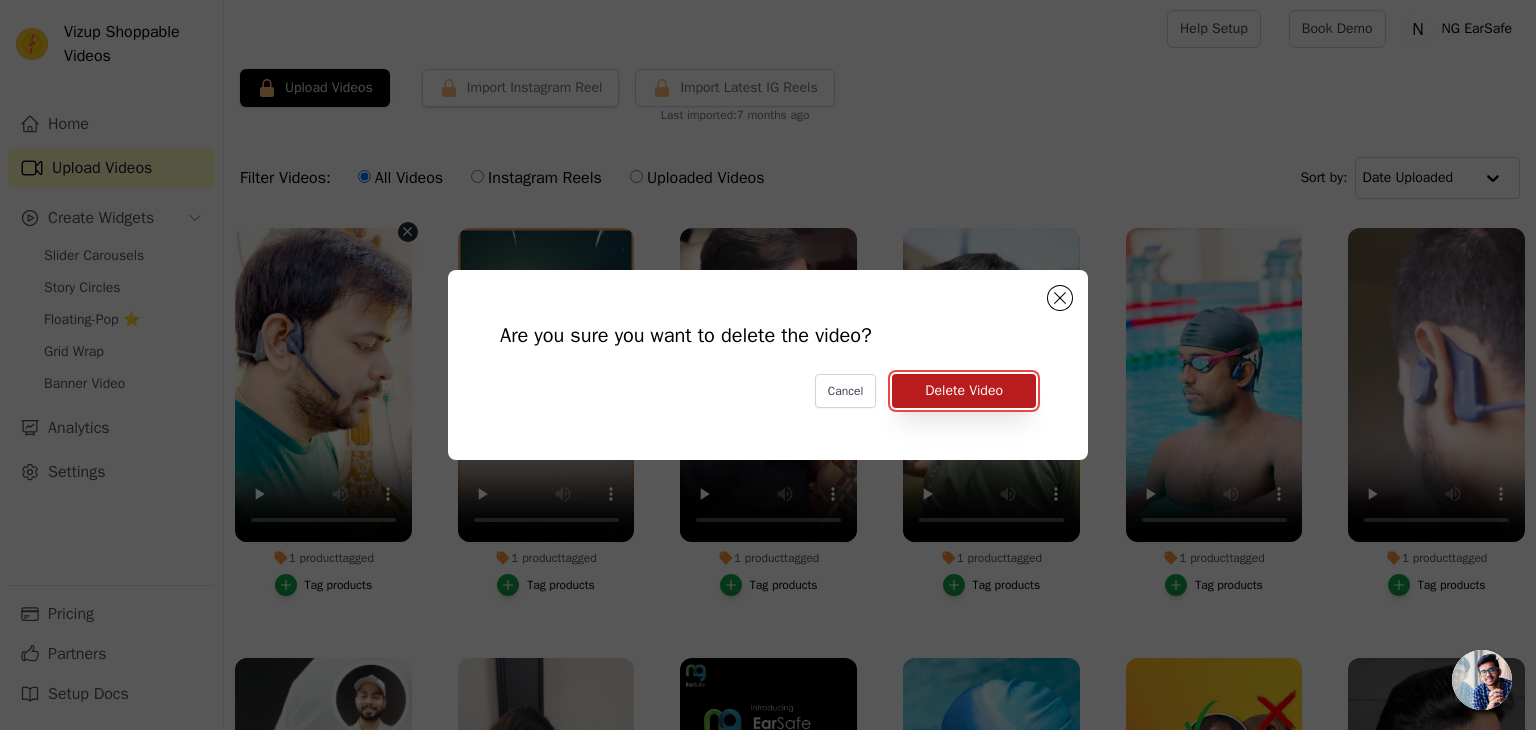 click on "Delete Video" at bounding box center (964, 391) 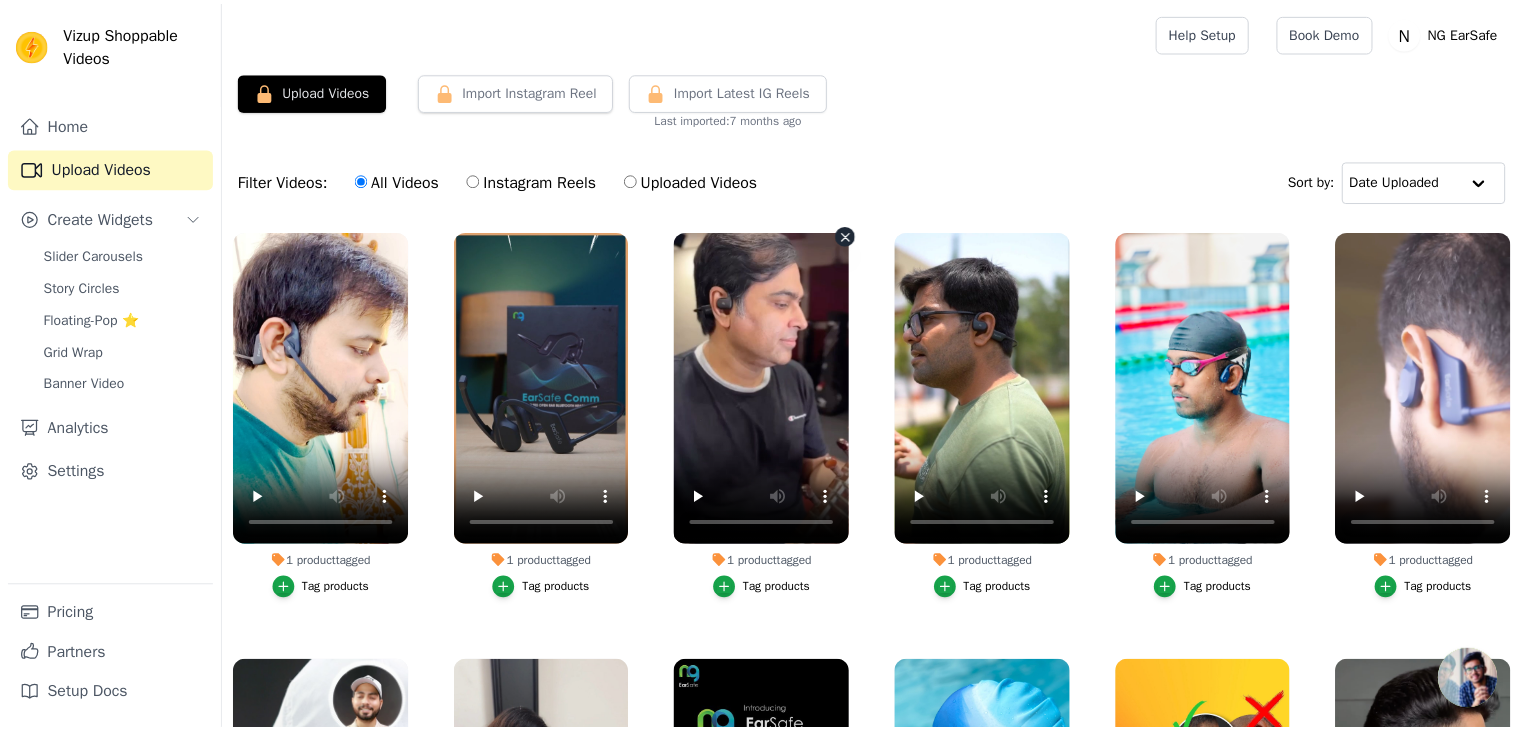 scroll, scrollTop: 3, scrollLeft: 0, axis: vertical 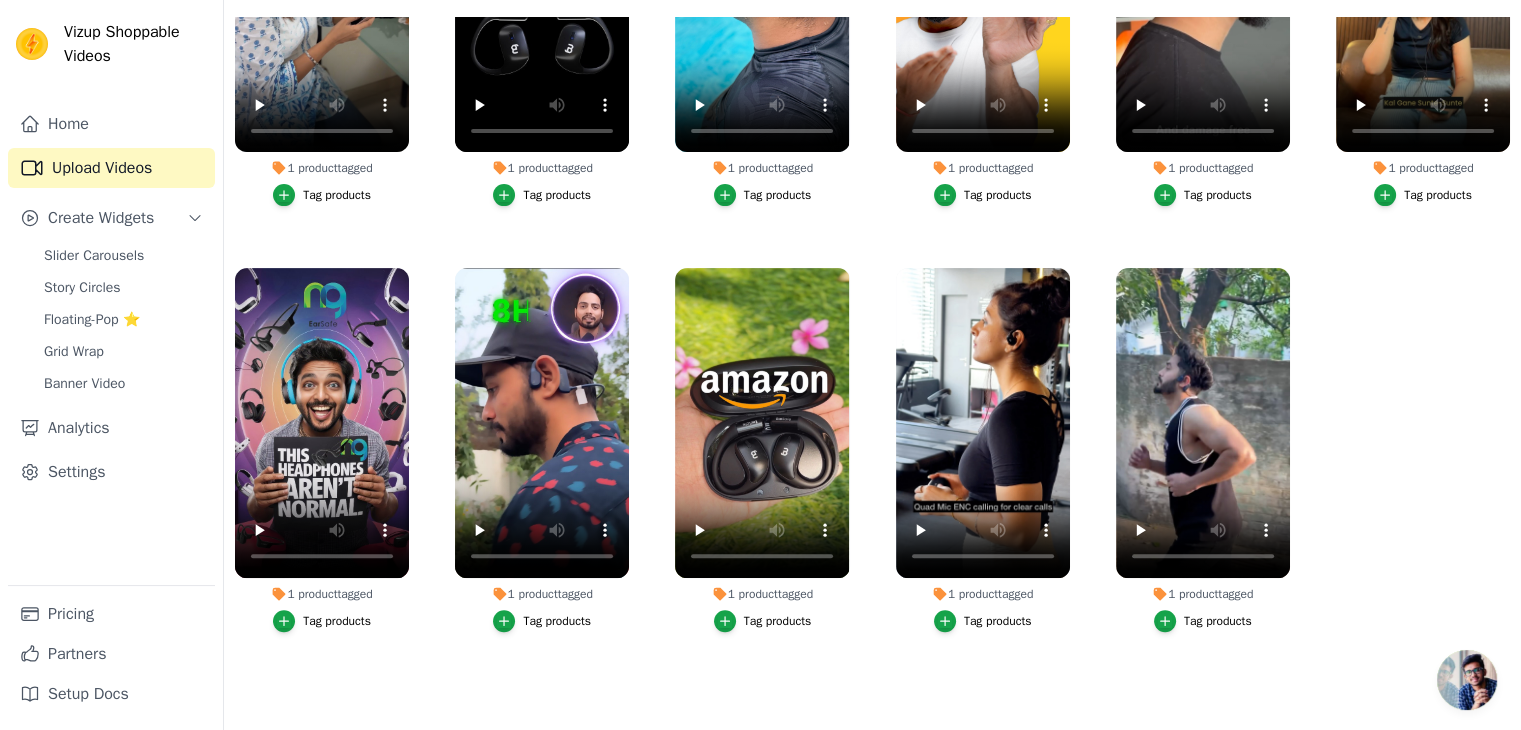 click on "1   product  tagged" at bounding box center [322, 594] 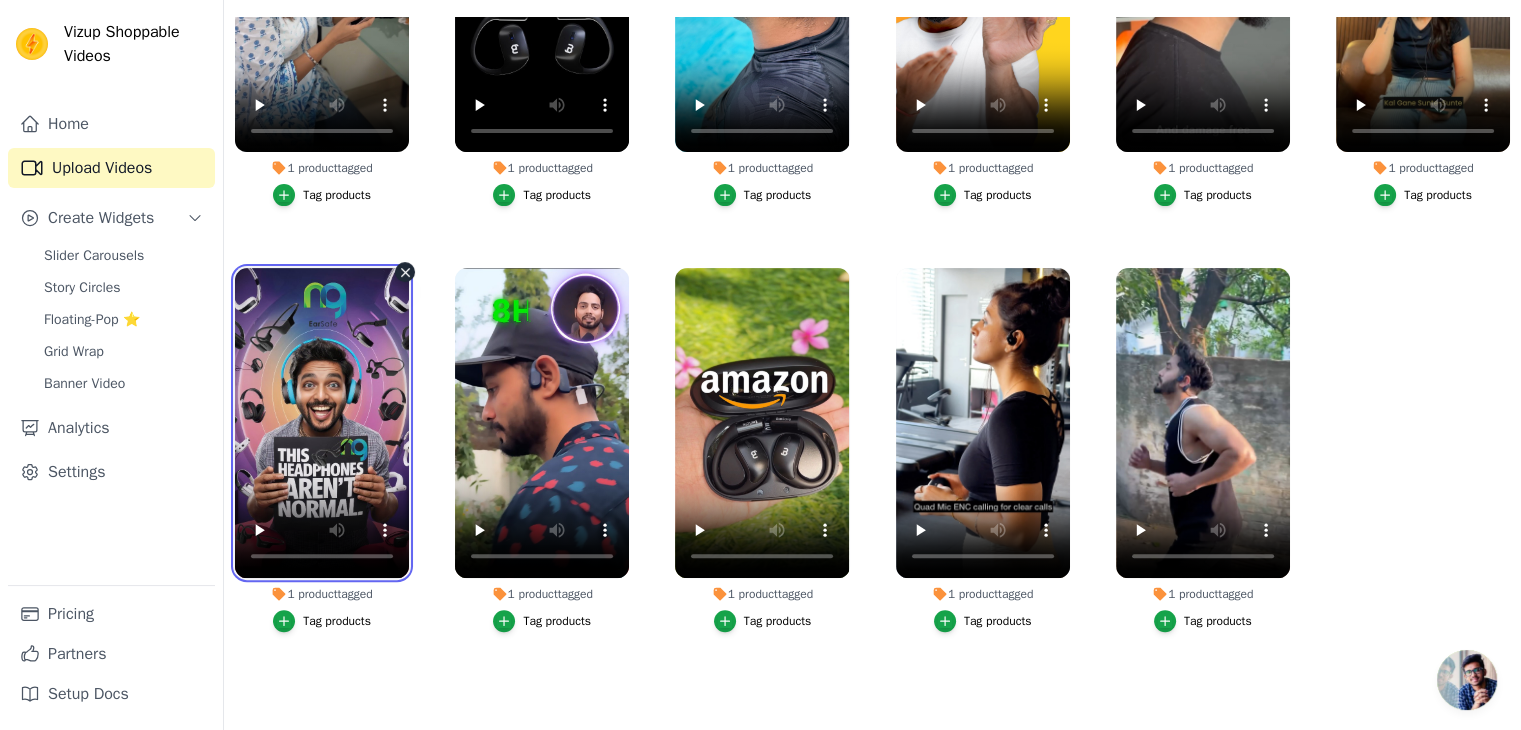 click at bounding box center [322, 423] 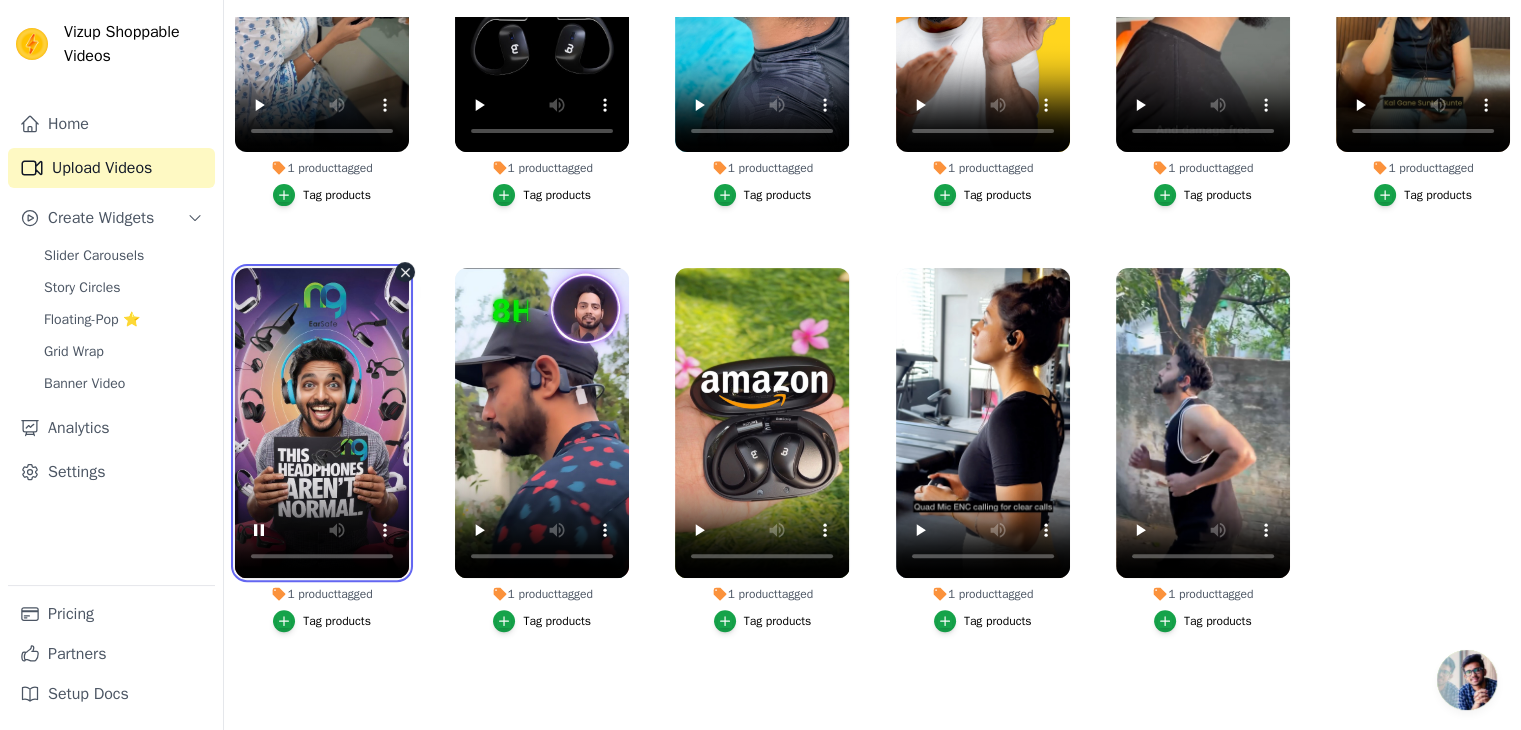 click at bounding box center [322, 423] 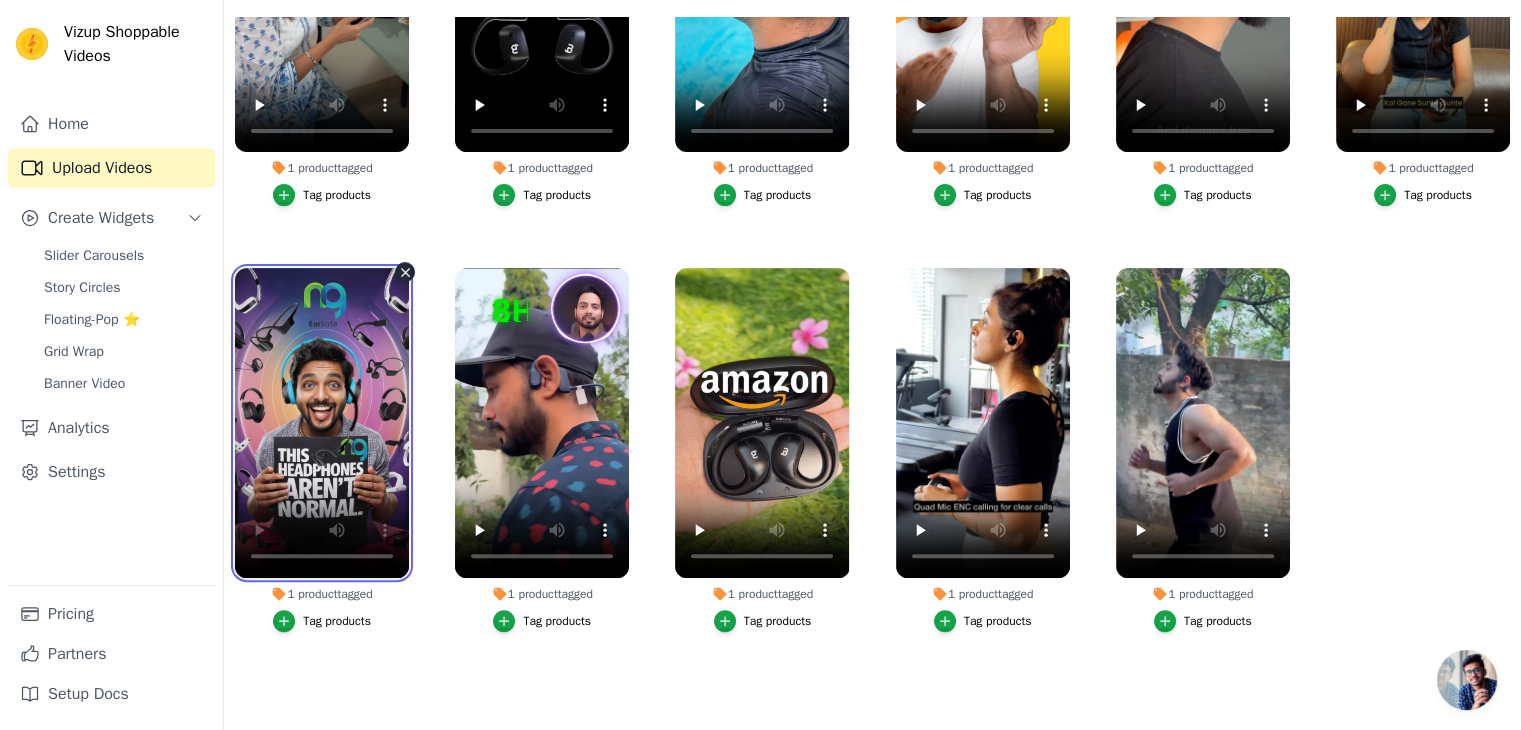 type 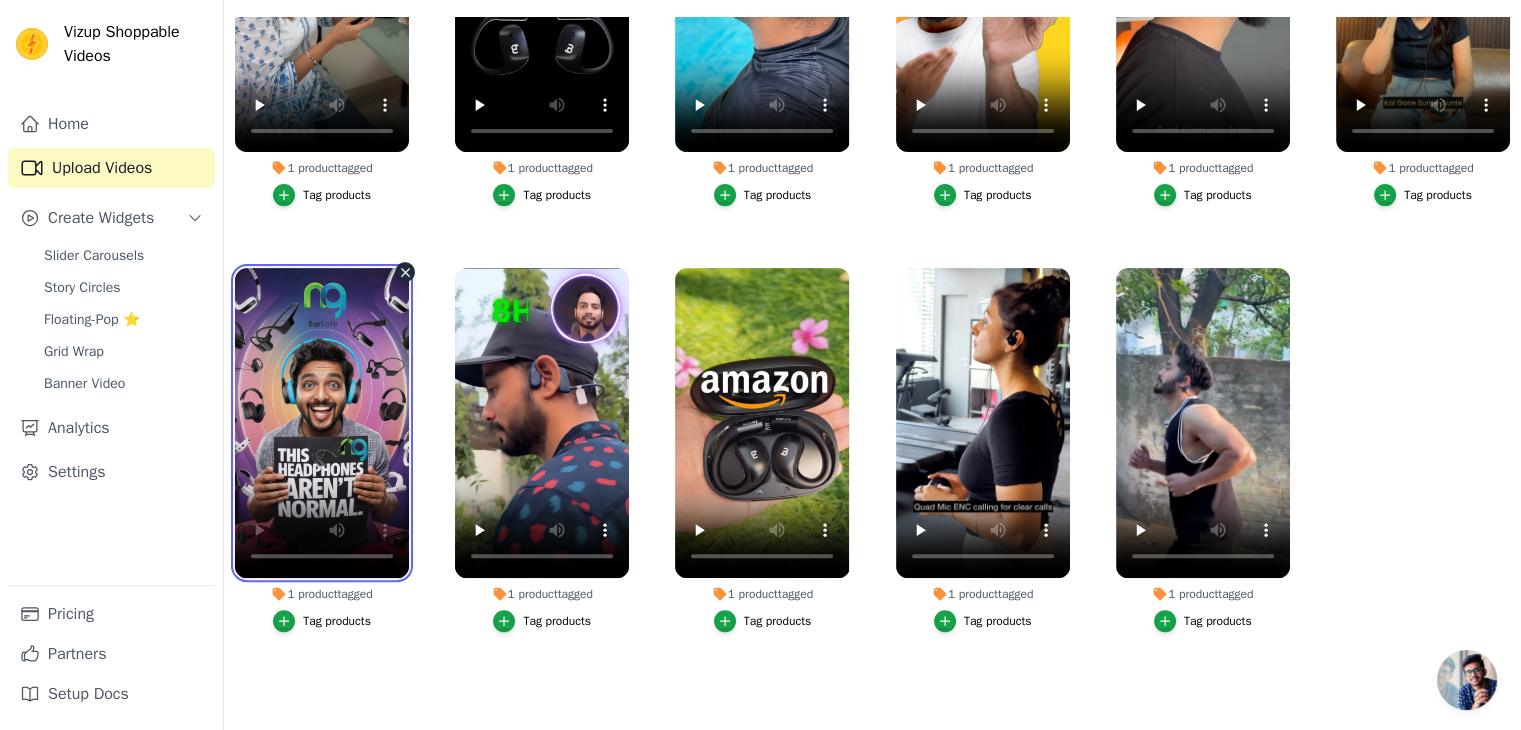 click at bounding box center [322, 423] 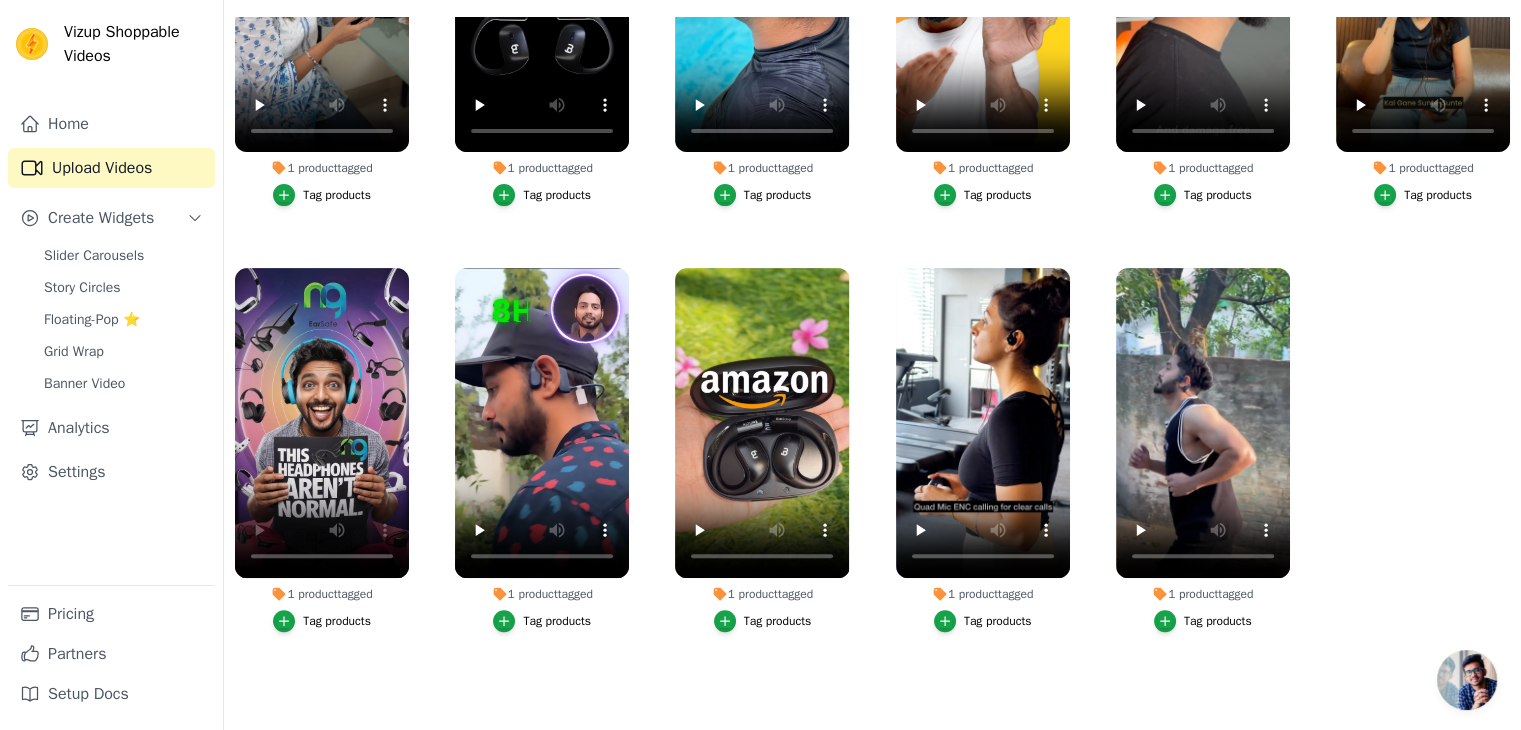 click on "1   product  tagged" at bounding box center (322, 594) 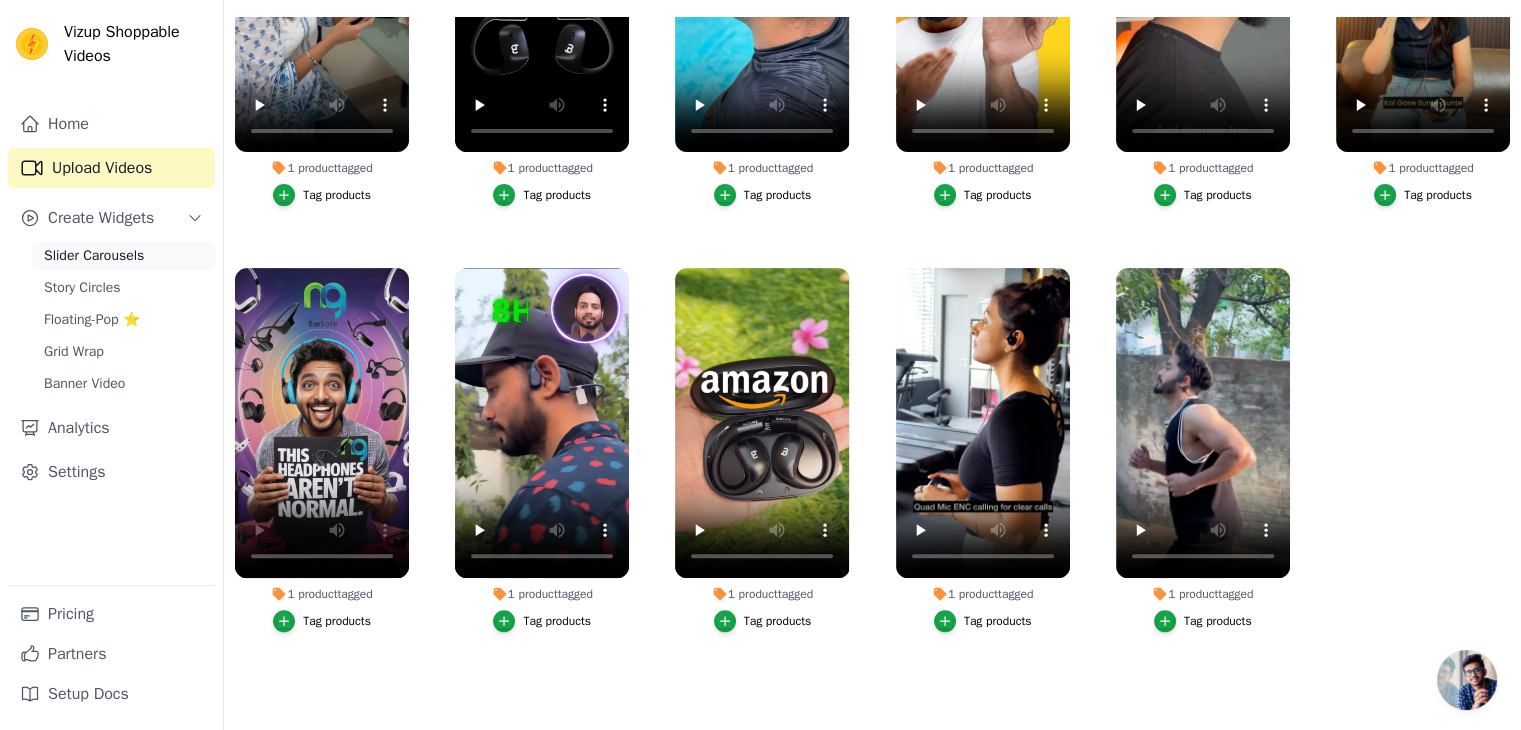 click on "Slider Carousels" at bounding box center [94, 256] 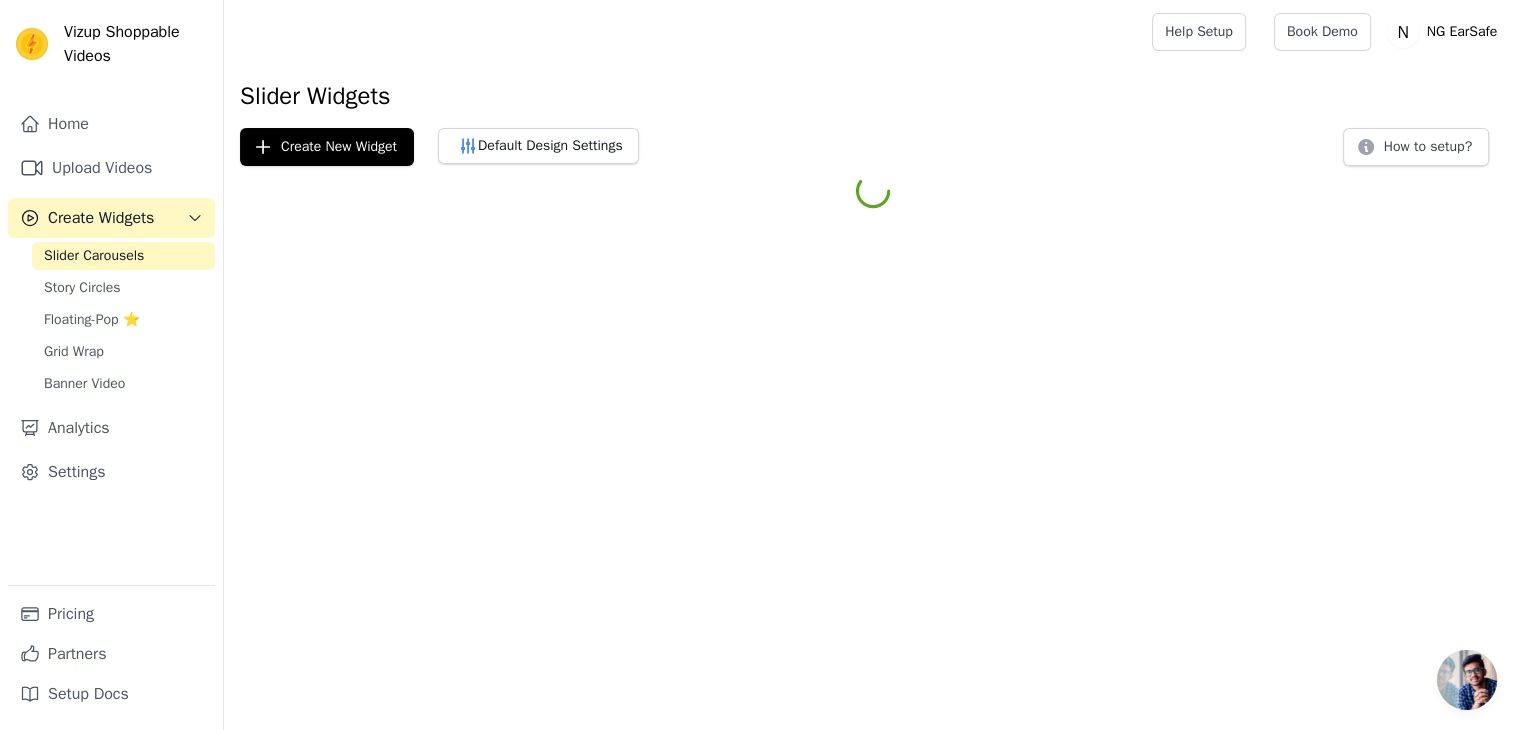 scroll, scrollTop: 0, scrollLeft: 0, axis: both 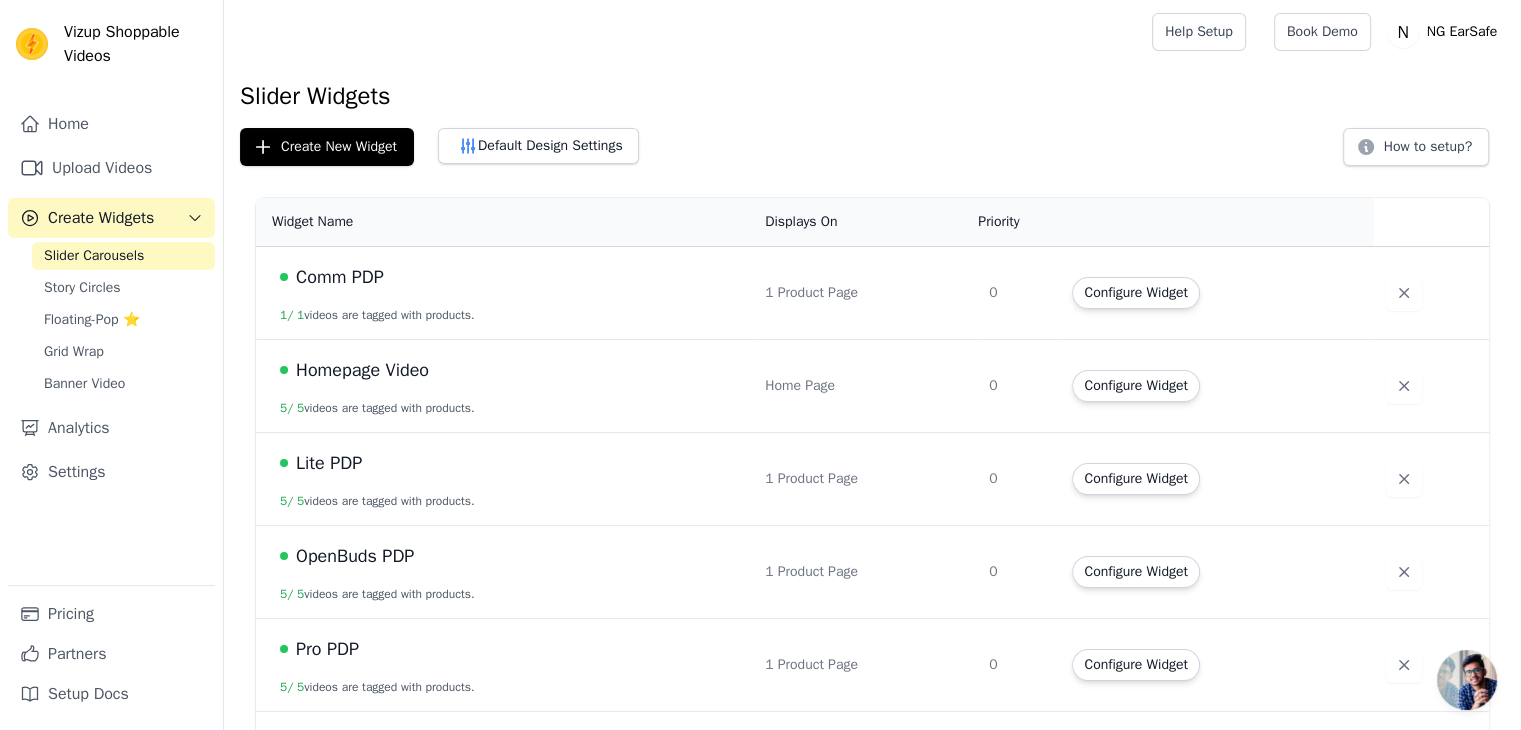 click on "Comm PDP" at bounding box center (340, 277) 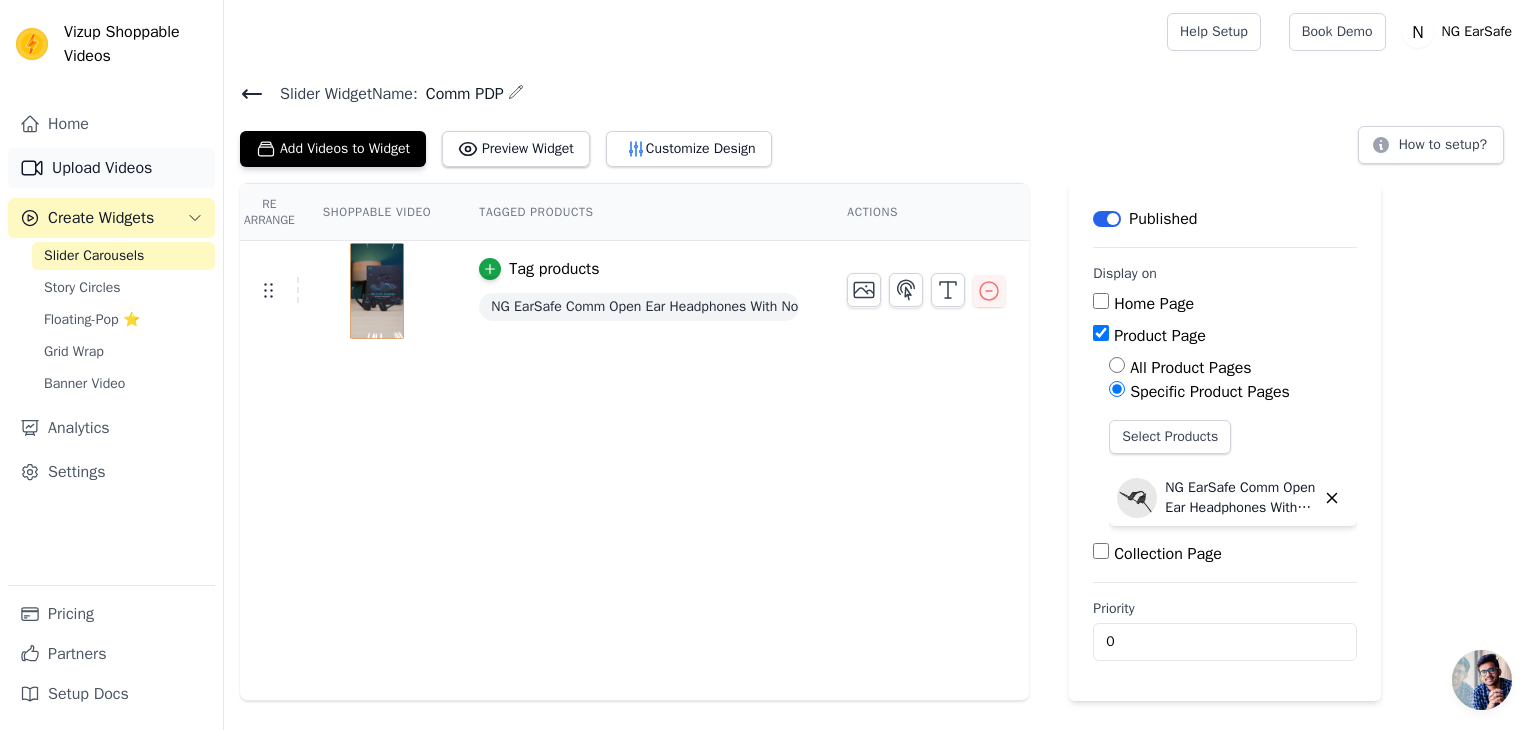click on "Upload Videos" at bounding box center [111, 168] 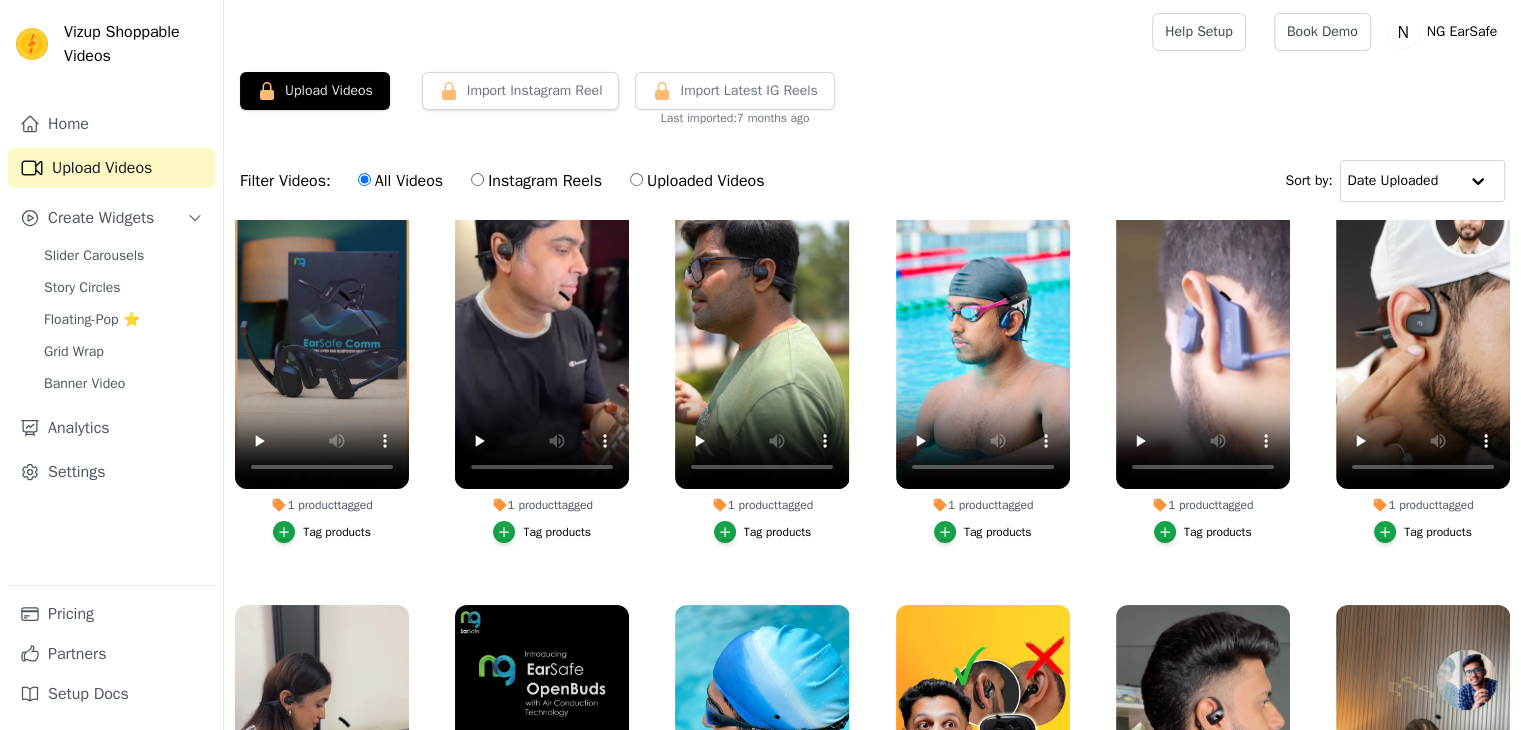 scroll, scrollTop: 0, scrollLeft: 0, axis: both 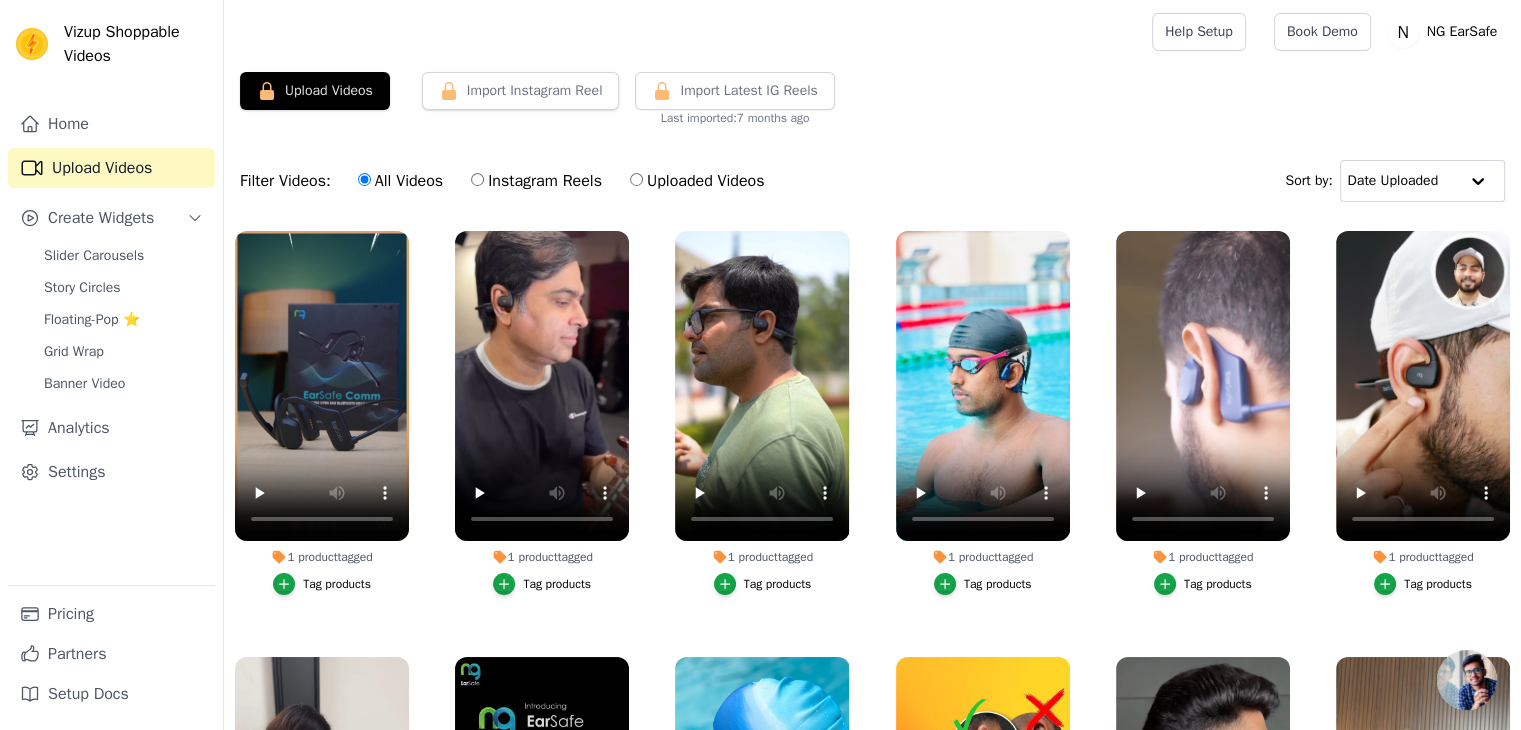 click on "Instagram Reels" at bounding box center (477, 179) 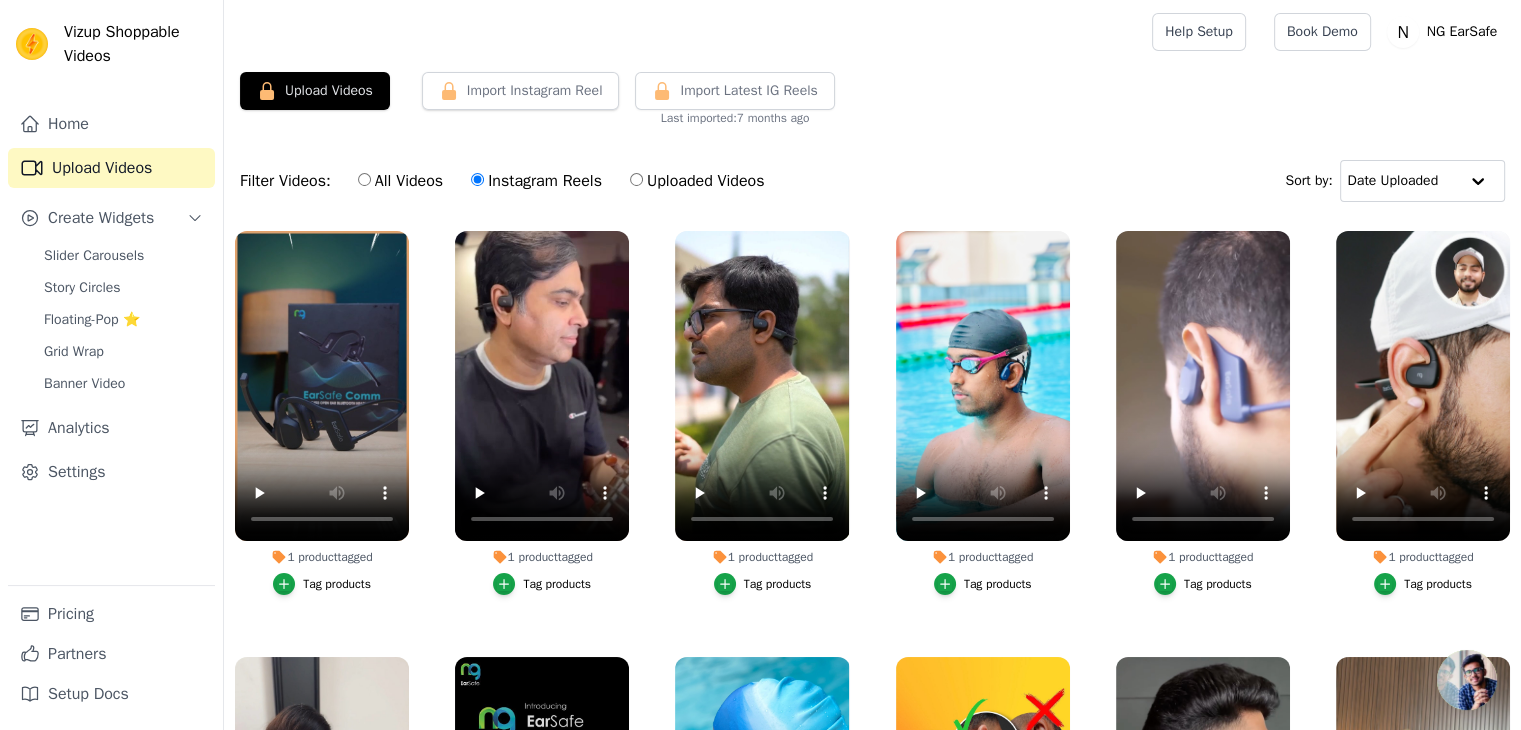 click on "All Videos" at bounding box center (400, 181) 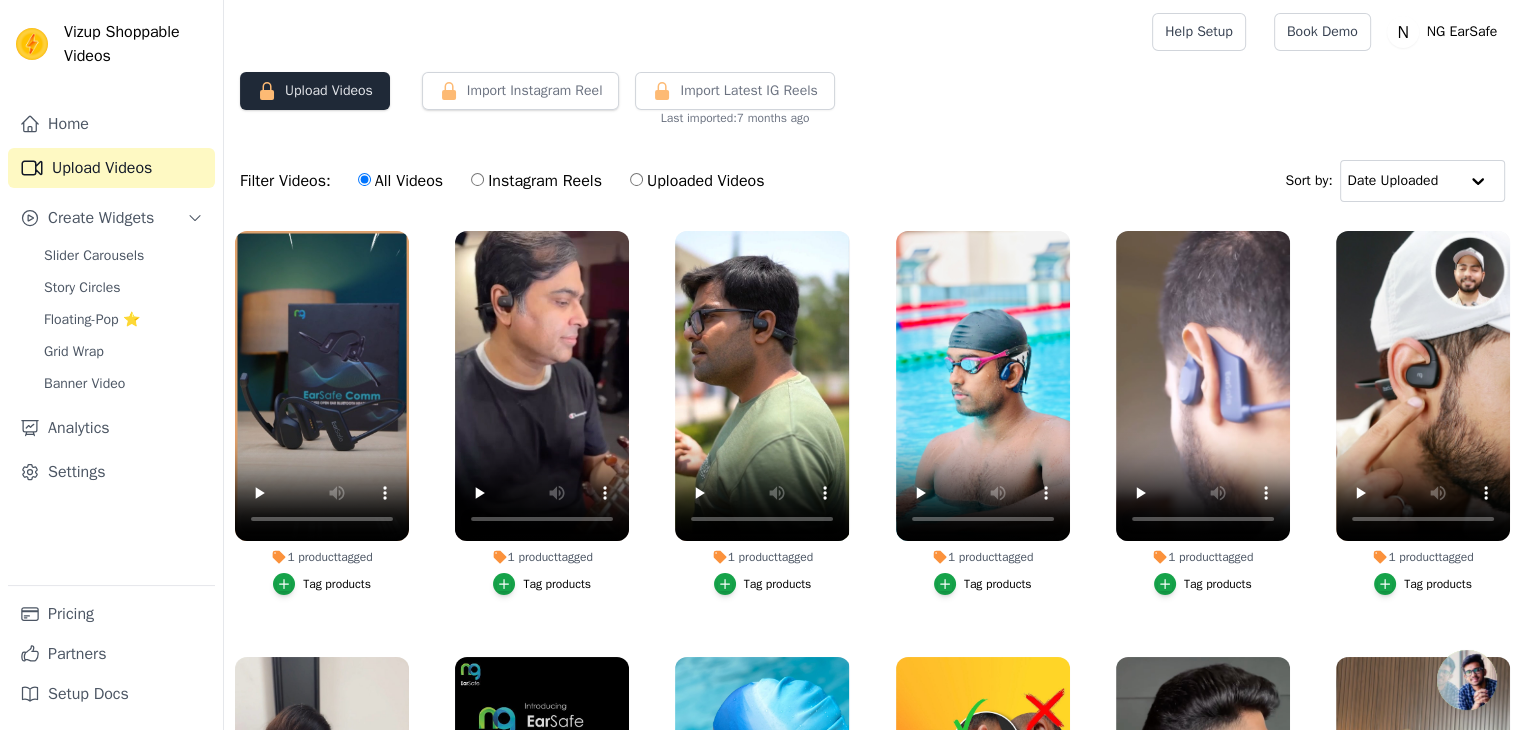 click on "Upload Videos" at bounding box center [315, 91] 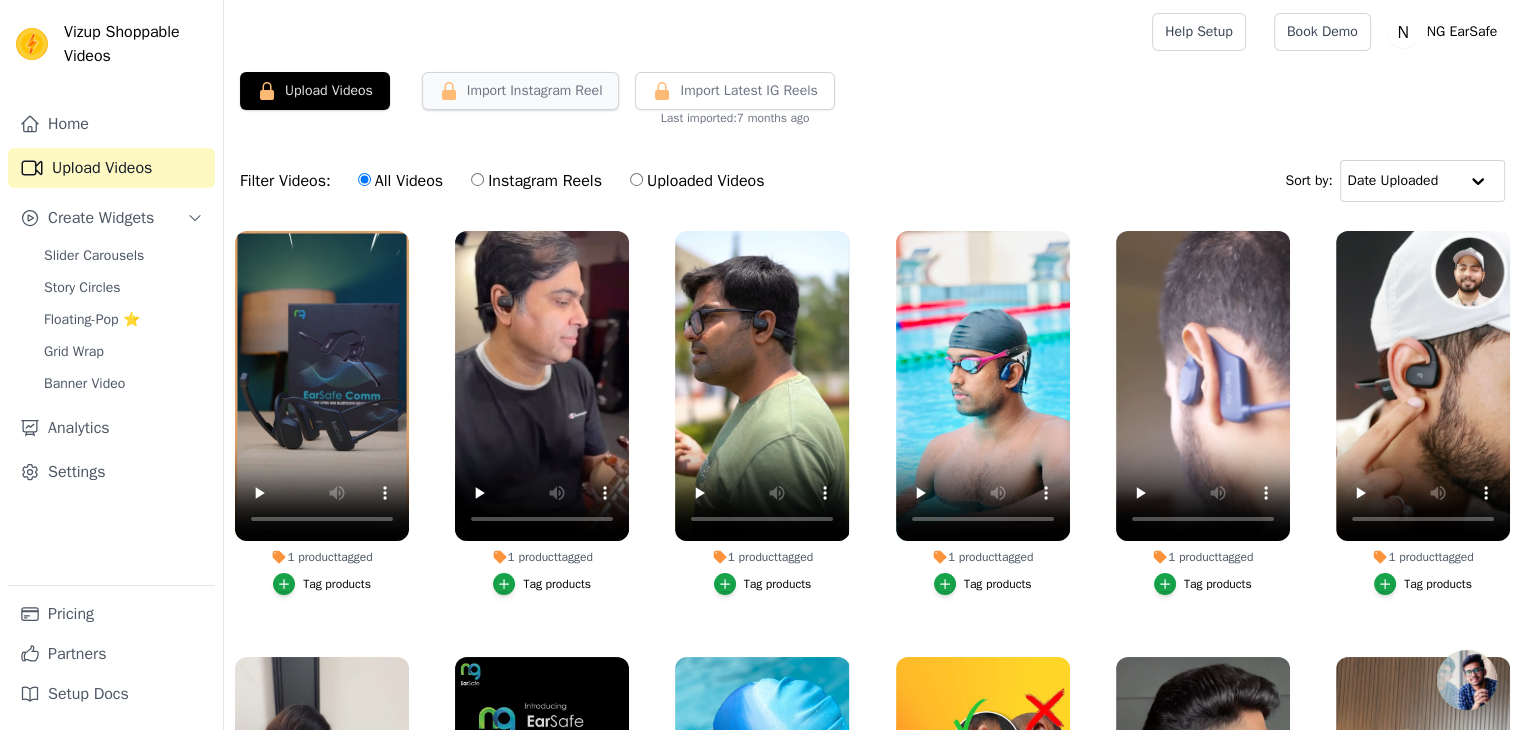 click on "Import Instagram Reel" at bounding box center (521, 91) 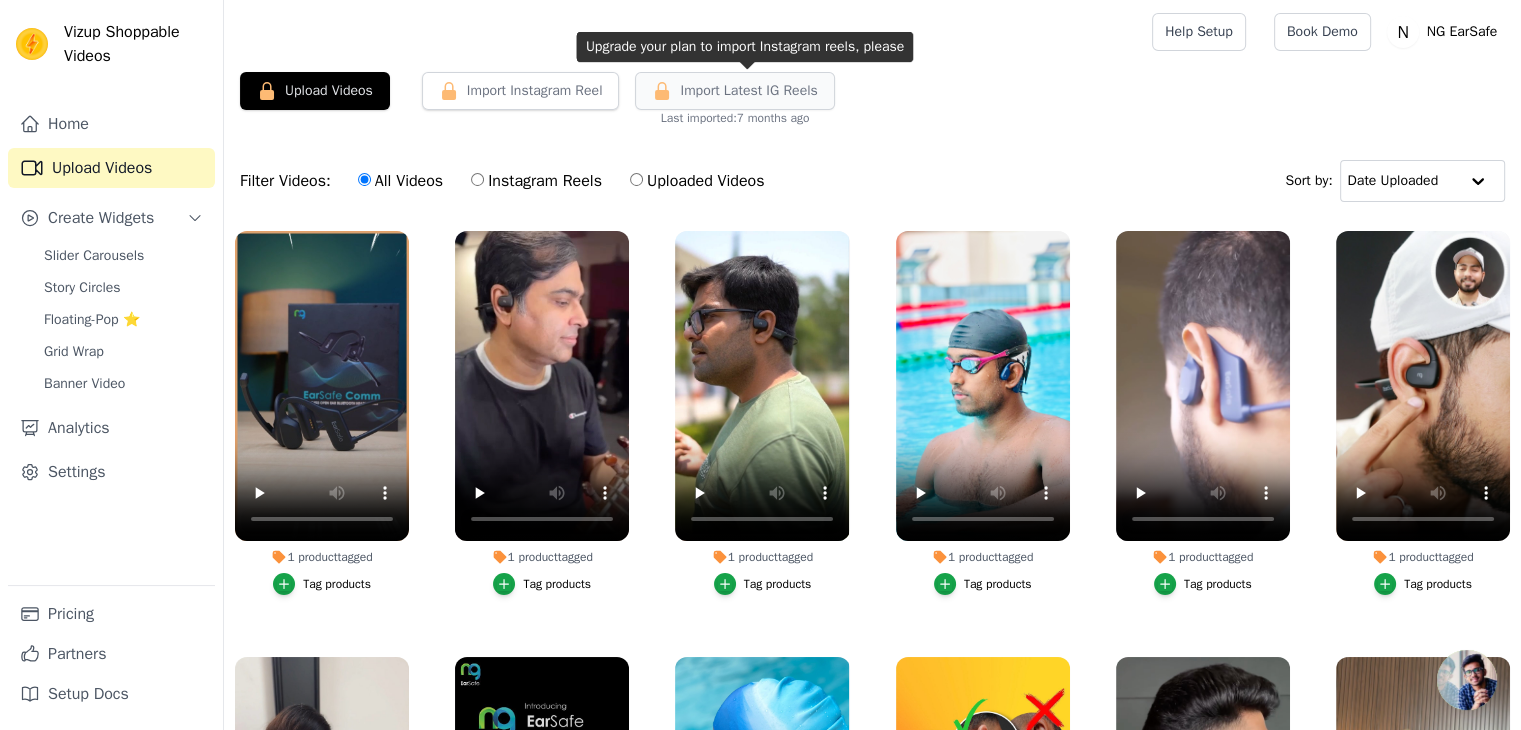 click on "Import Latest IG Reels" at bounding box center (748, 91) 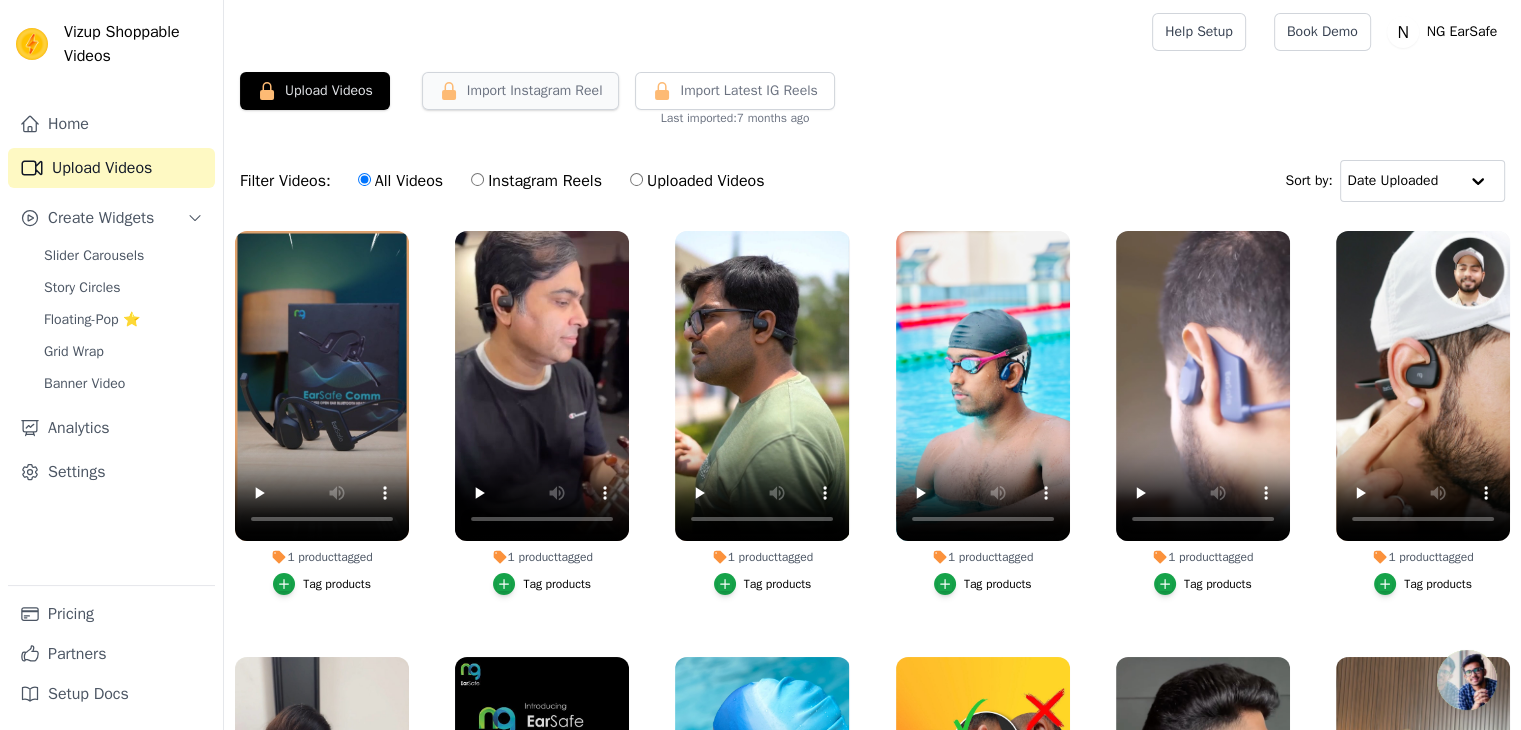 click on "Import Instagram Reel" at bounding box center [521, 91] 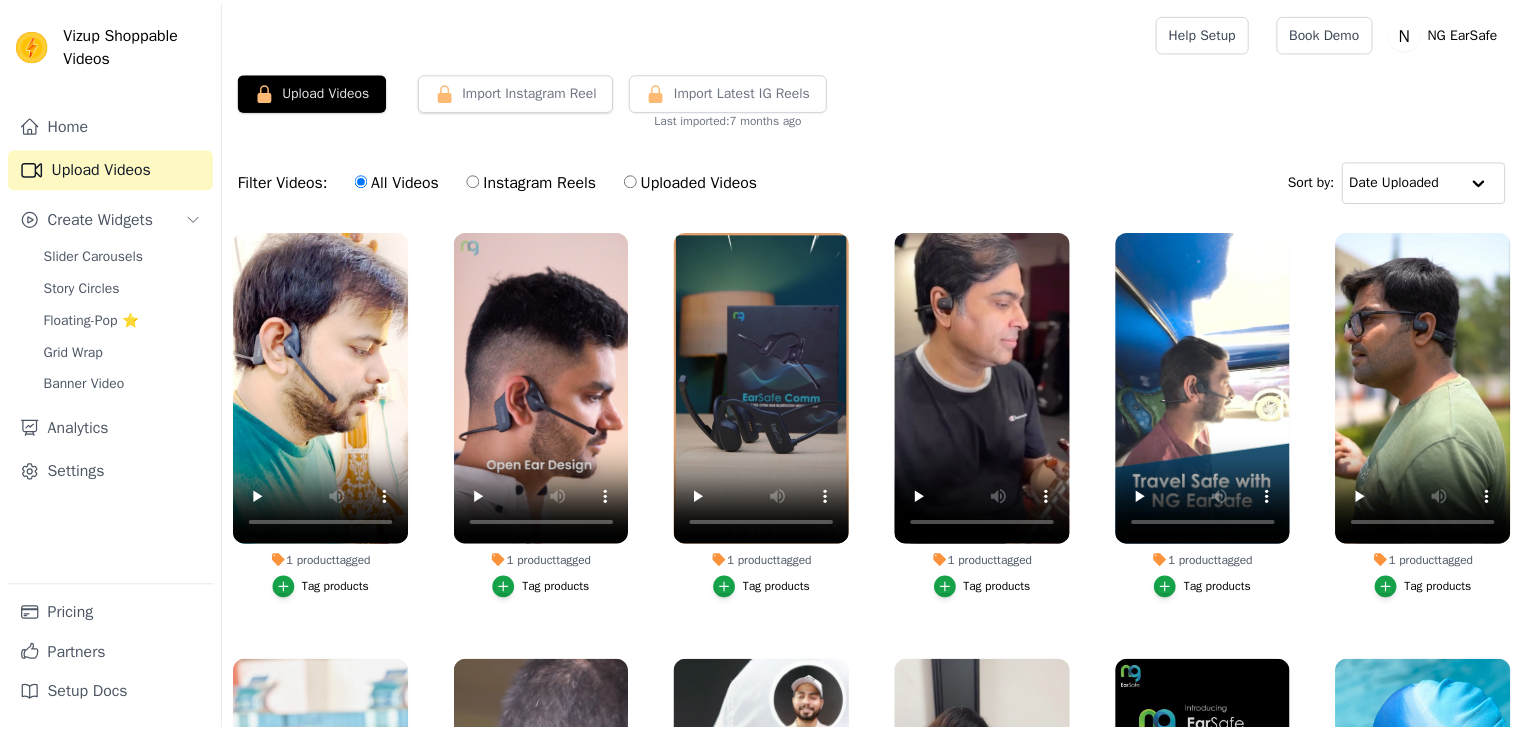 scroll, scrollTop: 0, scrollLeft: 0, axis: both 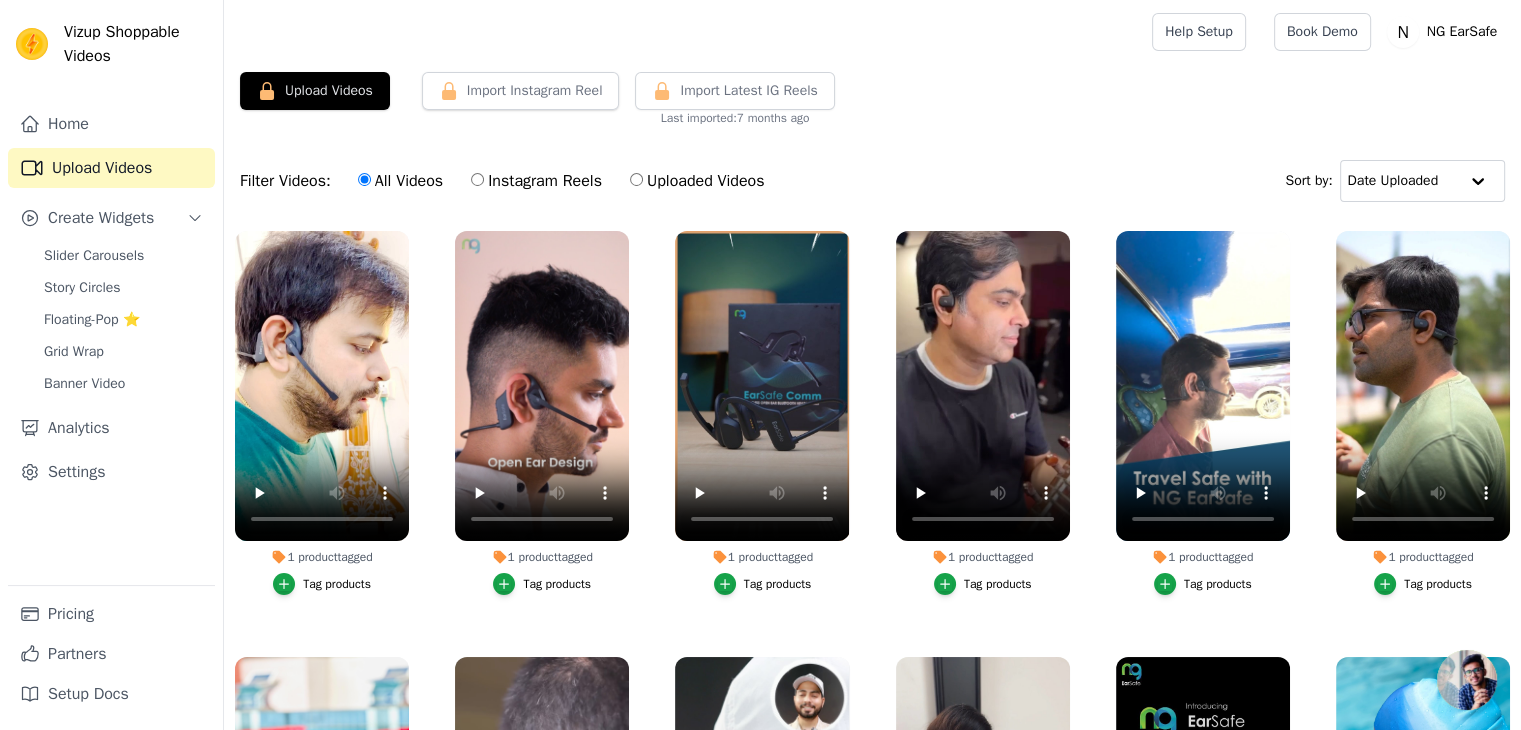 click on "Filter Videos:
All Videos
Instagram Reels
Uploaded Videos   Sort by:
Date Uploaded" at bounding box center [872, 181] 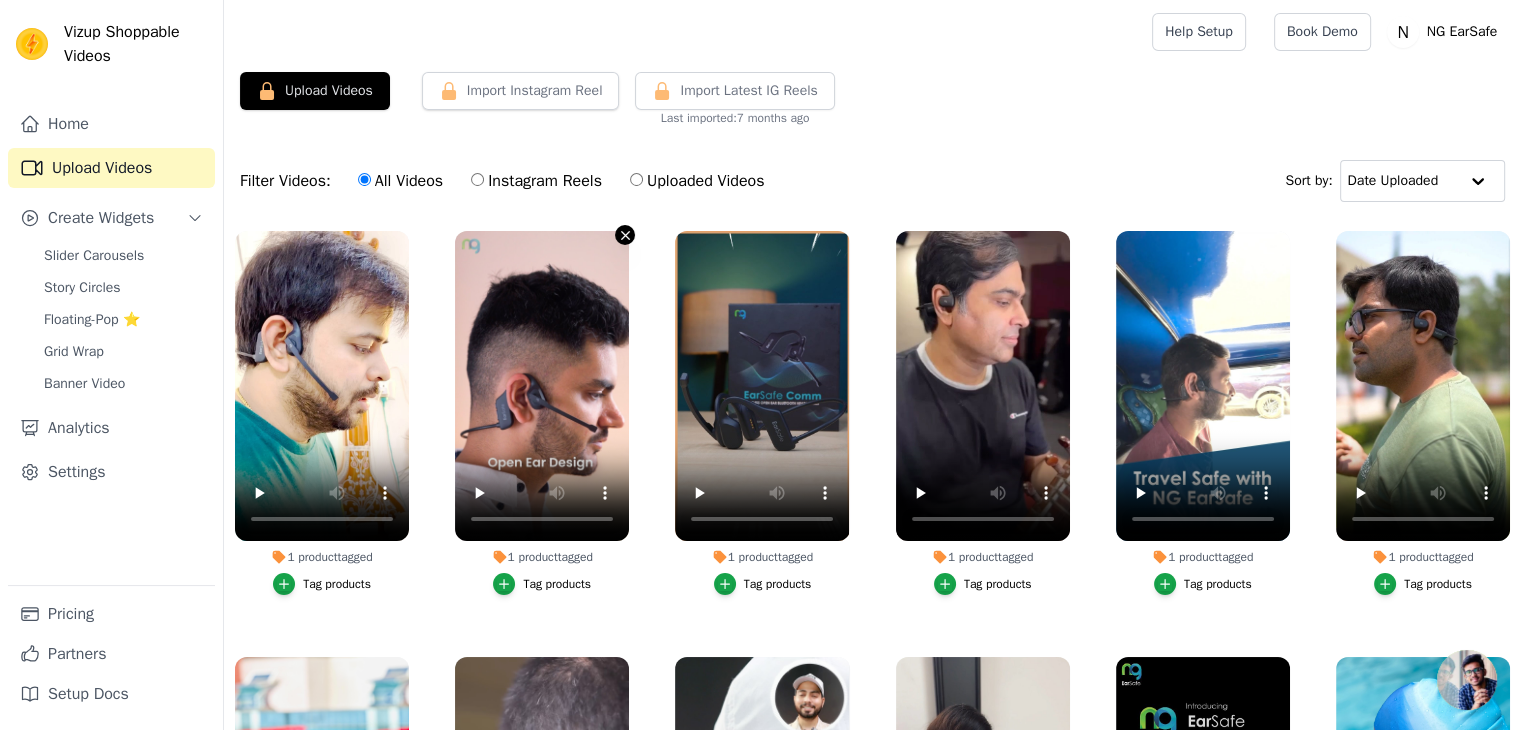 click 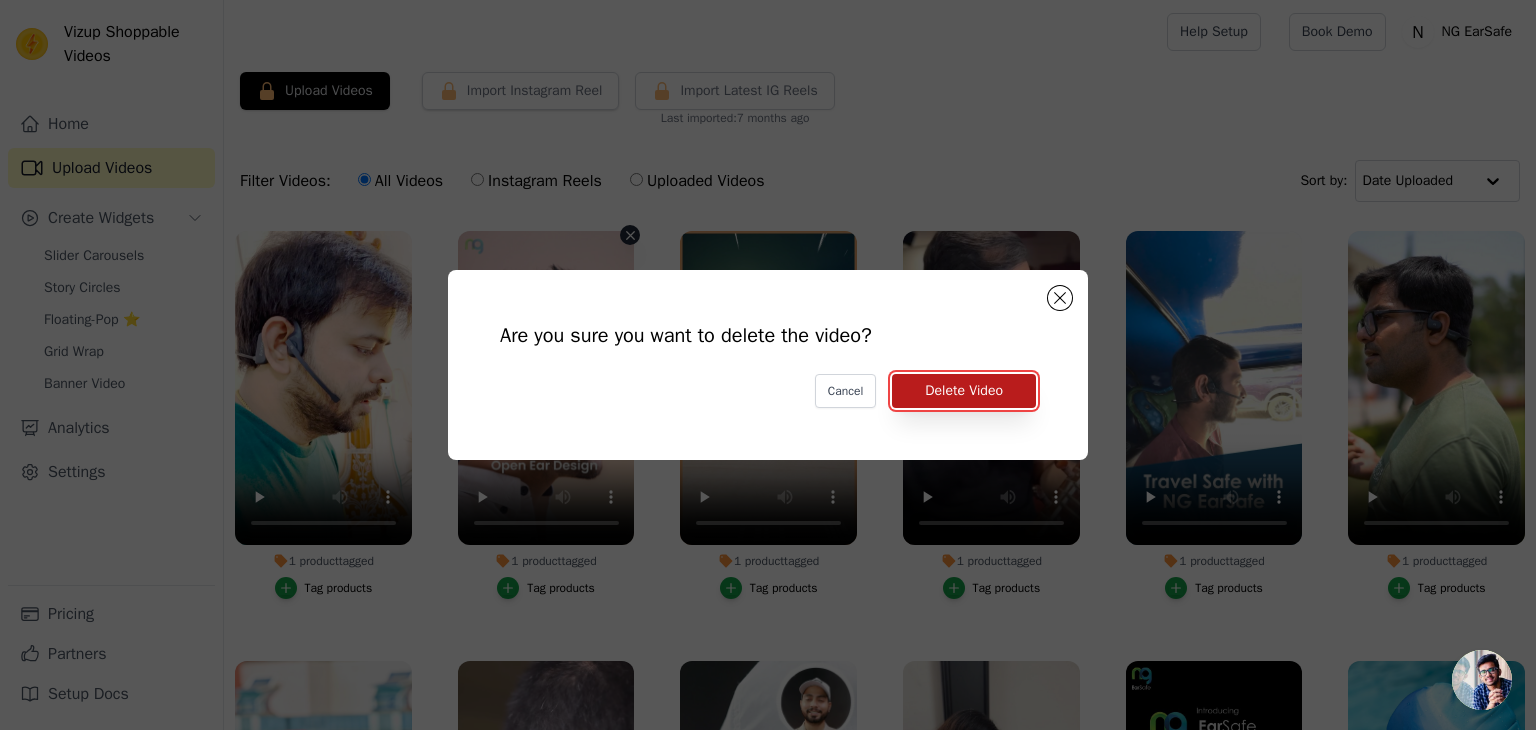 click on "Delete Video" at bounding box center [964, 391] 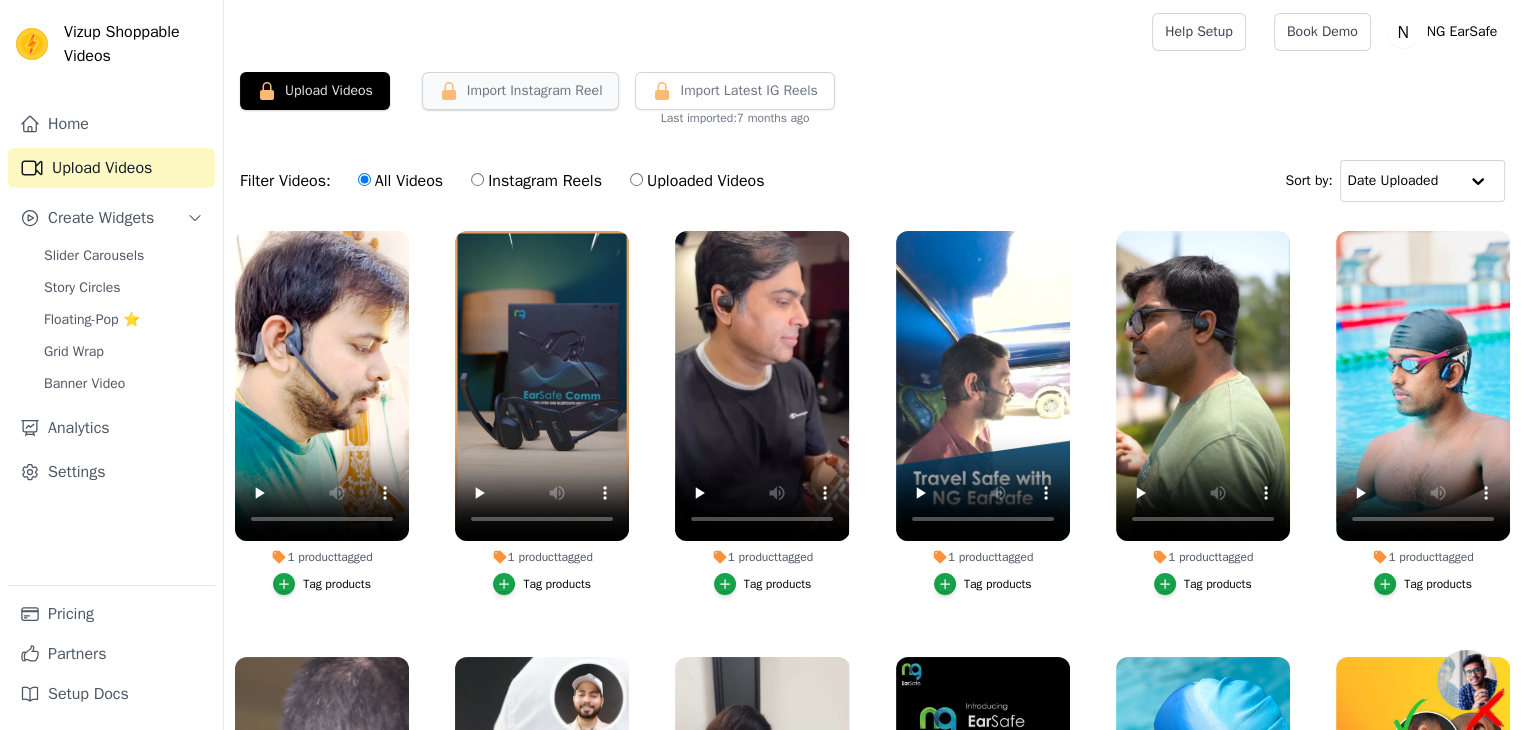 click on "Import Instagram Reel" at bounding box center [521, 91] 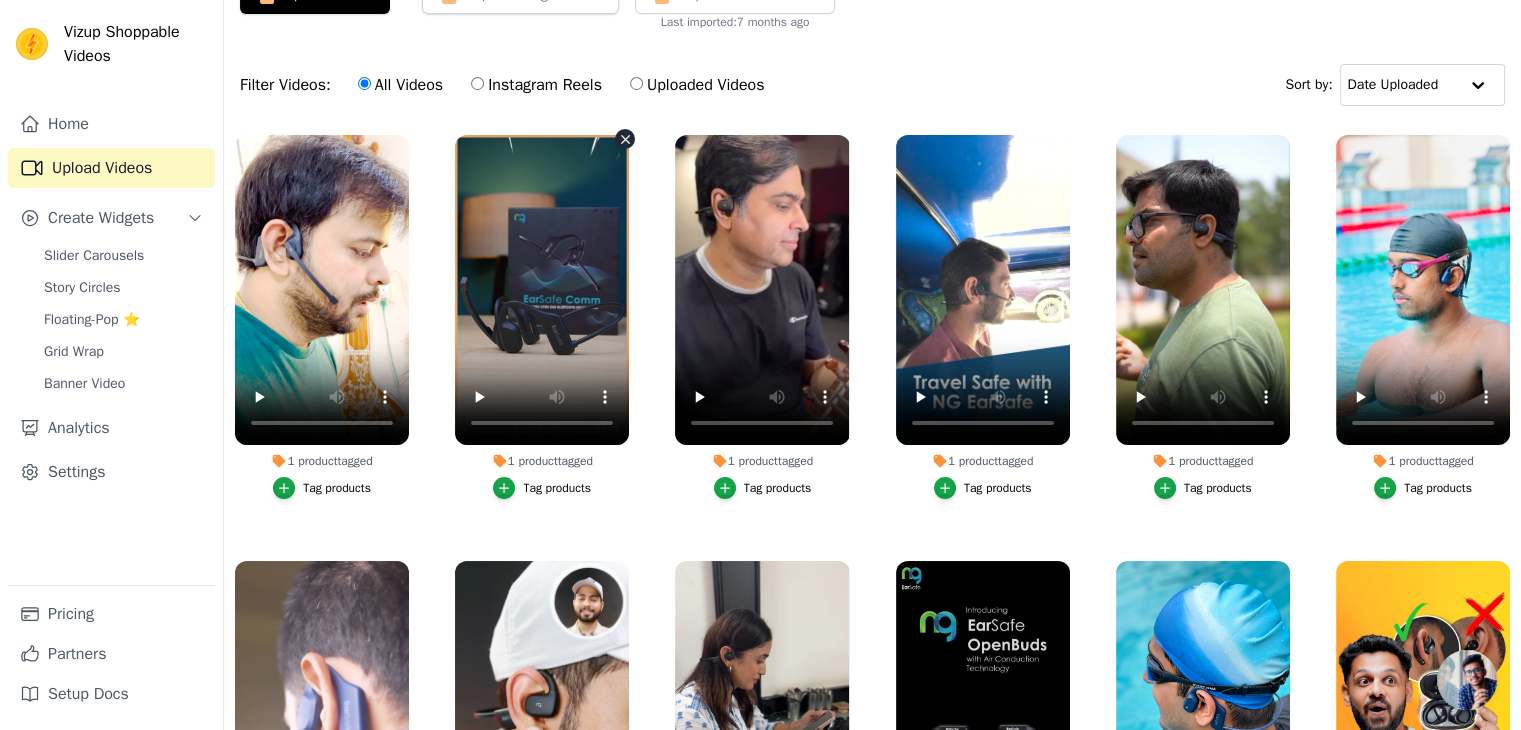 scroll, scrollTop: 0, scrollLeft: 0, axis: both 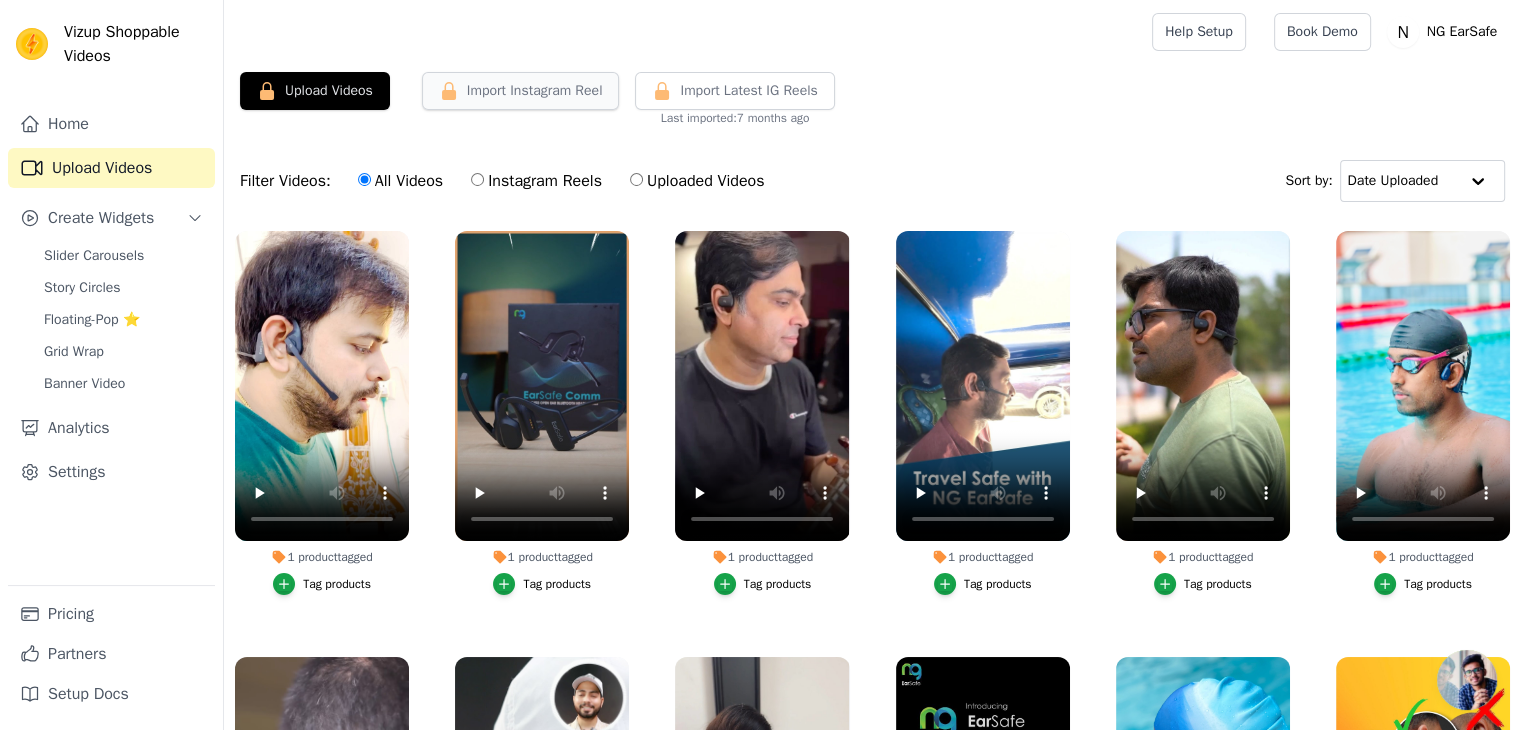click on "Import Instagram Reel" at bounding box center (521, 91) 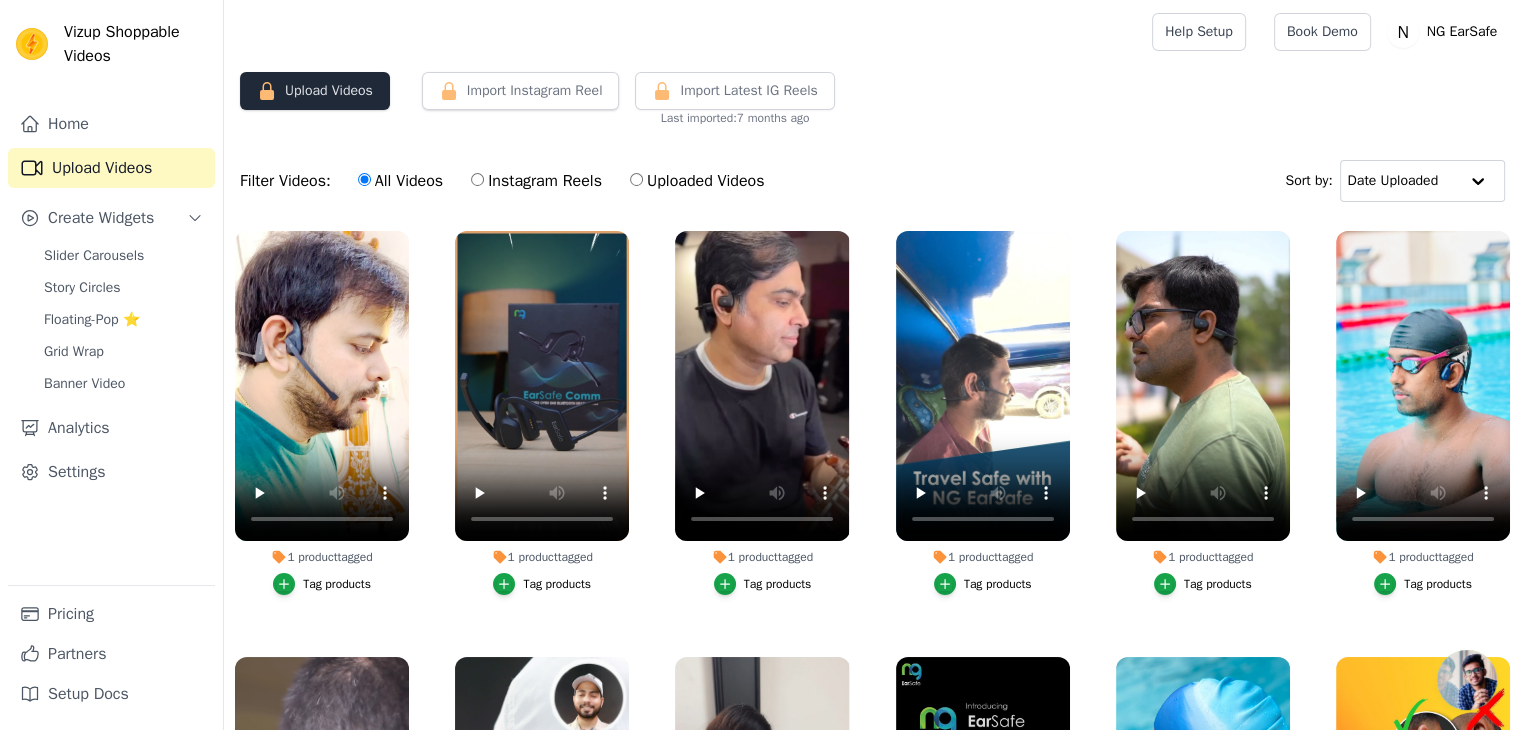 click on "Upload Videos" at bounding box center [315, 91] 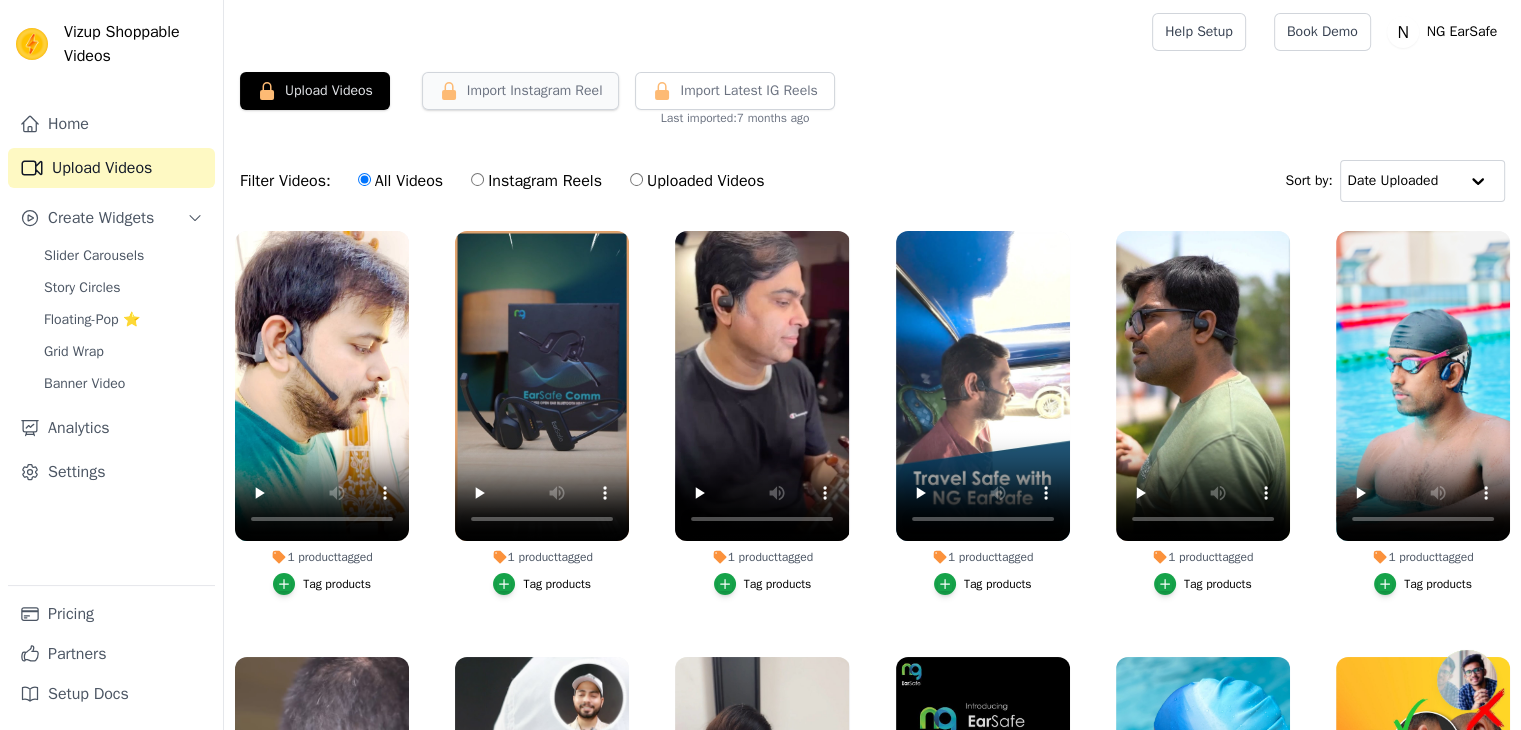 click on "Import Instagram Reel" at bounding box center (521, 91) 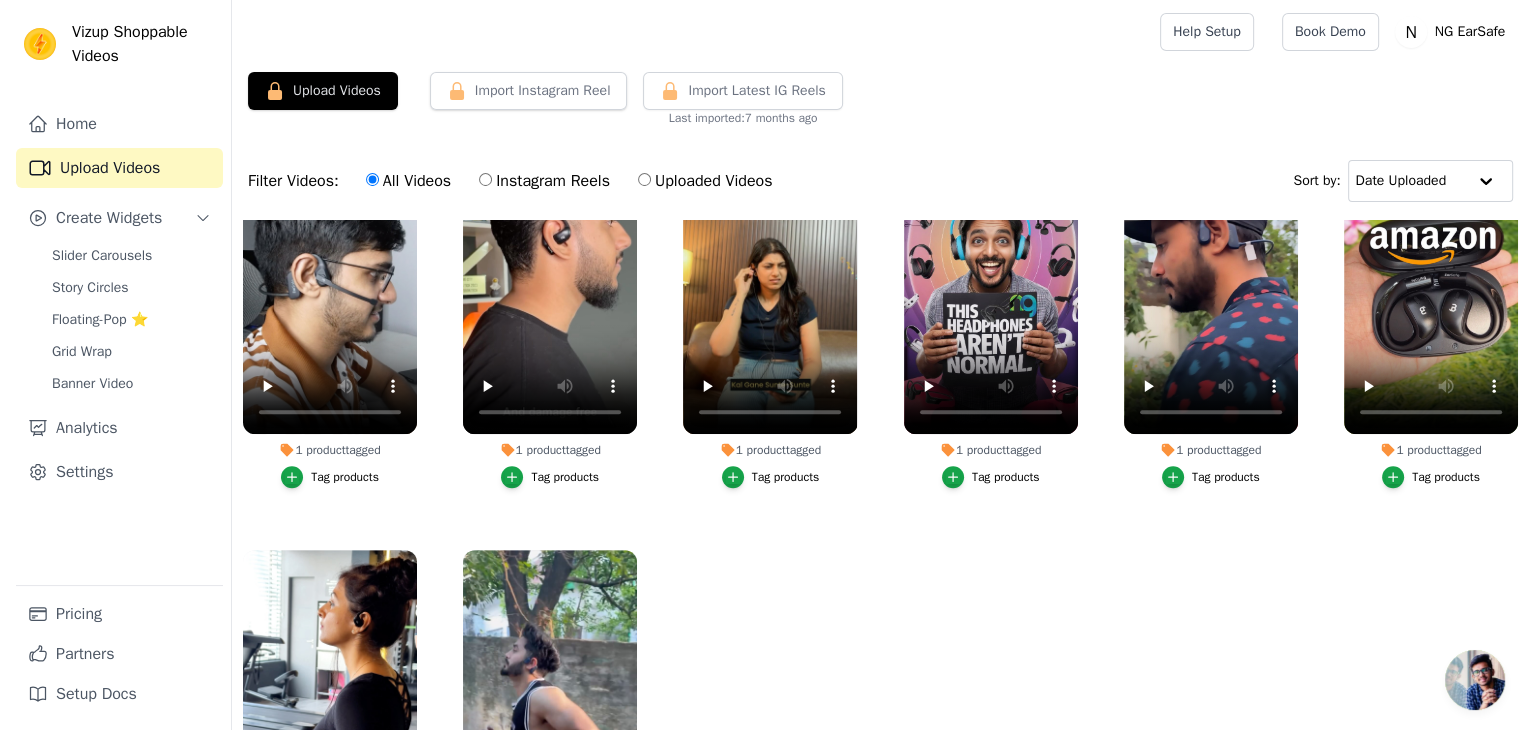 scroll, scrollTop: 836, scrollLeft: 0, axis: vertical 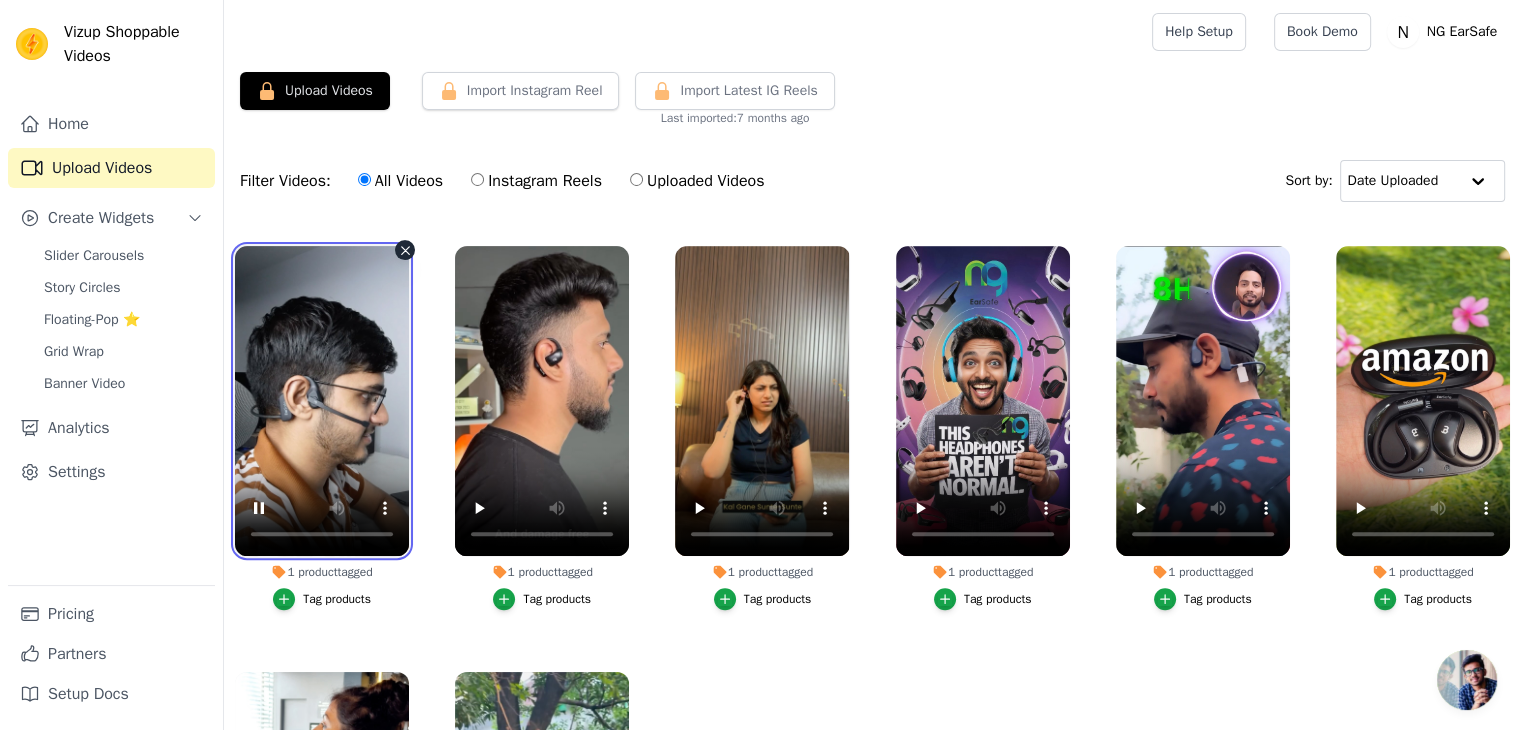 type 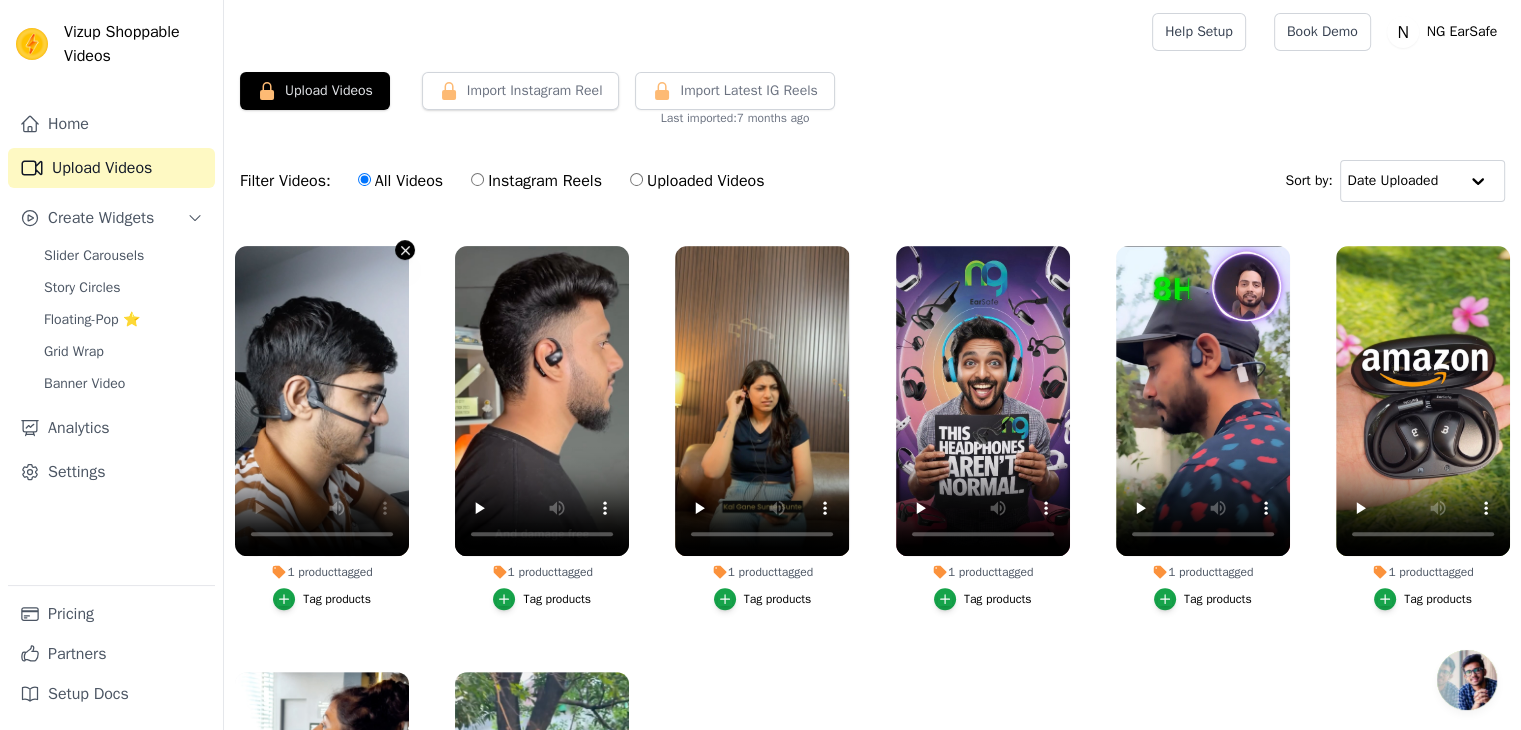 click 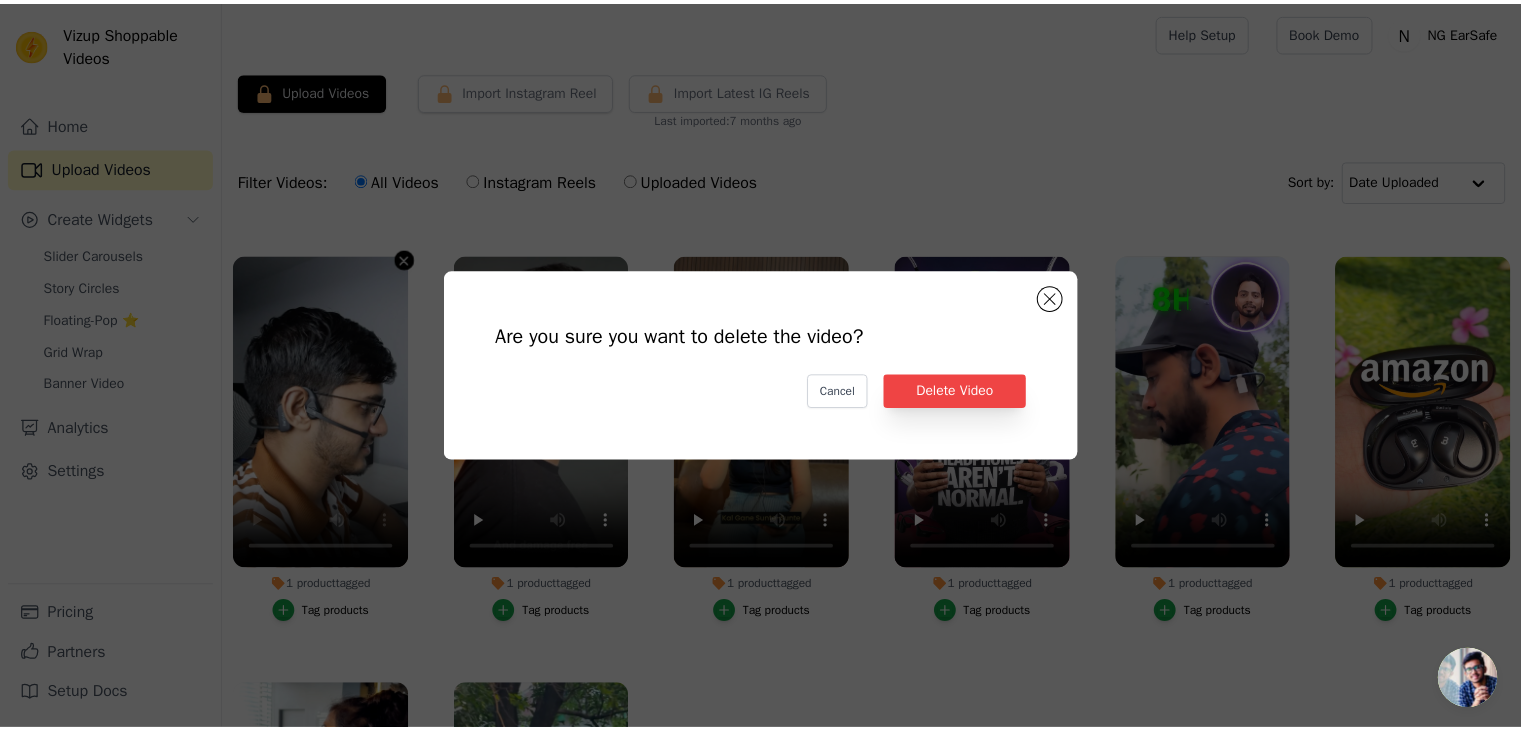 scroll, scrollTop: 844, scrollLeft: 0, axis: vertical 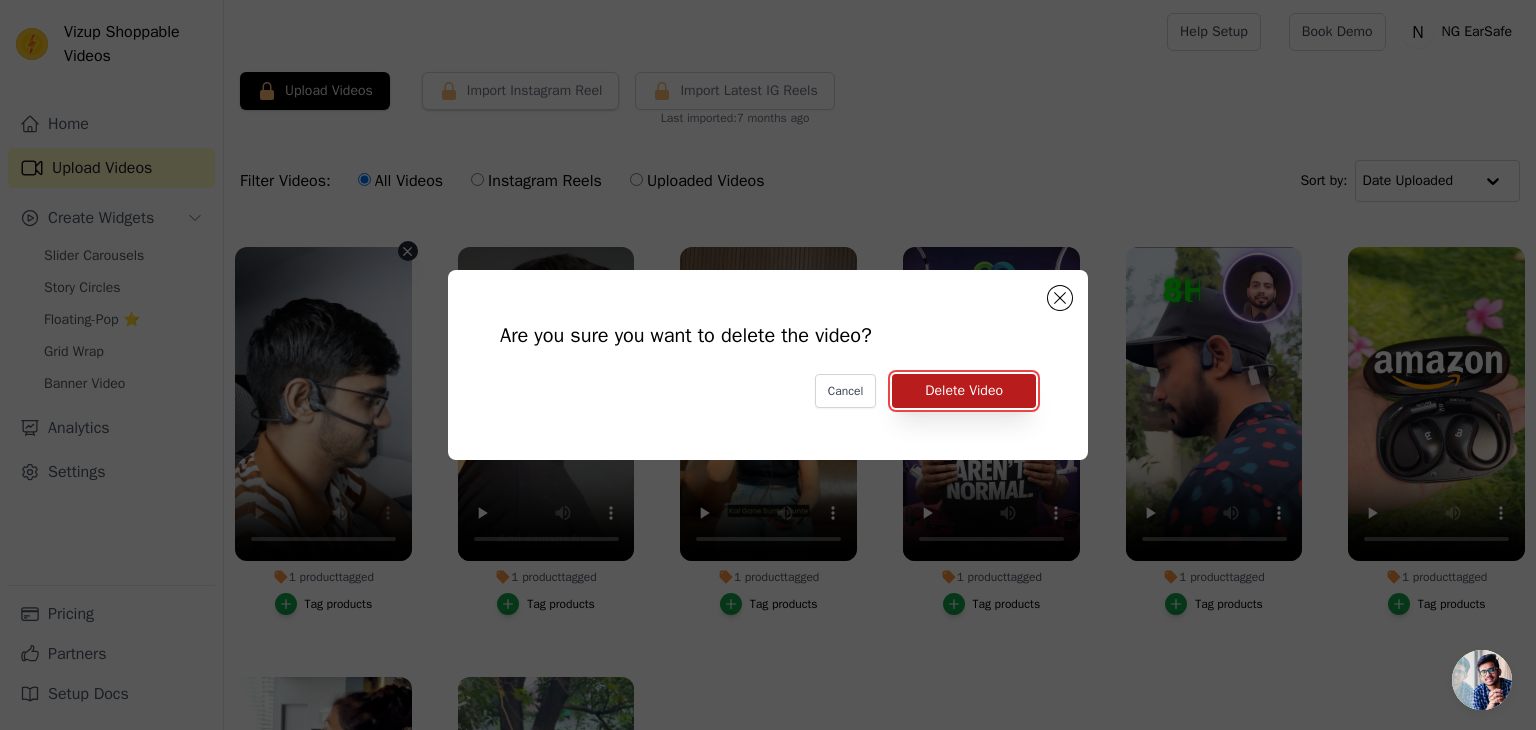 click on "Delete Video" at bounding box center [964, 391] 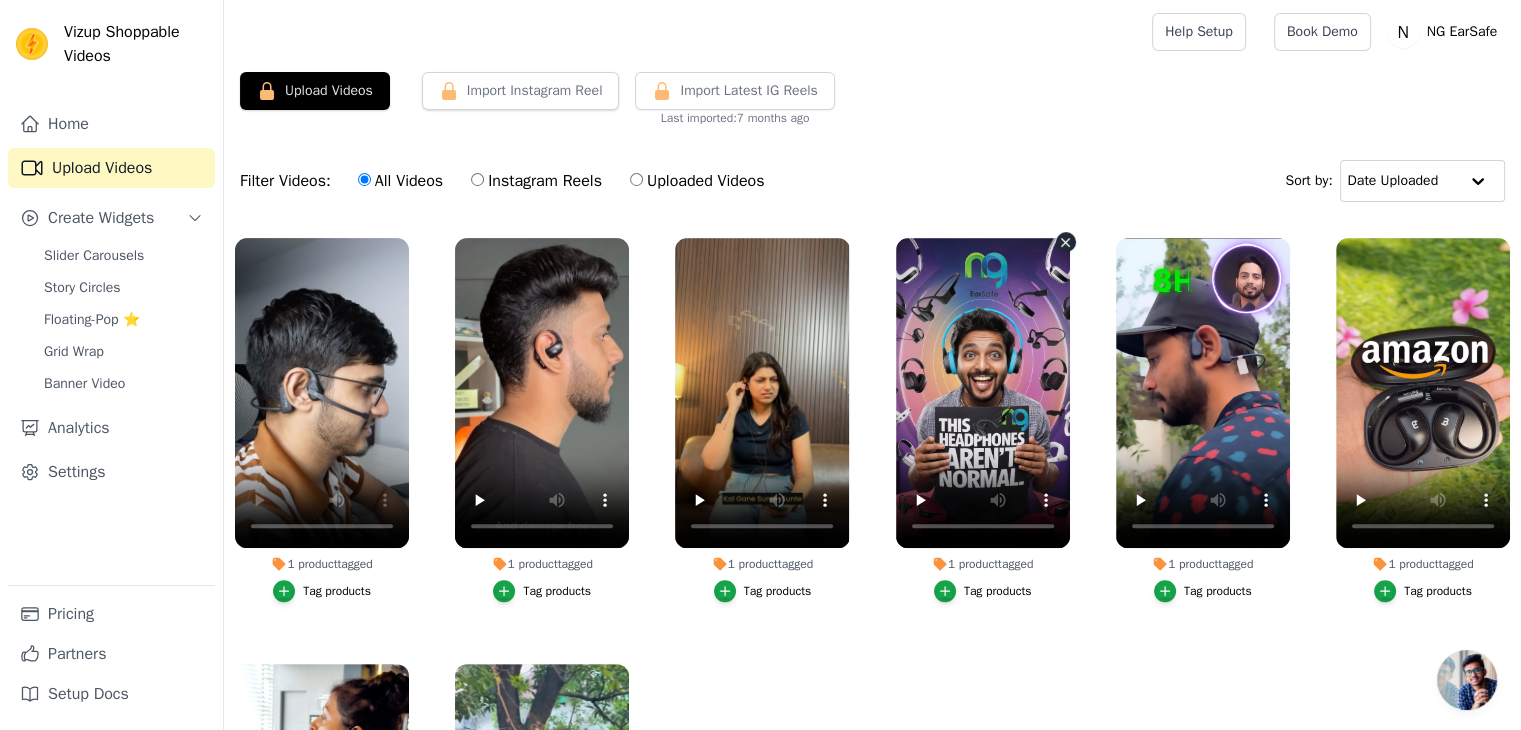 scroll, scrollTop: 836, scrollLeft: 0, axis: vertical 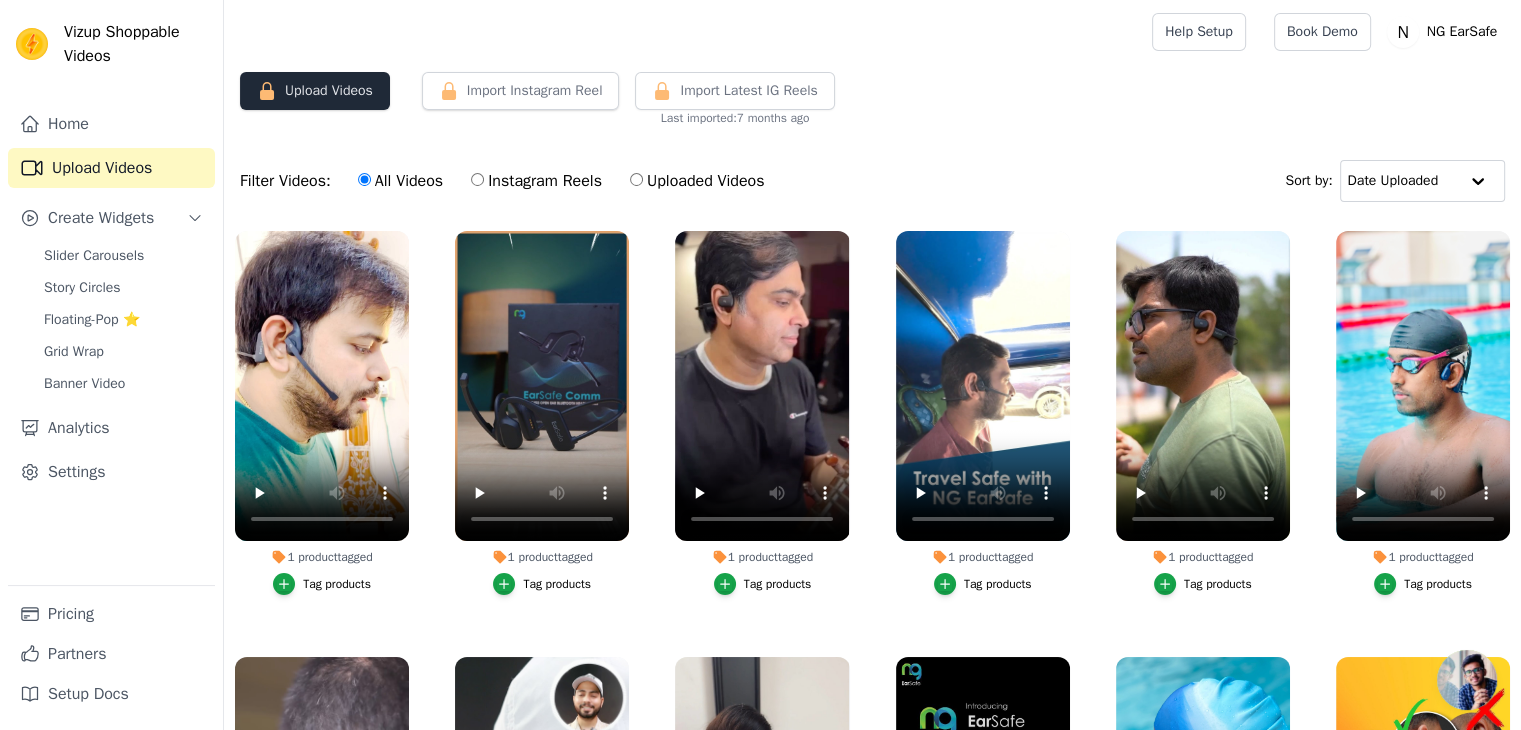 click on "Upload Videos" at bounding box center (315, 91) 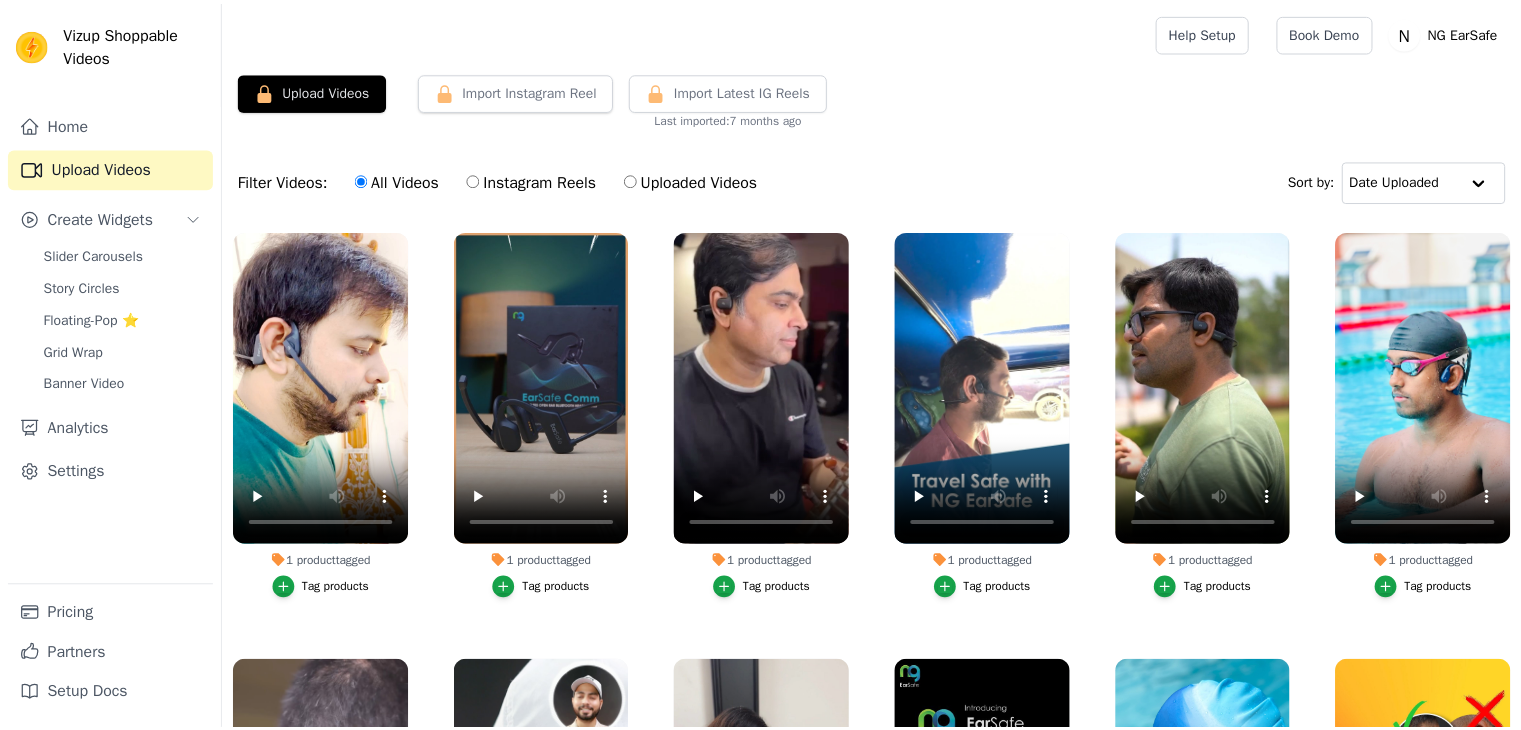 scroll, scrollTop: 0, scrollLeft: 0, axis: both 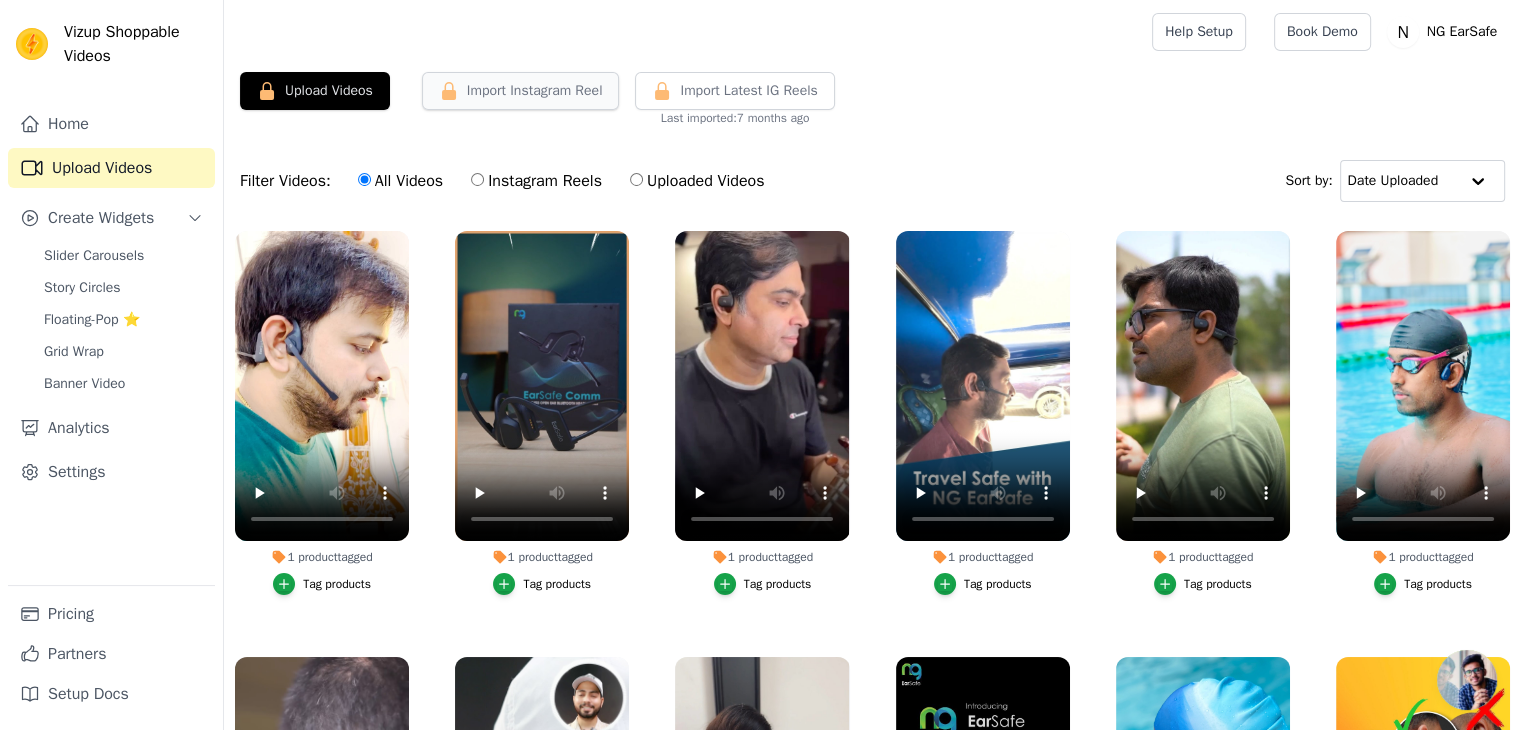click on "Import Instagram Reel" at bounding box center (521, 91) 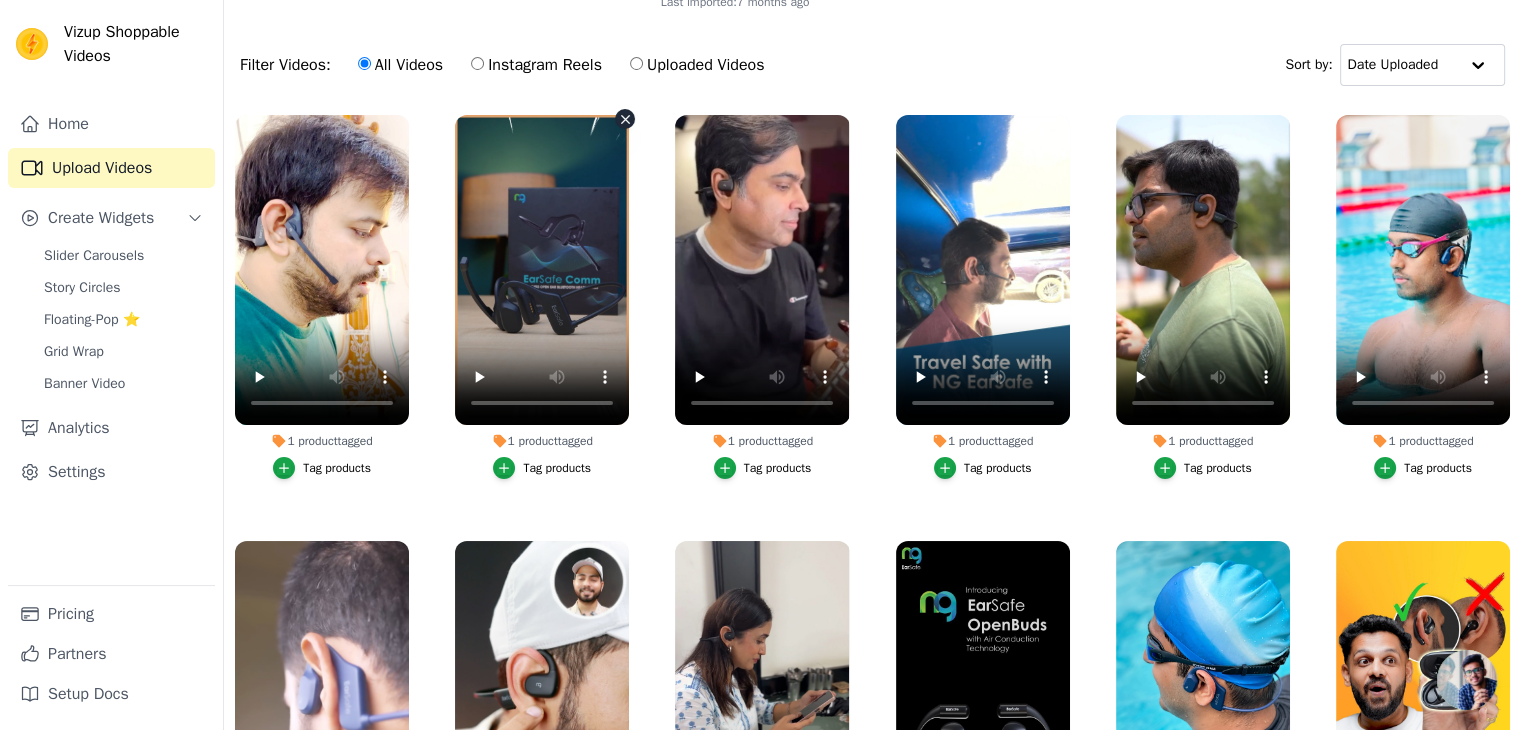scroll, scrollTop: 203, scrollLeft: 0, axis: vertical 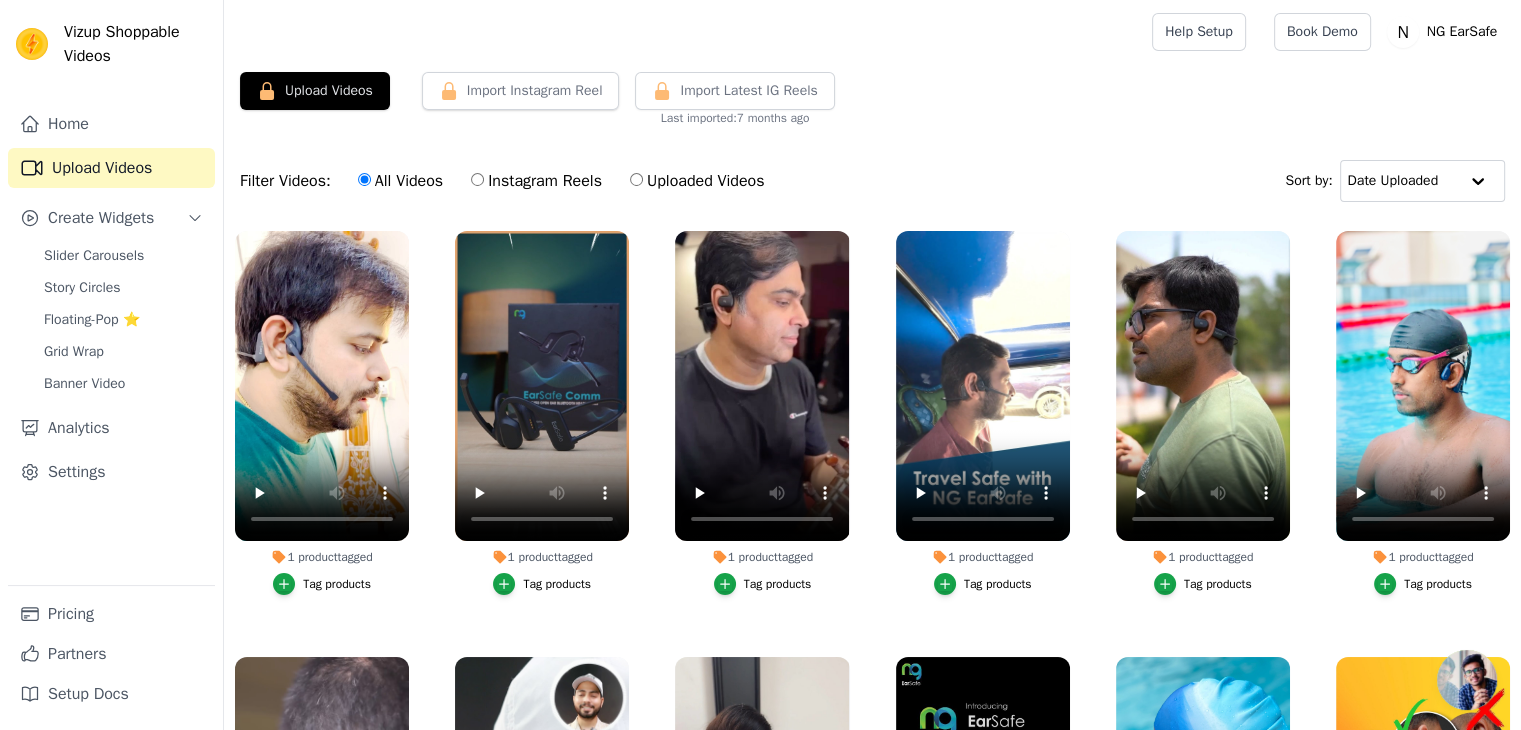 click on "Instagram Reels" at bounding box center [477, 179] 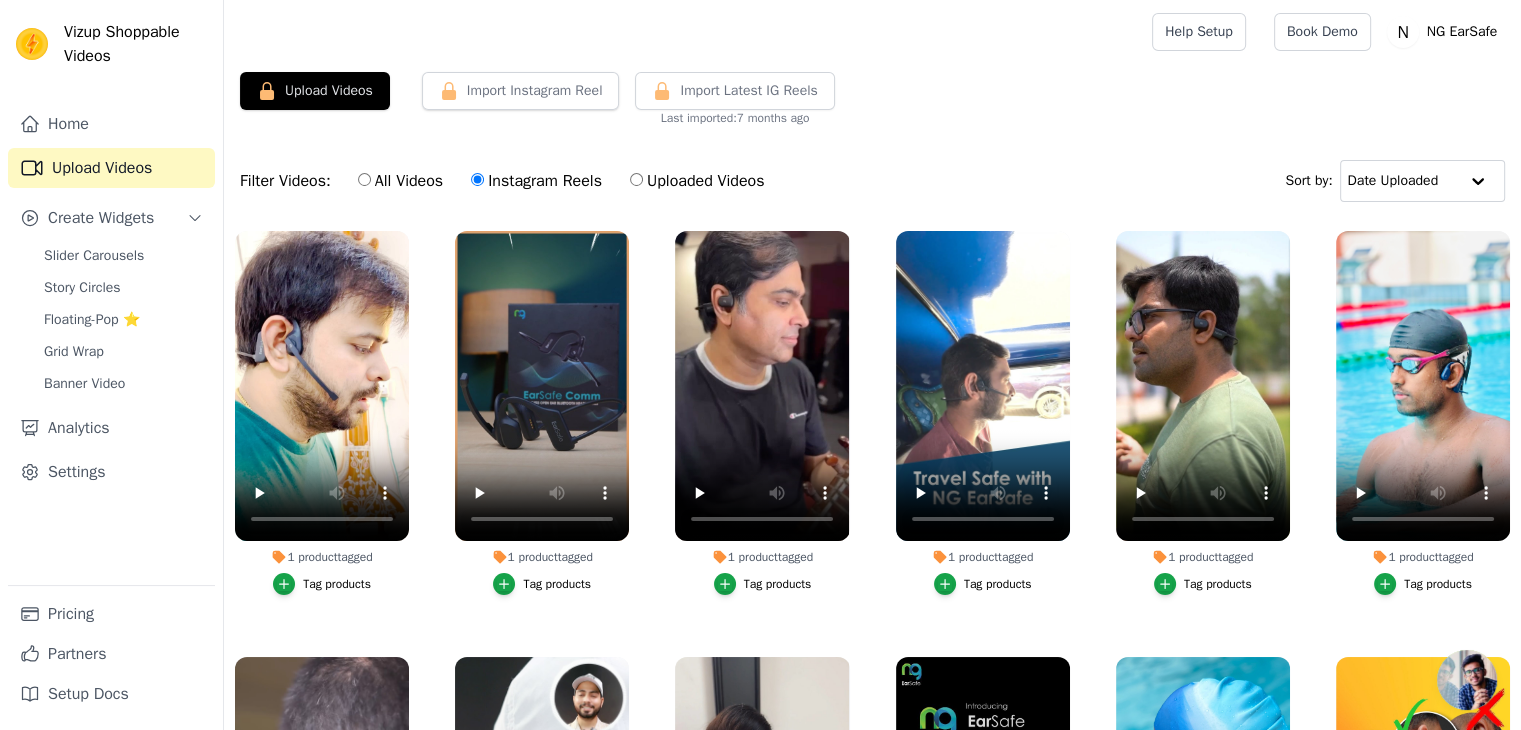 click on "Uploaded Videos" at bounding box center (697, 181) 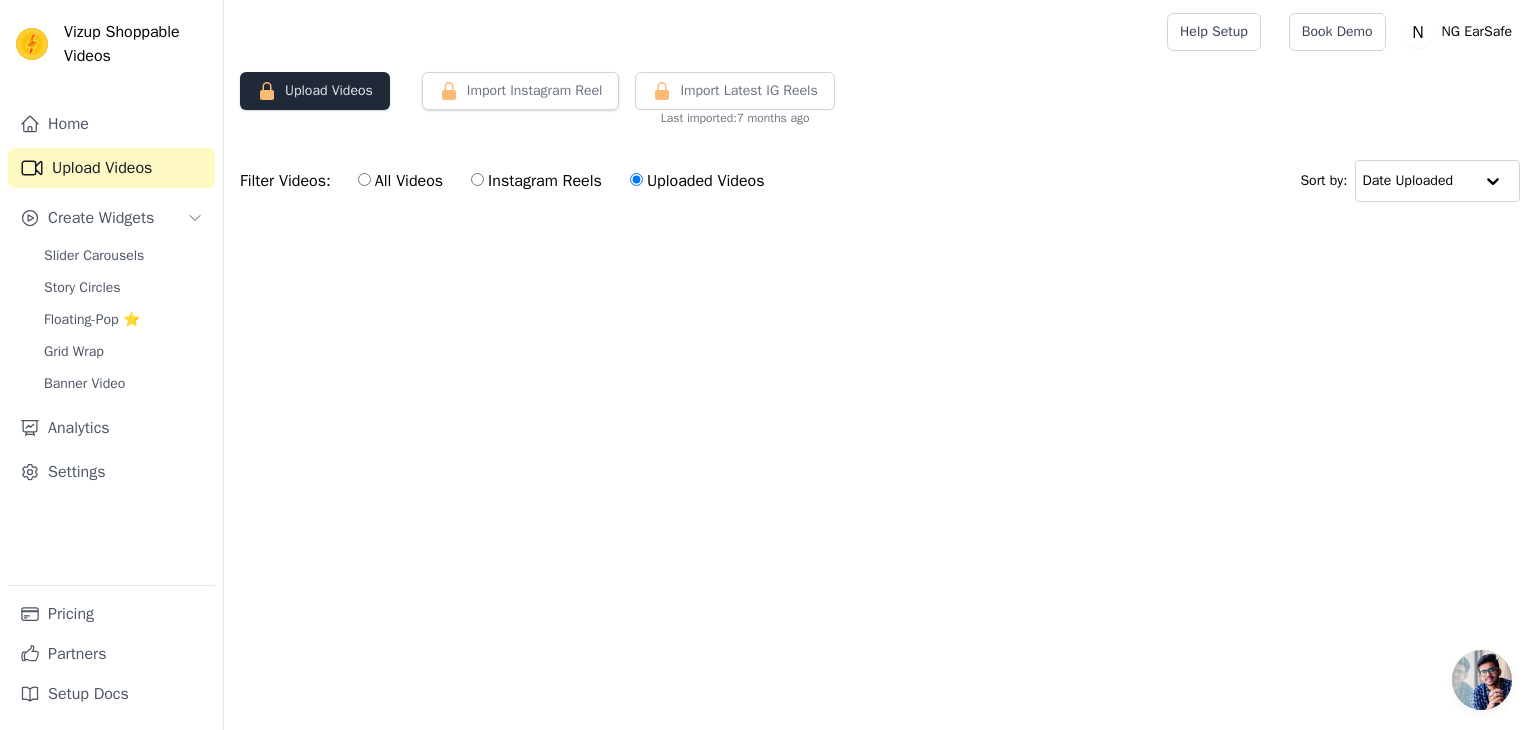 click on "Upload Videos" at bounding box center (315, 91) 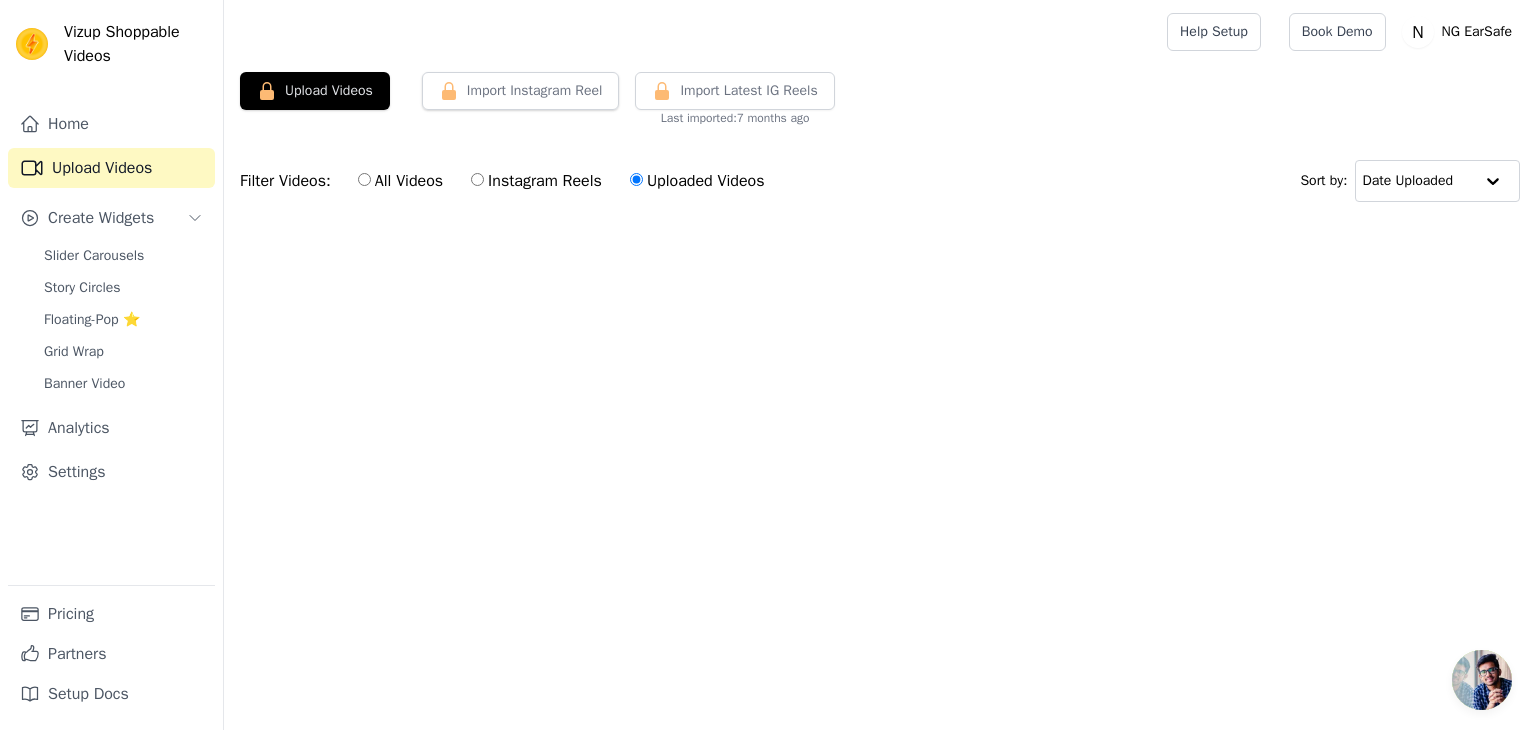 click on "Instagram Reels" at bounding box center (477, 179) 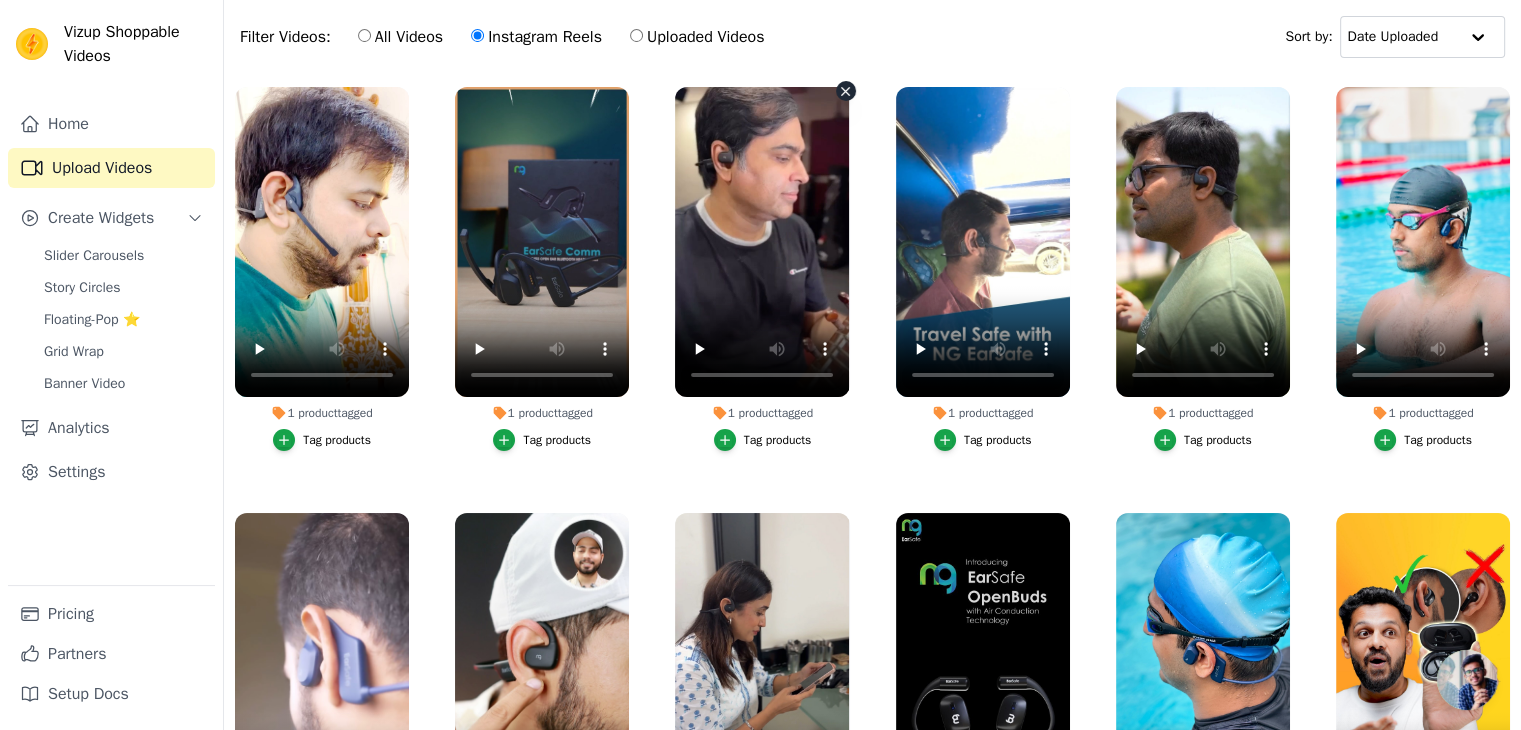 scroll, scrollTop: 203, scrollLeft: 0, axis: vertical 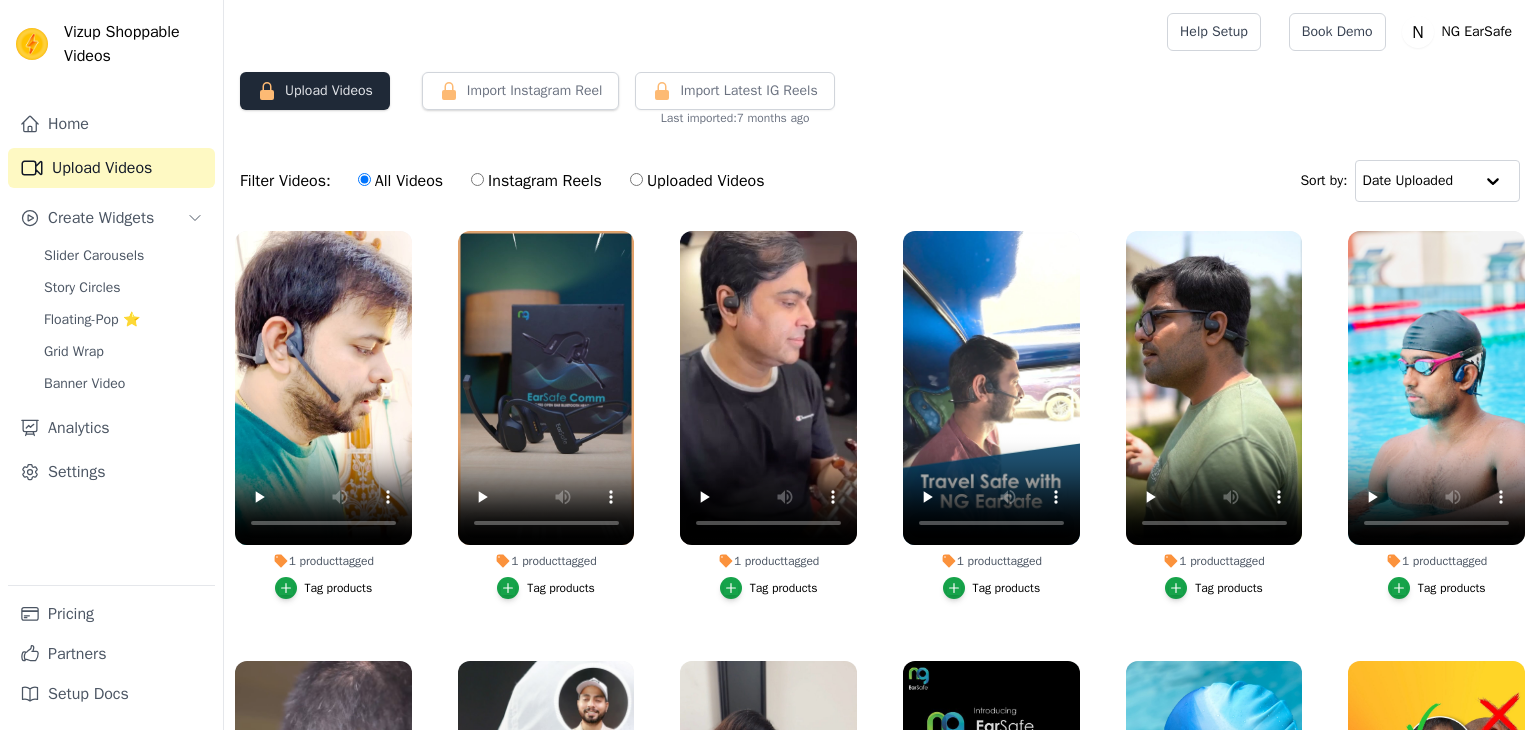 click on "Upload Videos" at bounding box center (315, 91) 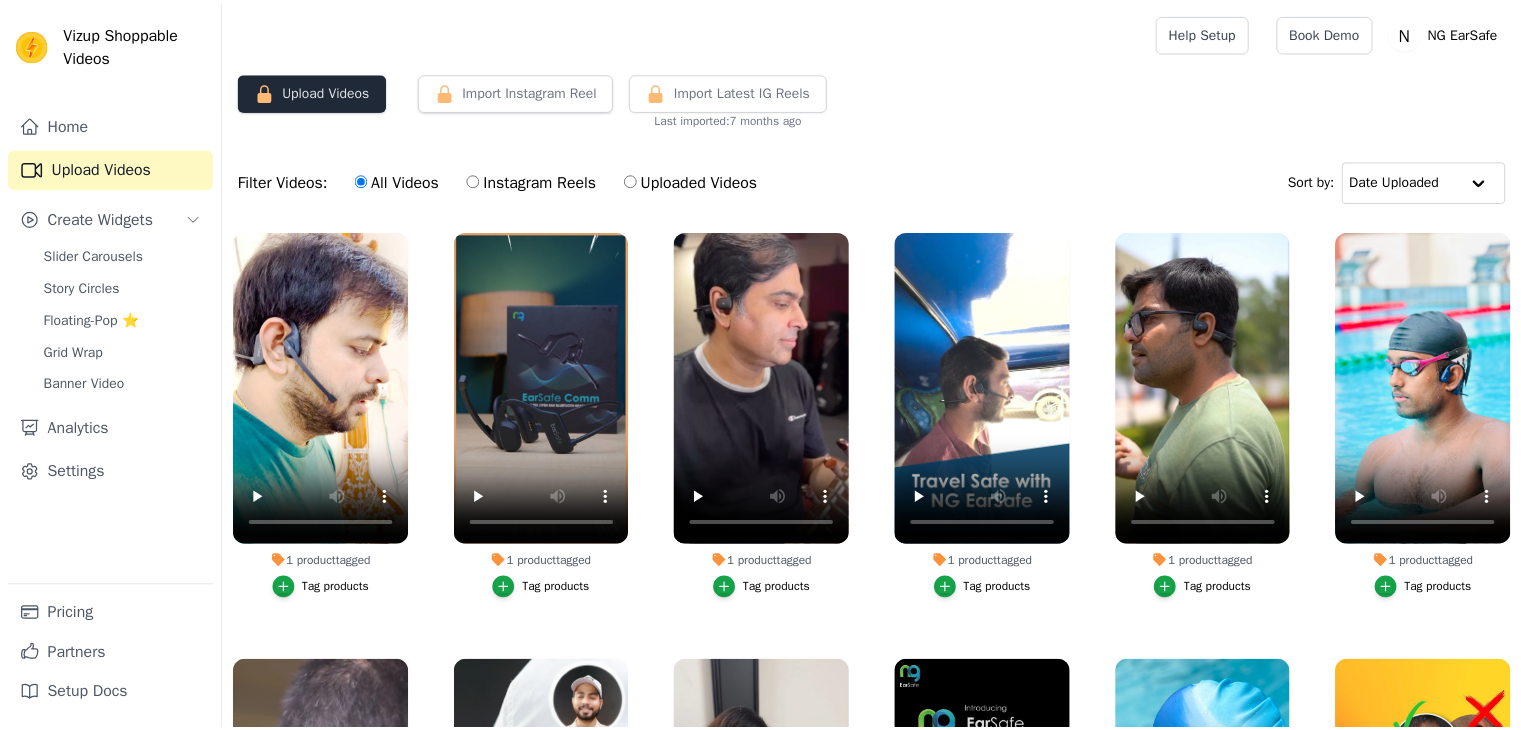 scroll, scrollTop: 0, scrollLeft: 0, axis: both 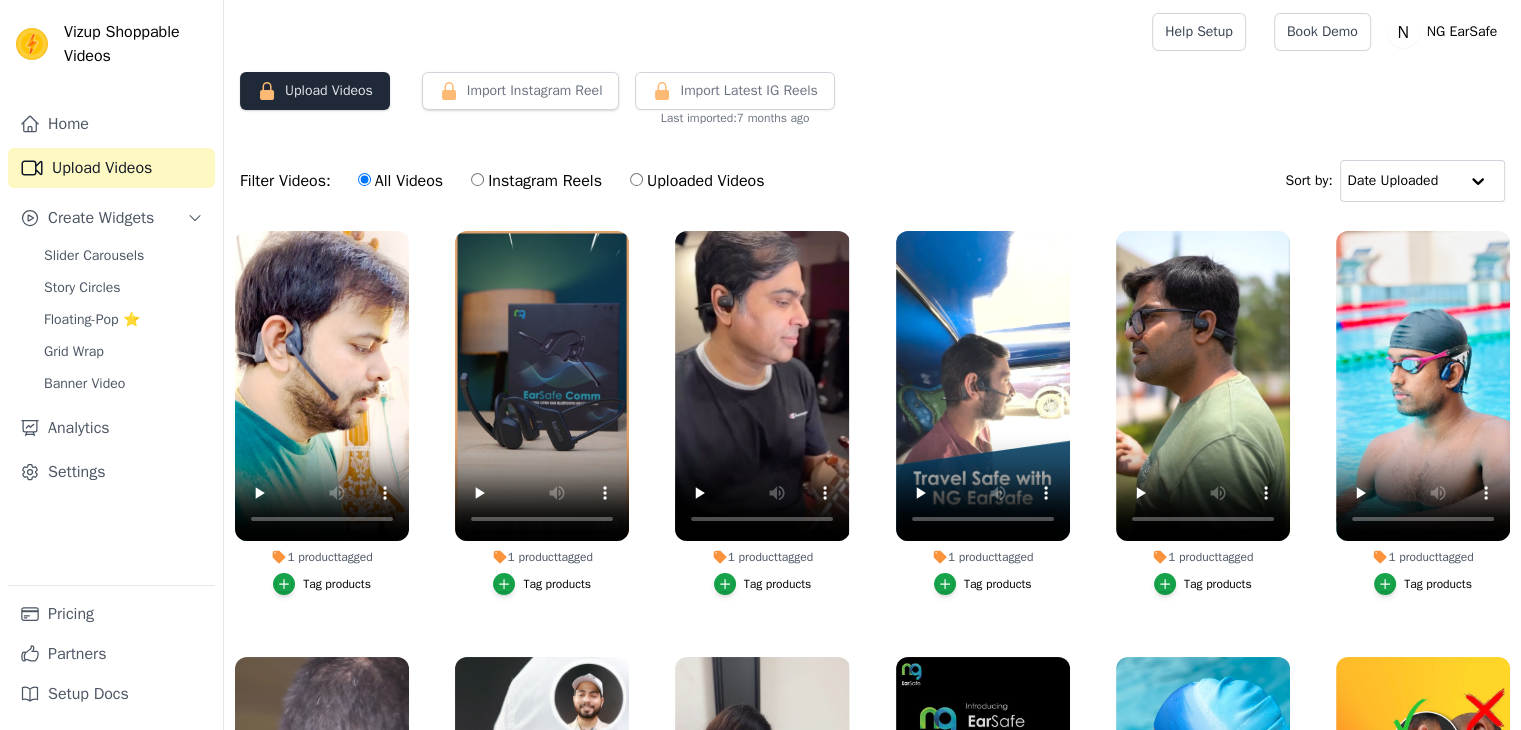 click on "Upload Videos" at bounding box center (315, 91) 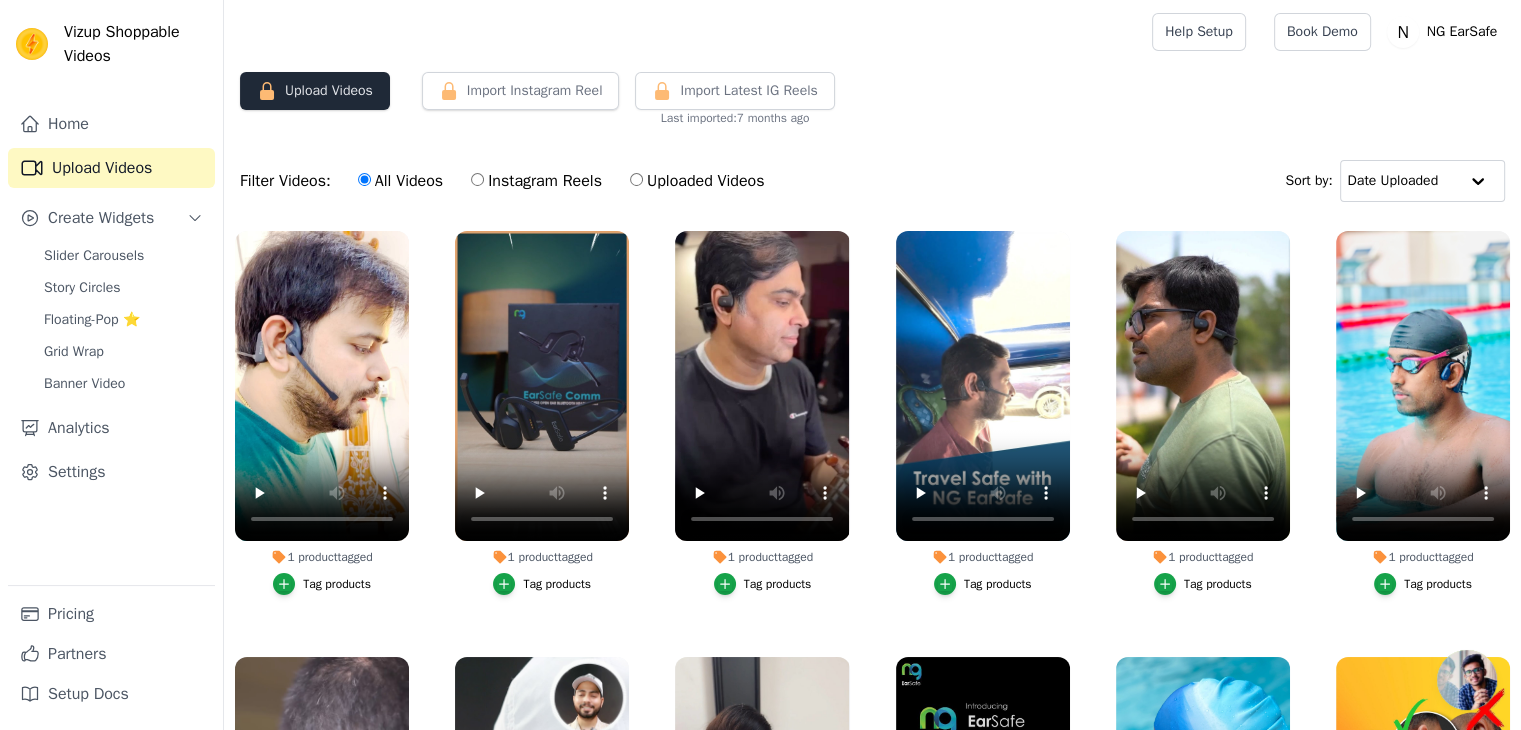 click on "Upload Videos" at bounding box center [315, 91] 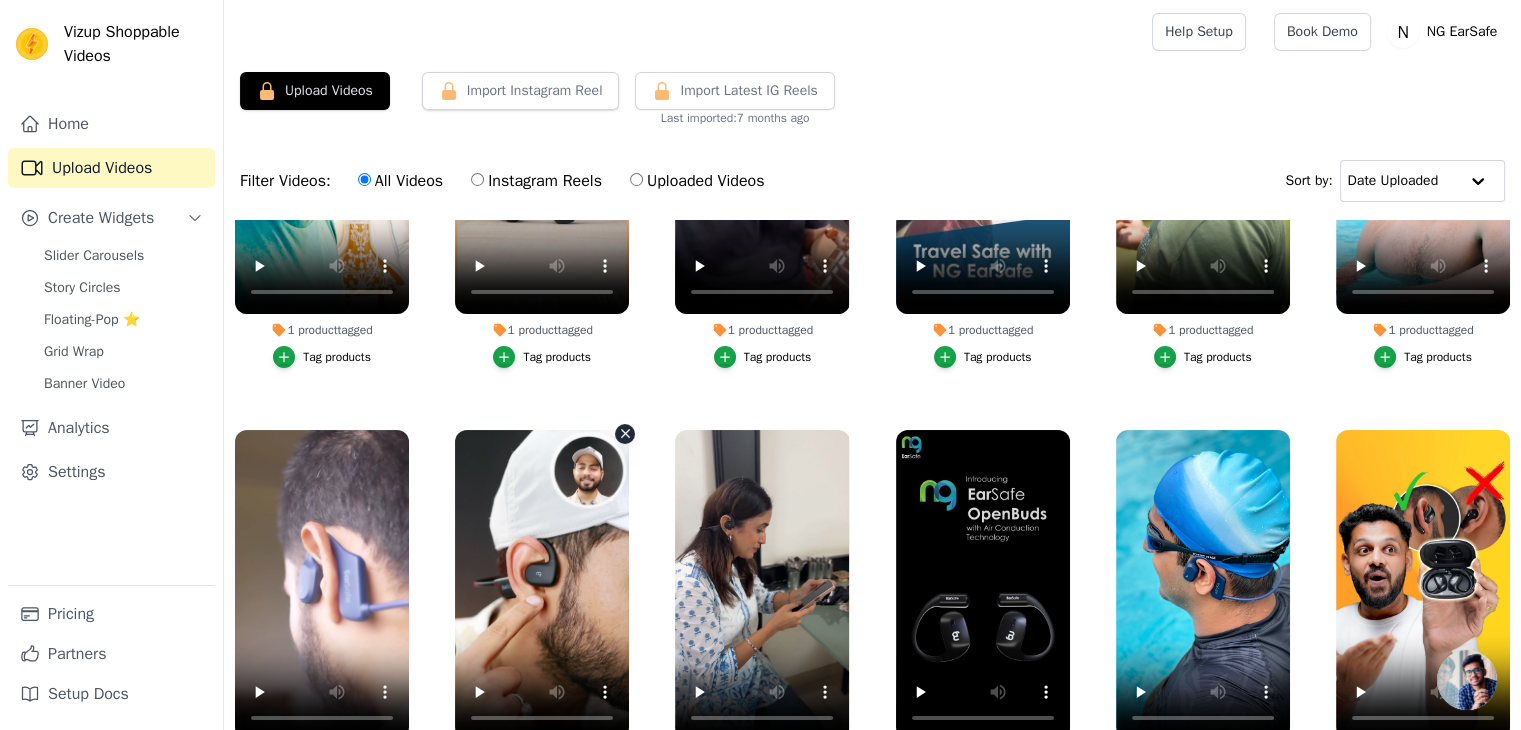 scroll, scrollTop: 36, scrollLeft: 0, axis: vertical 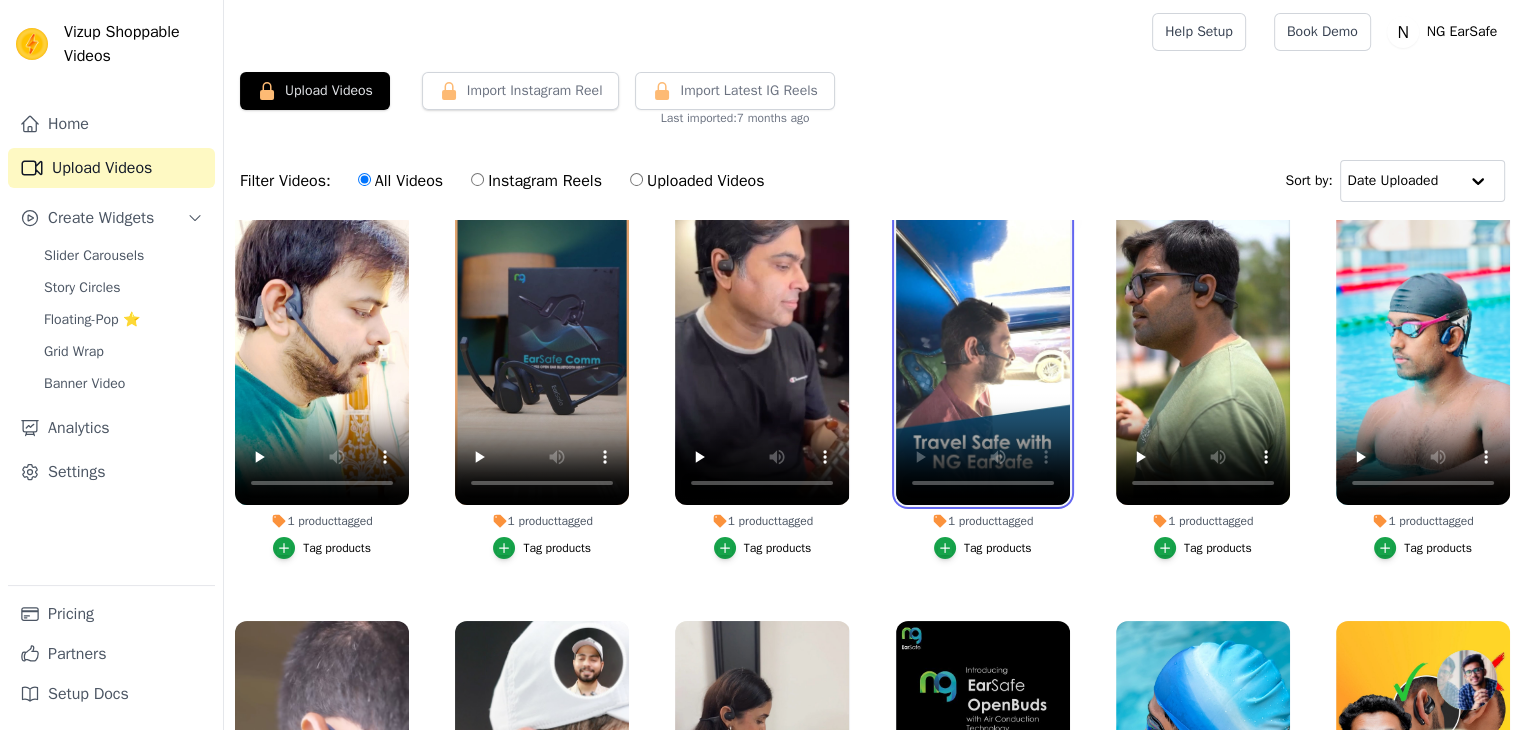 type 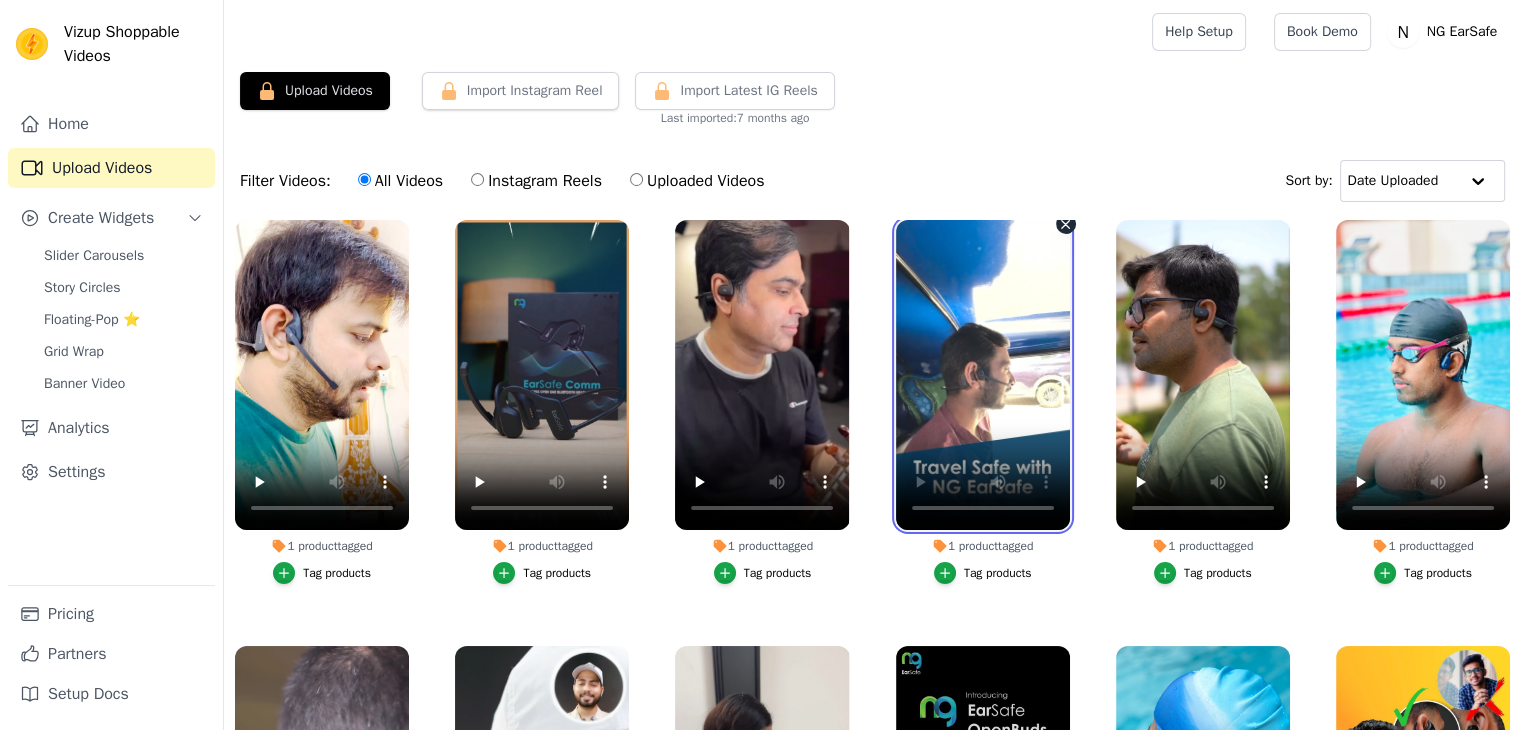 scroll, scrollTop: 0, scrollLeft: 0, axis: both 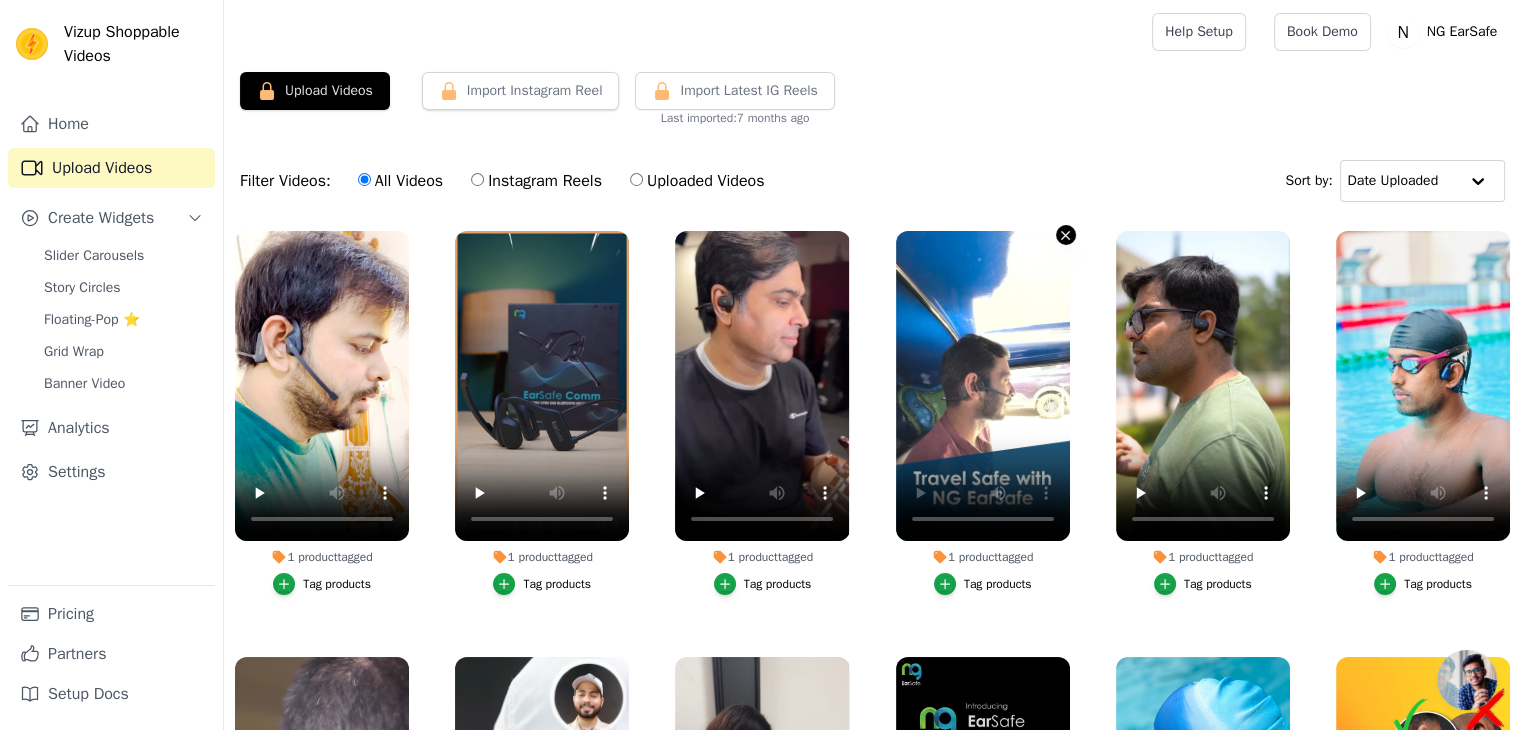 click 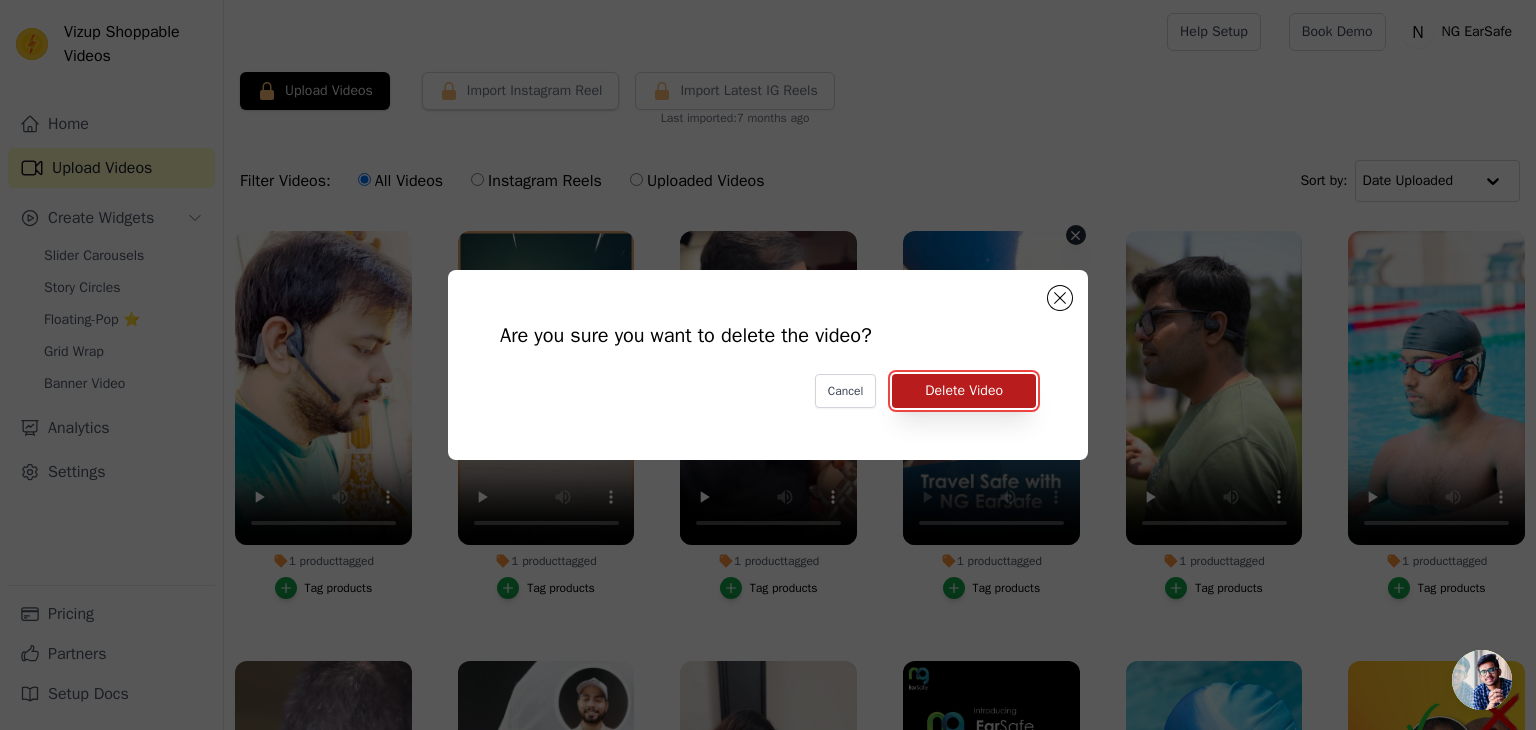 click on "Delete Video" at bounding box center [964, 391] 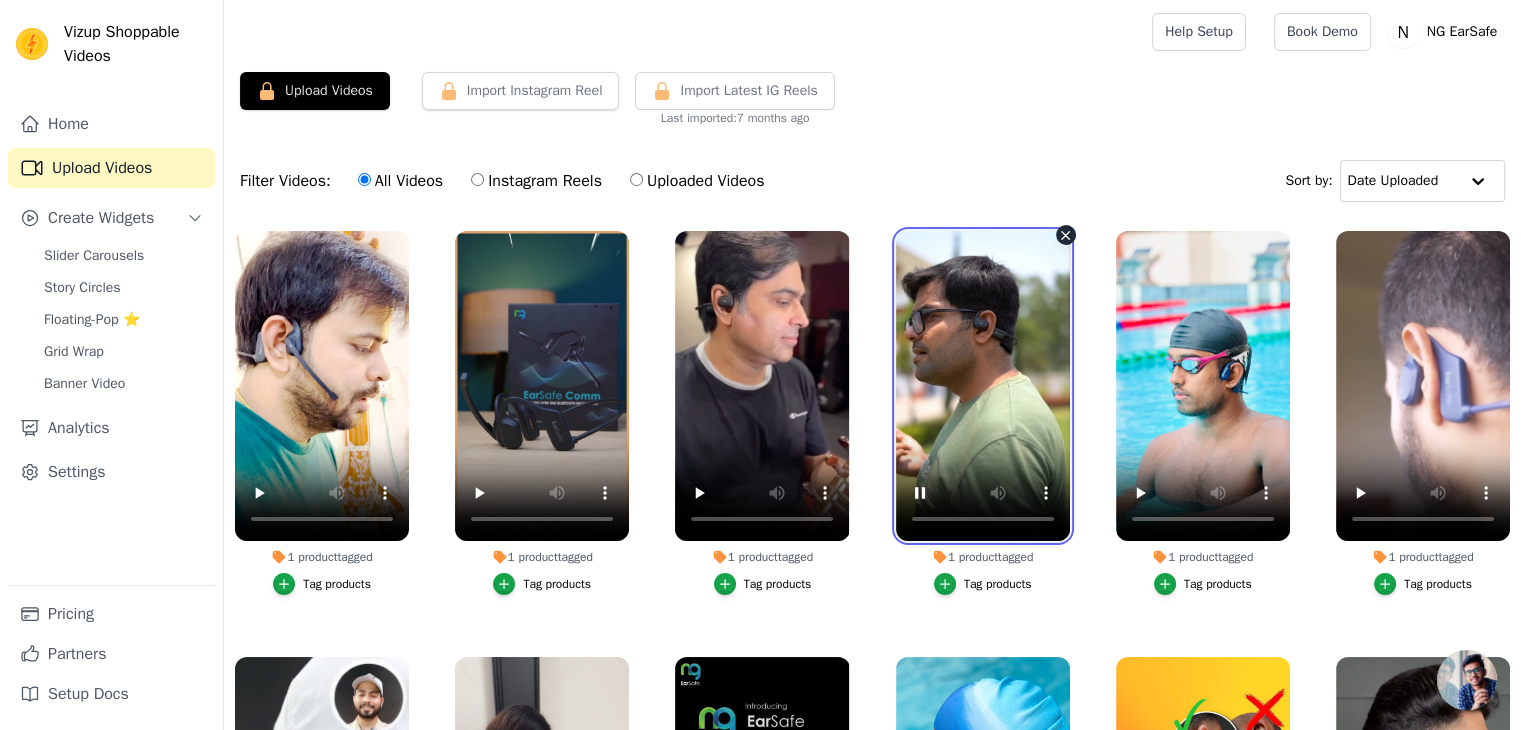 type 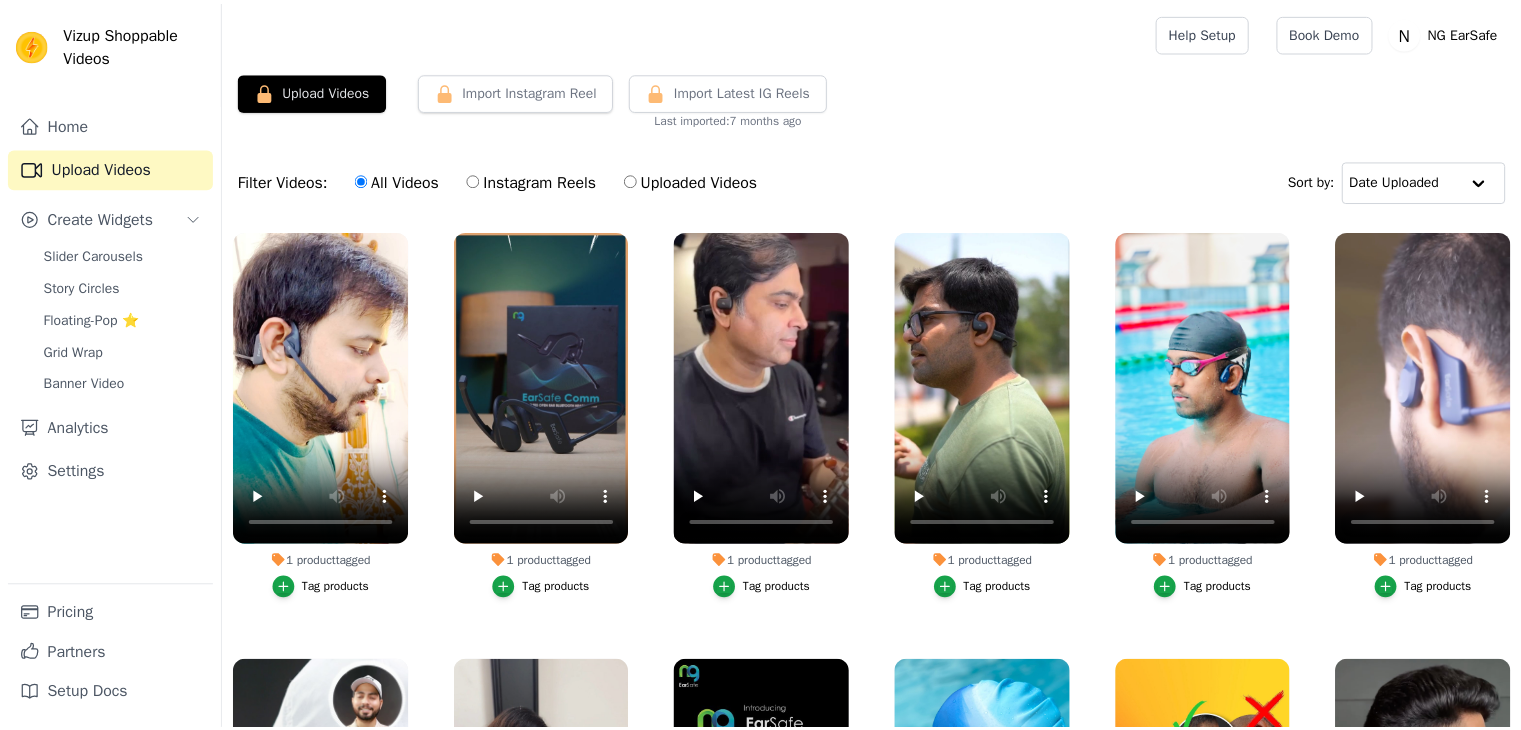 scroll, scrollTop: 0, scrollLeft: 0, axis: both 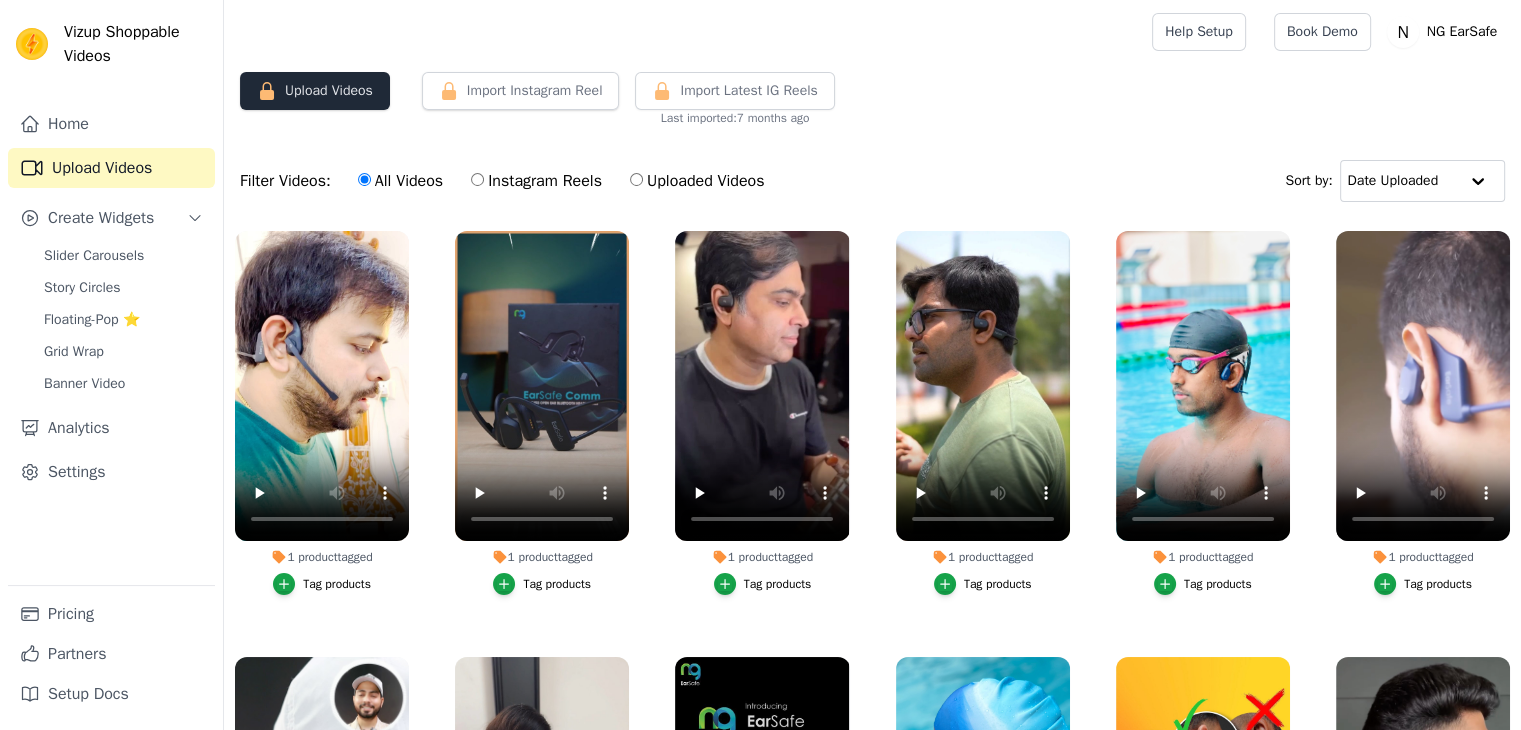 click on "Upload Videos" at bounding box center [315, 91] 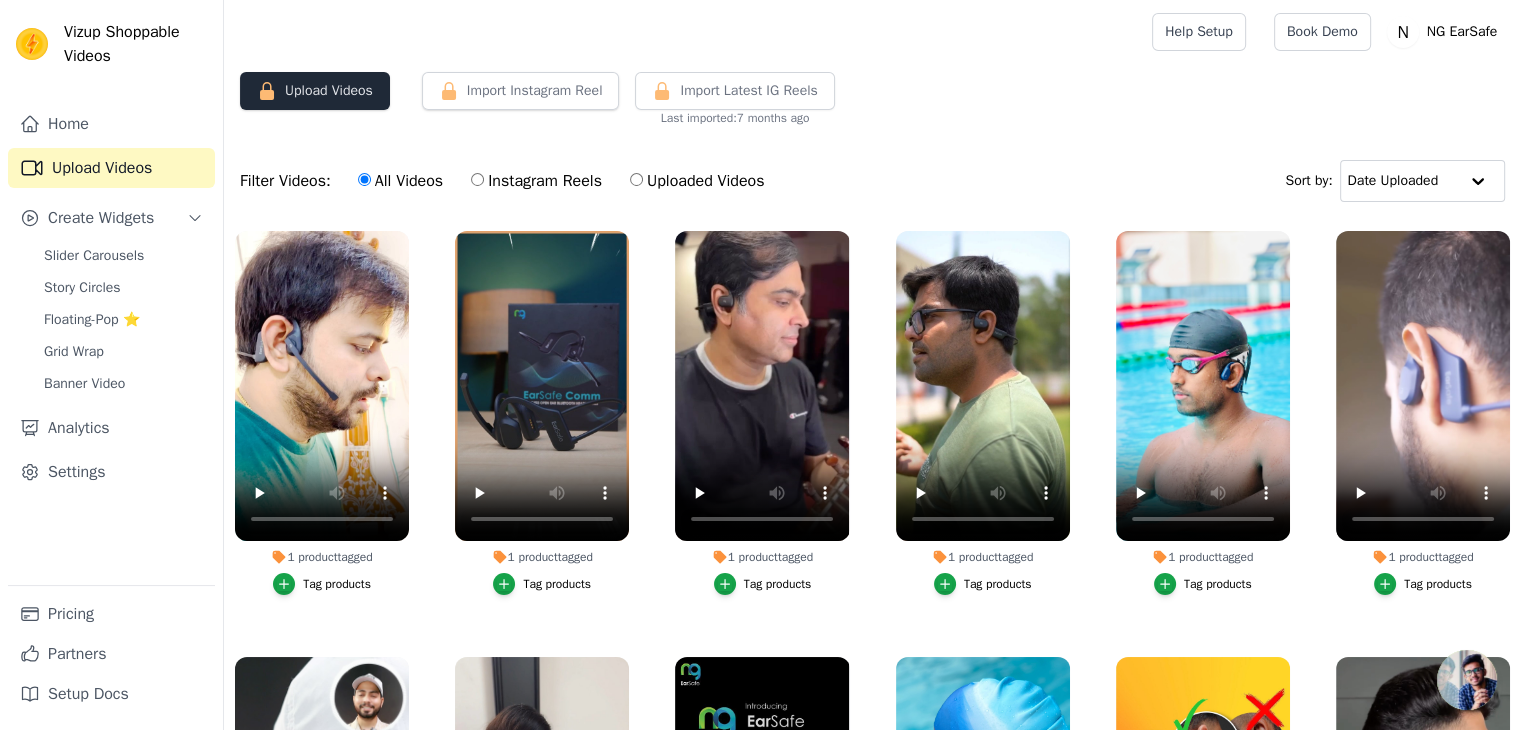 click on "Upload Videos" at bounding box center (315, 91) 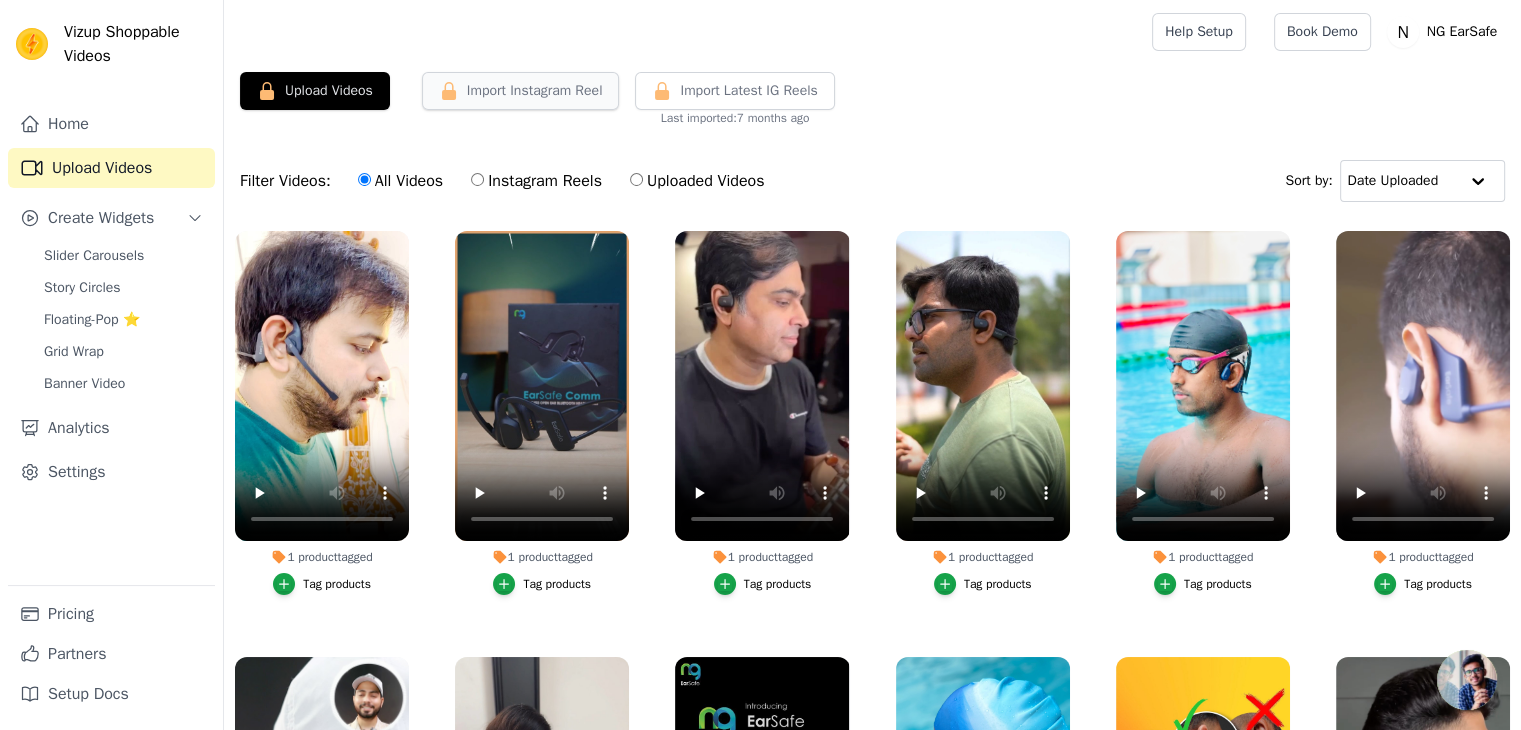 click 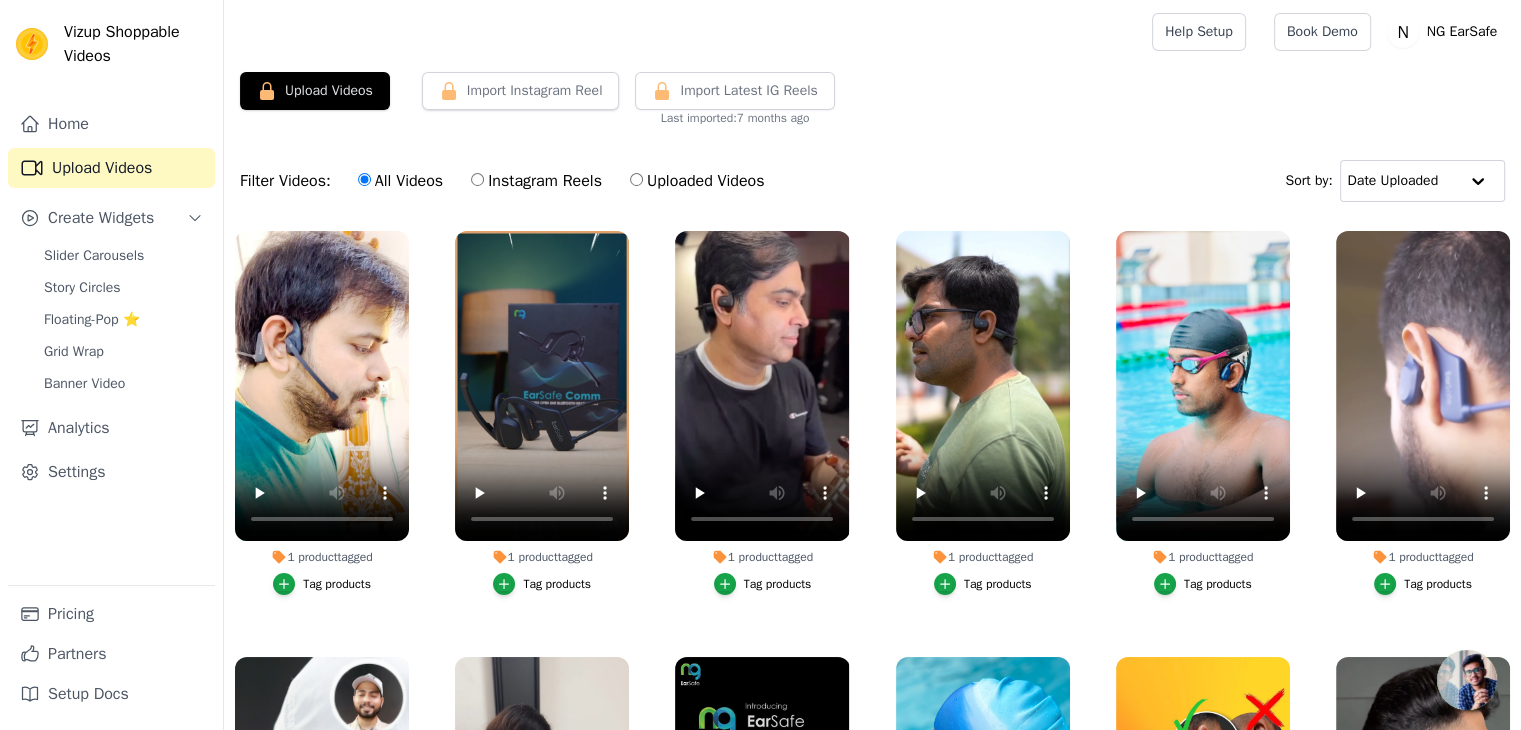 drag, startPoint x: 680, startPoint y: 94, endPoint x: 601, endPoint y: 109, distance: 80.411446 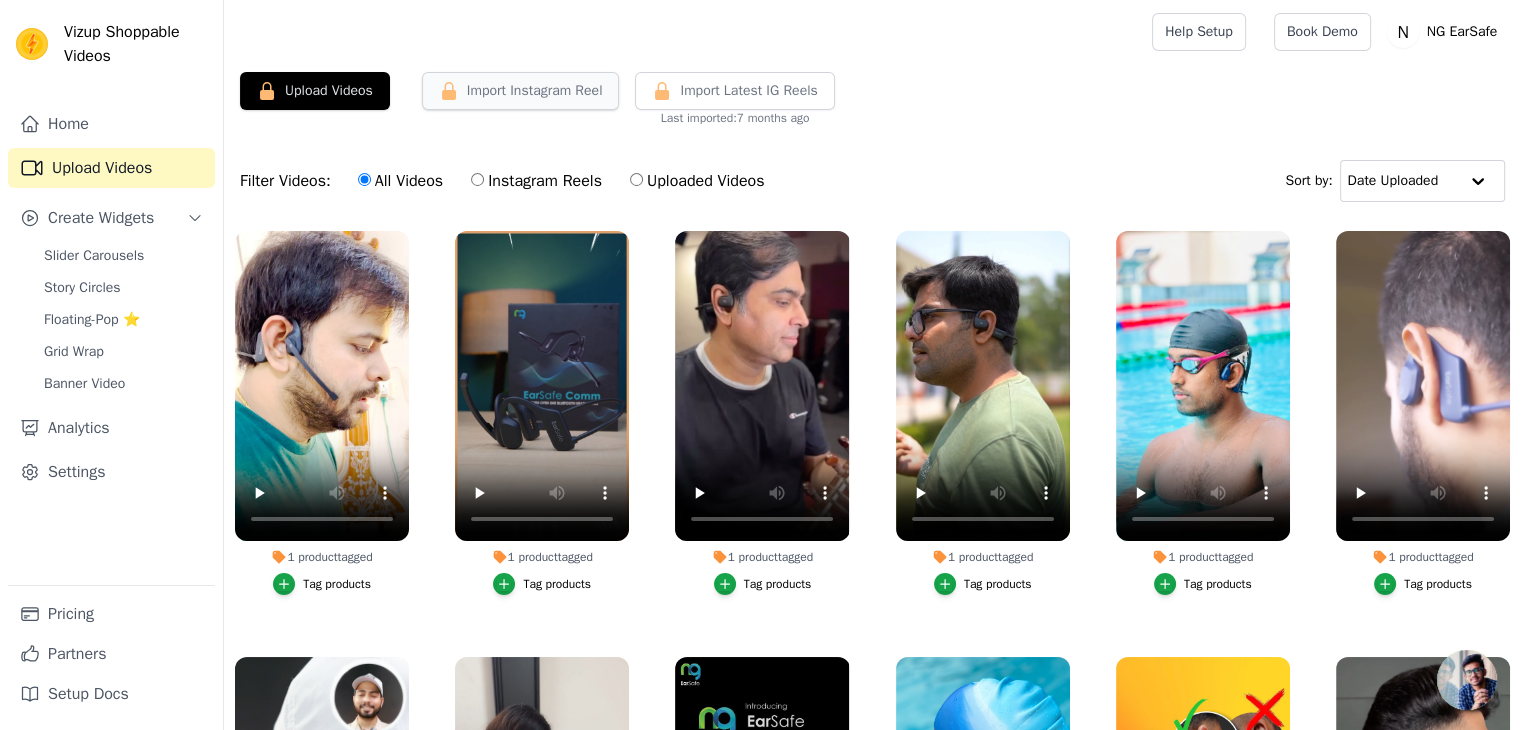 click on "Import Instagram Reel" at bounding box center (521, 91) 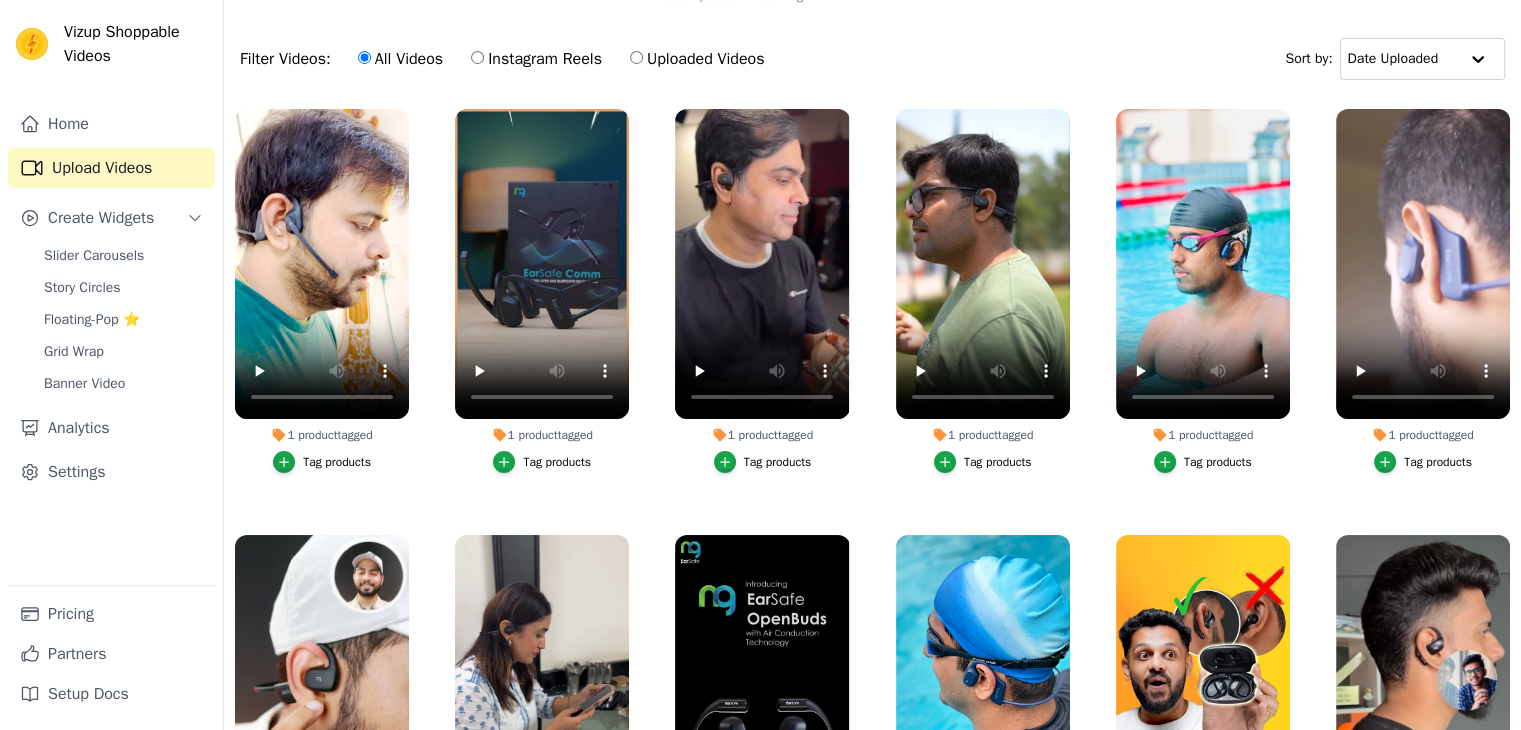 scroll, scrollTop: 203, scrollLeft: 0, axis: vertical 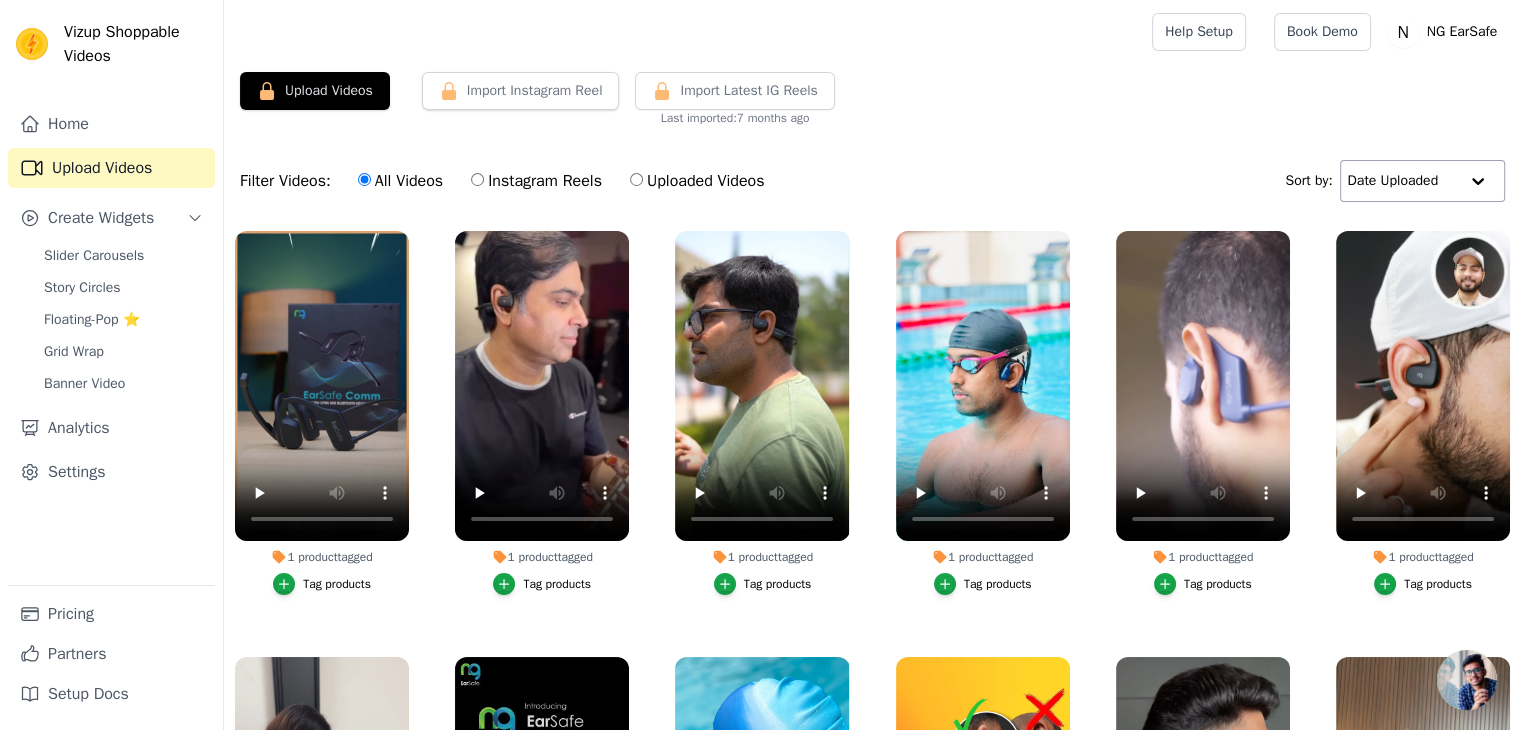 click 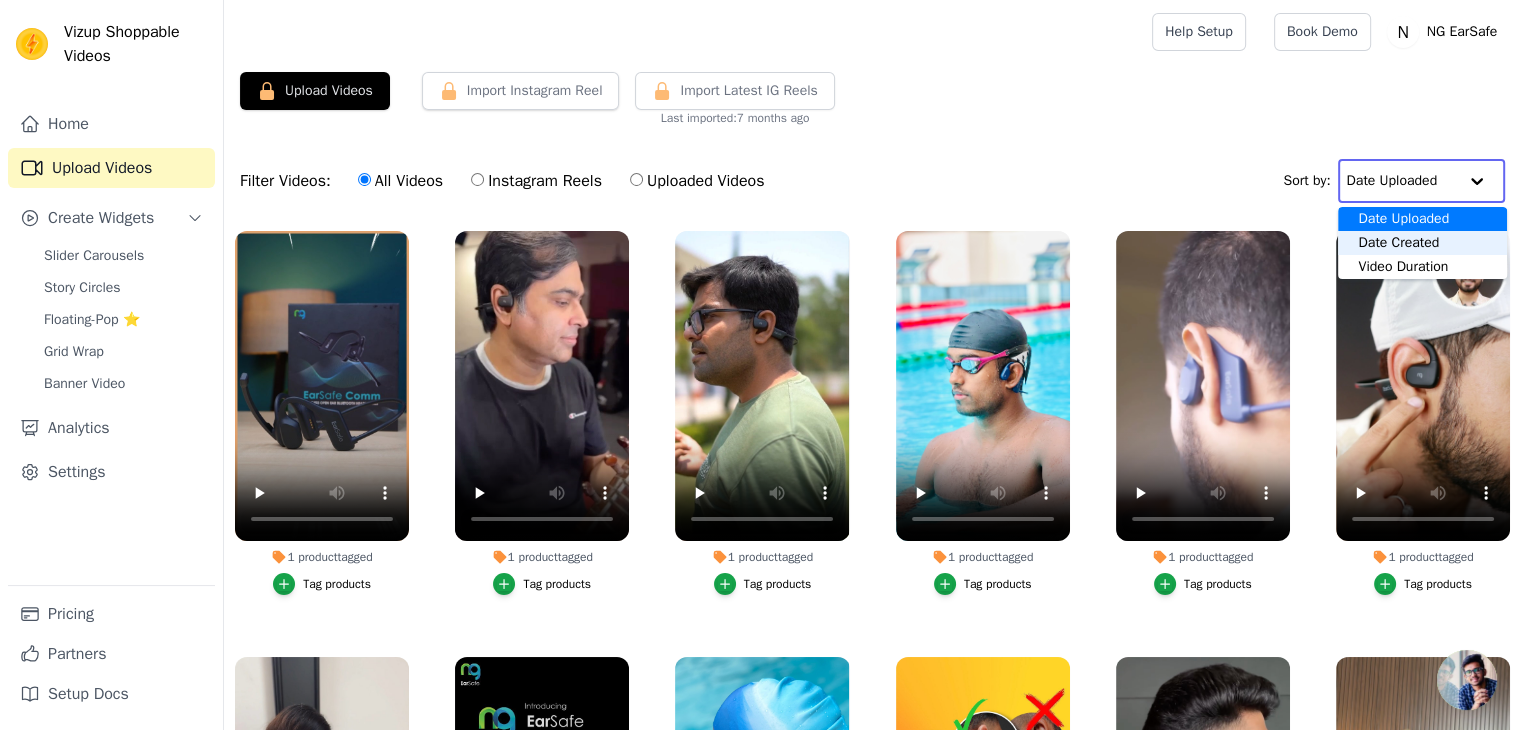 click on "Upload Videos" at bounding box center [111, 168] 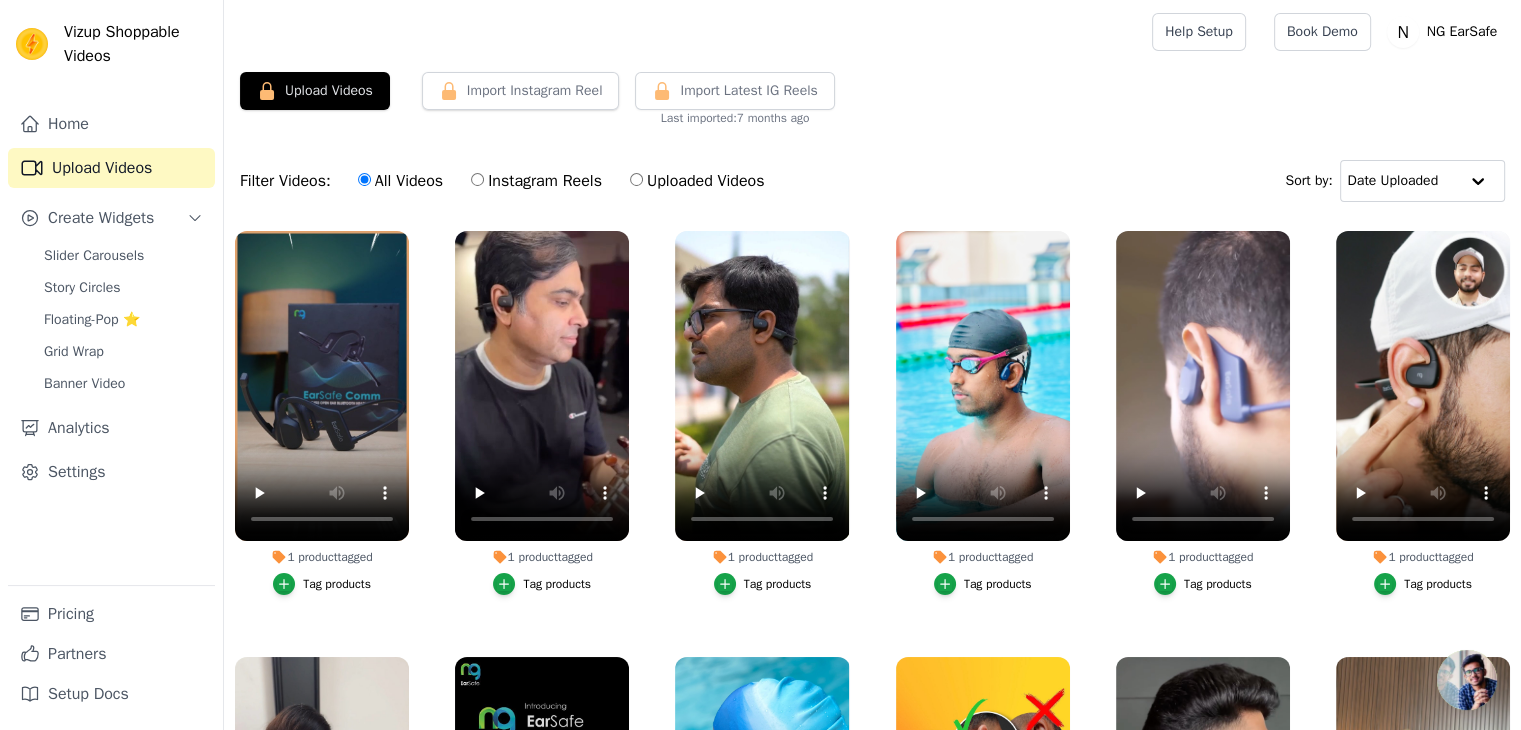 click at bounding box center [1467, 680] 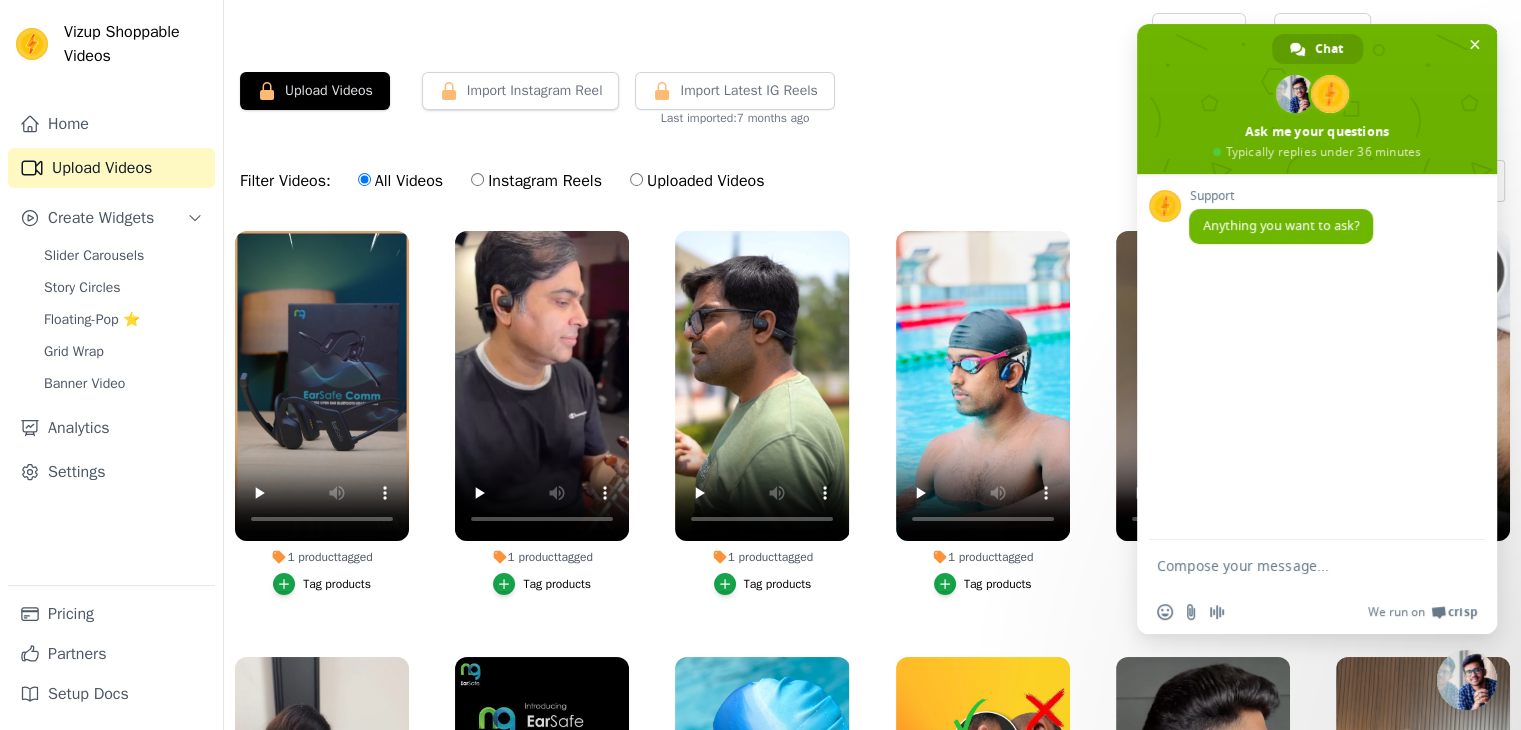 scroll, scrollTop: 0, scrollLeft: 0, axis: both 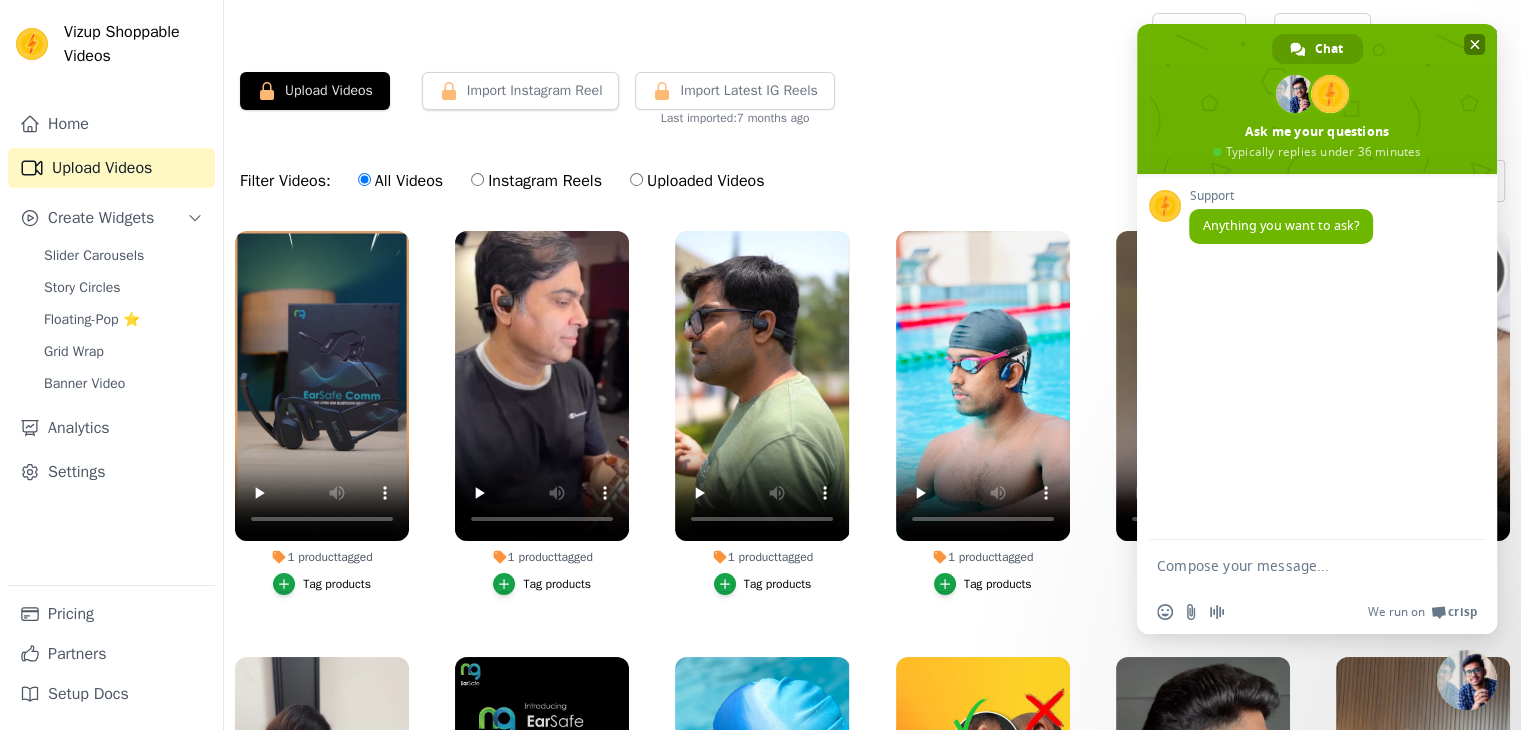 click at bounding box center (1475, 44) 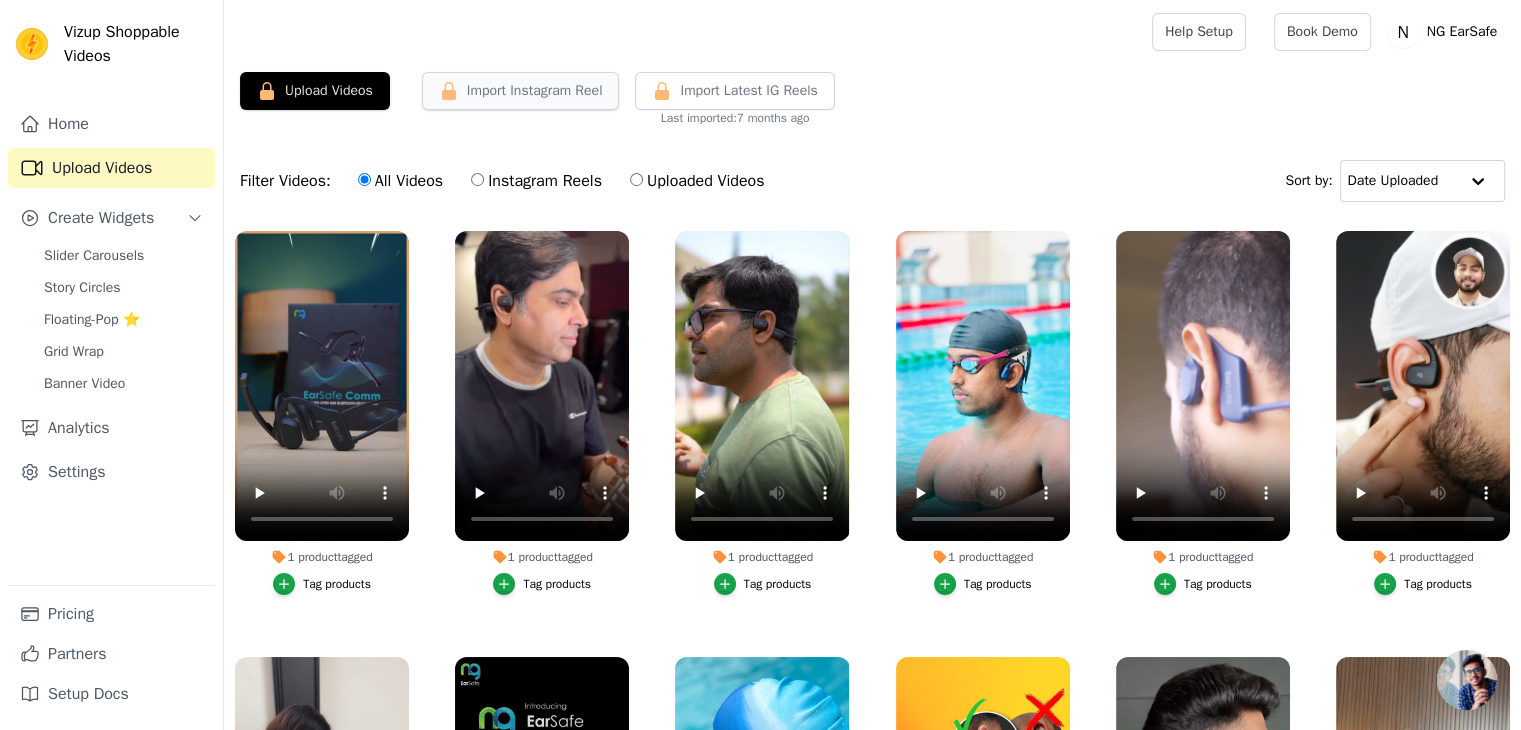click on "Import Instagram Reel" at bounding box center (521, 91) 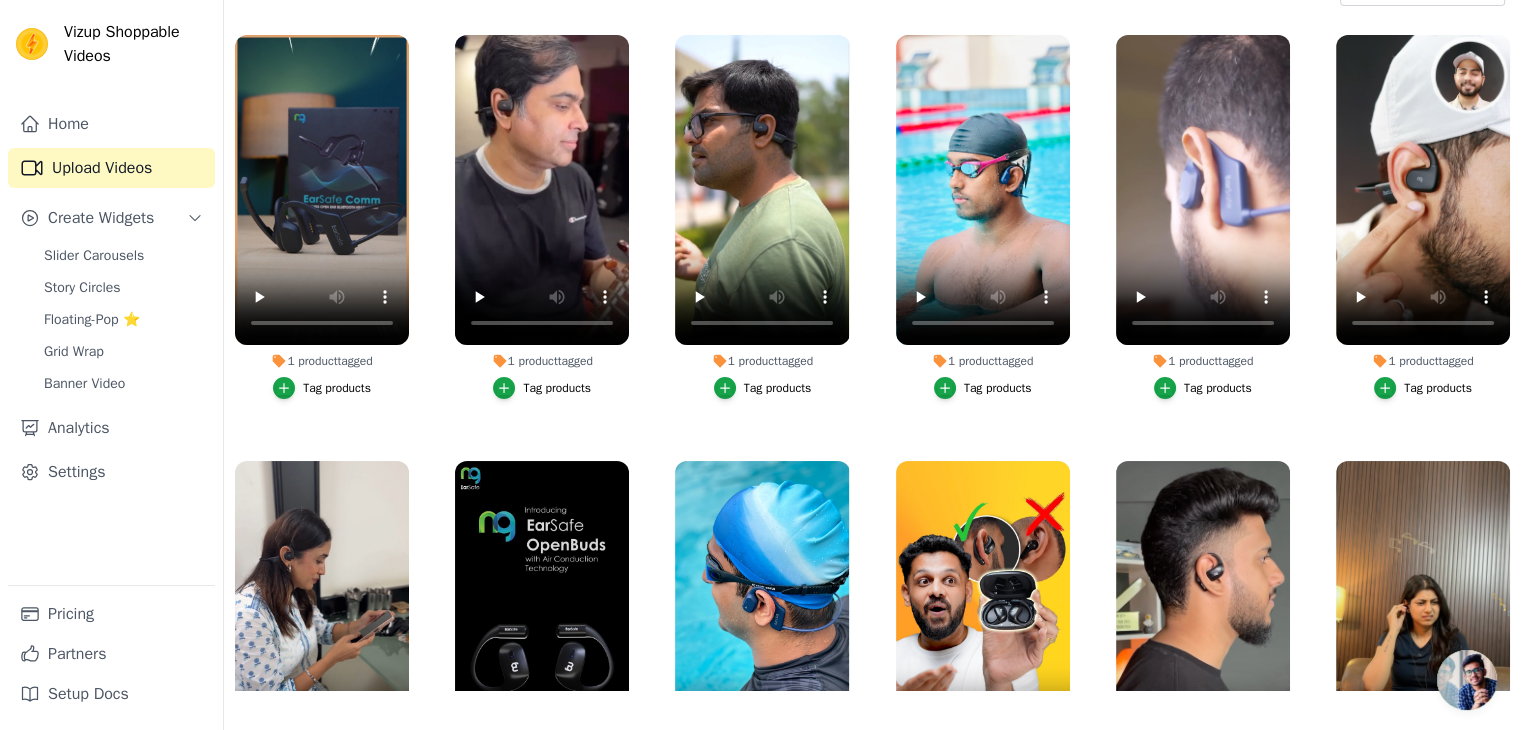scroll, scrollTop: 0, scrollLeft: 0, axis: both 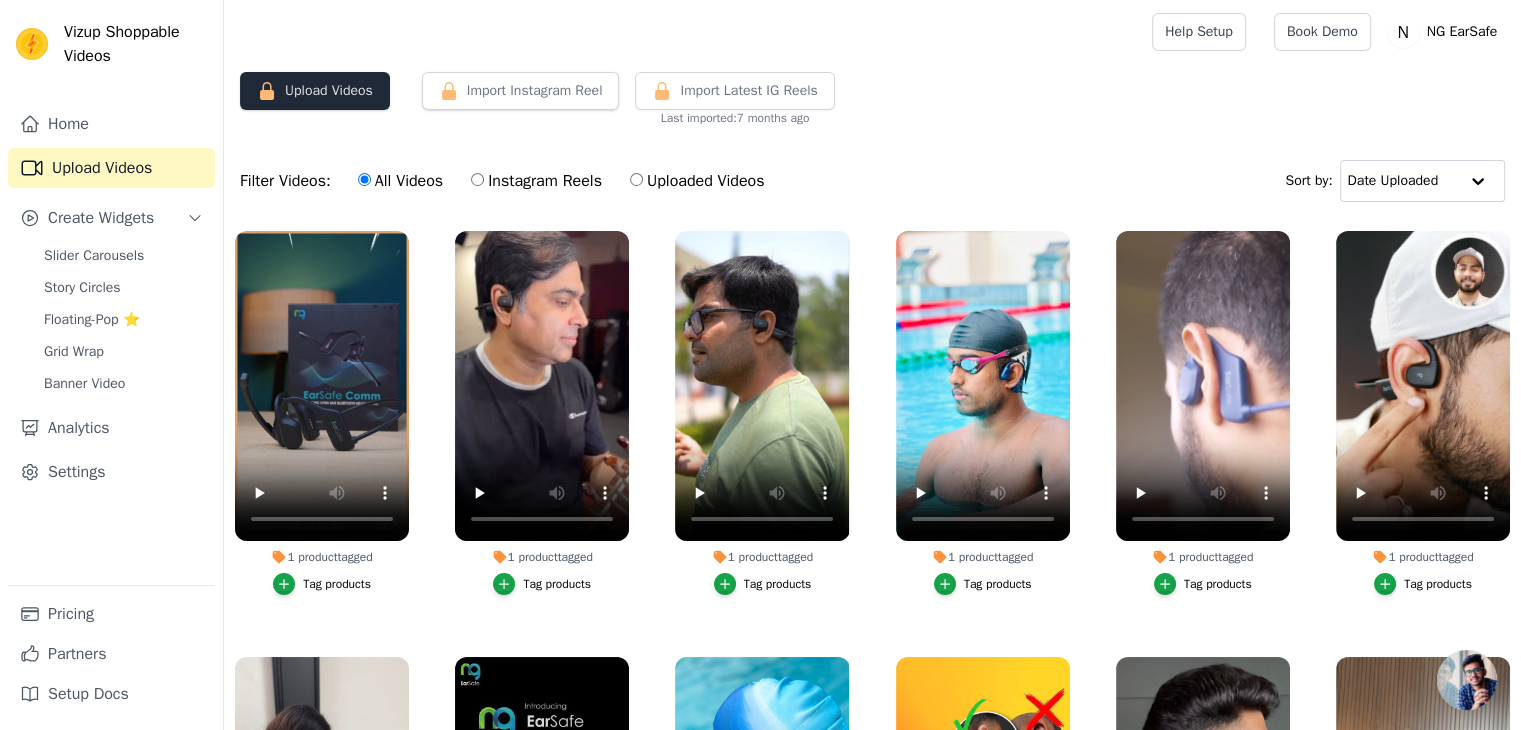 click on "Upload Videos" at bounding box center [315, 91] 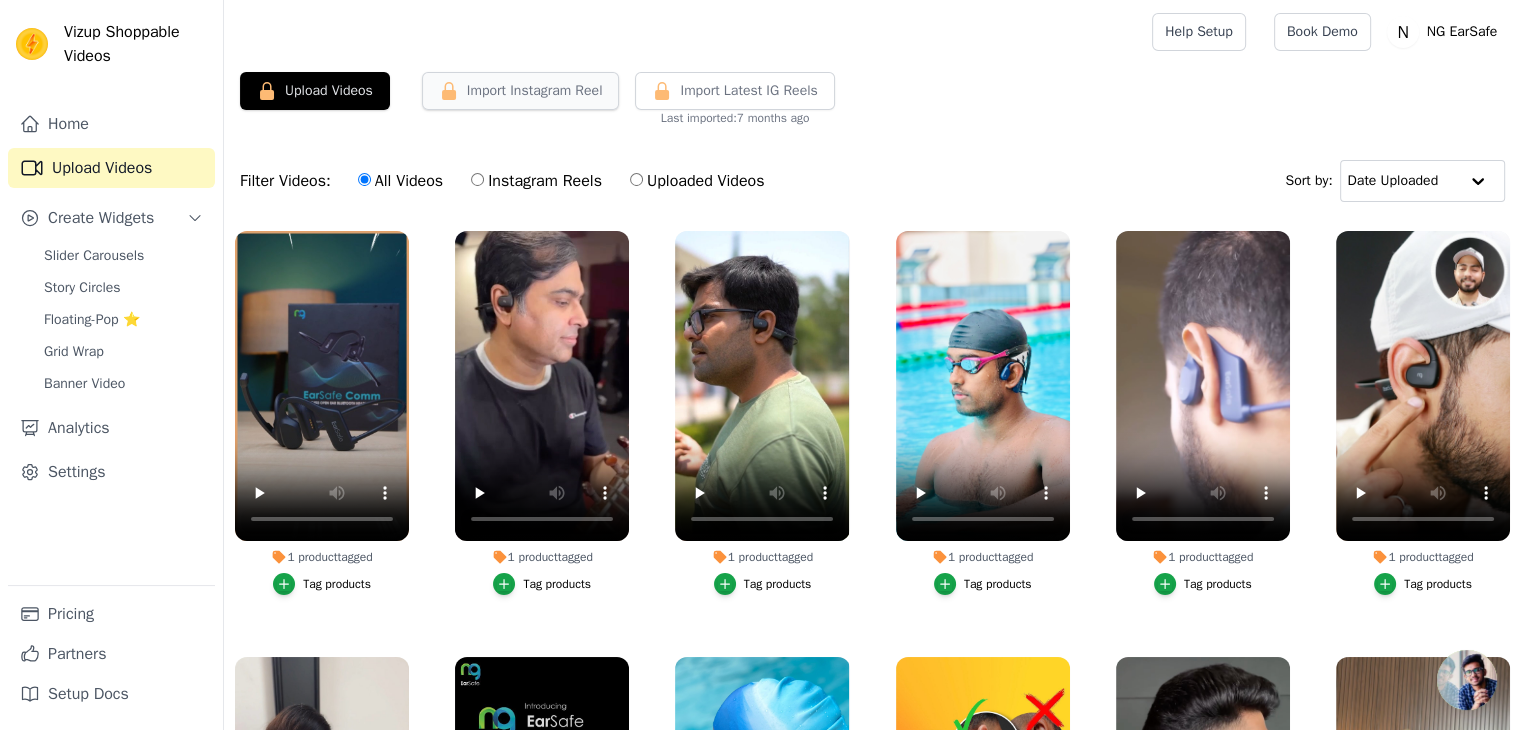 click on "Import Instagram Reel" at bounding box center [521, 91] 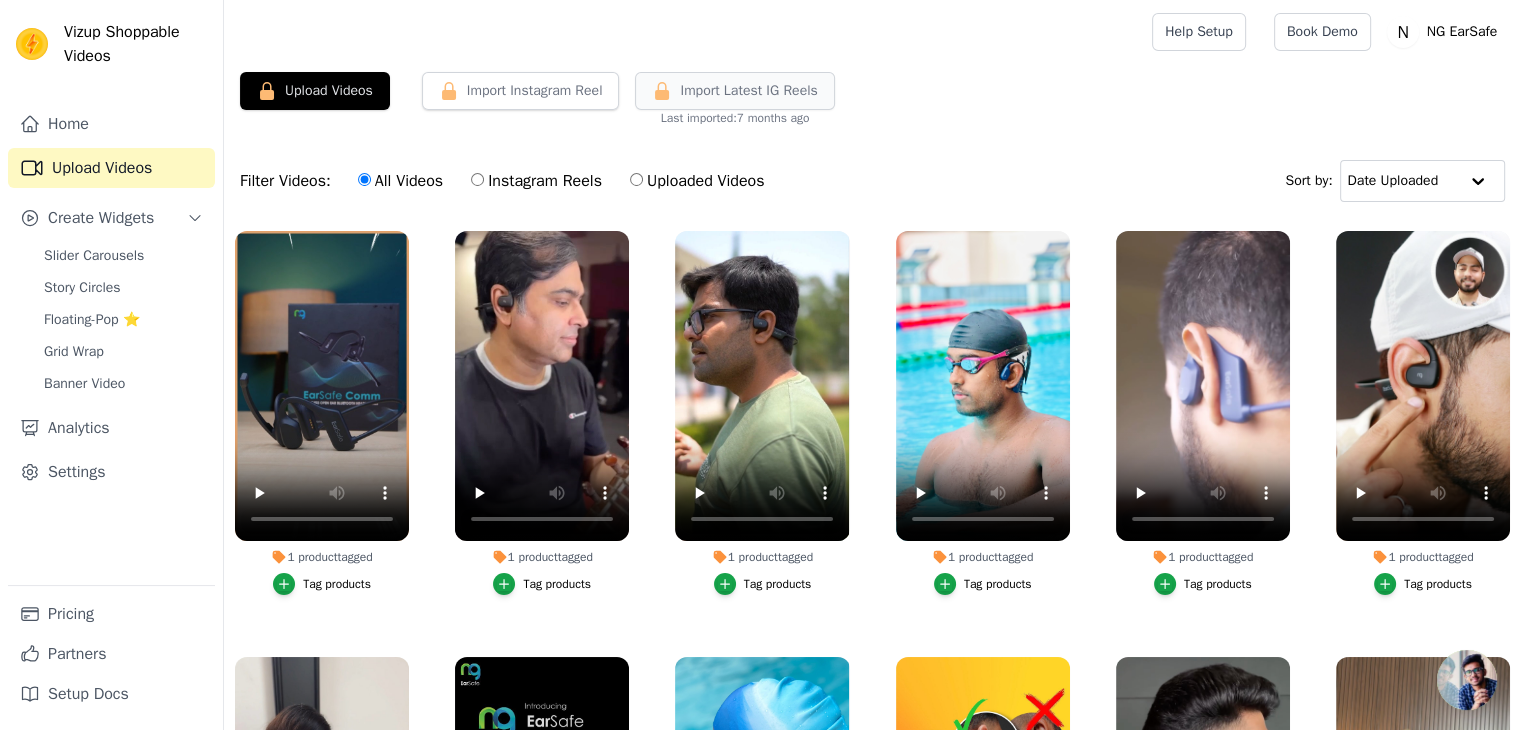 click on "Import Latest IG Reels" at bounding box center [748, 91] 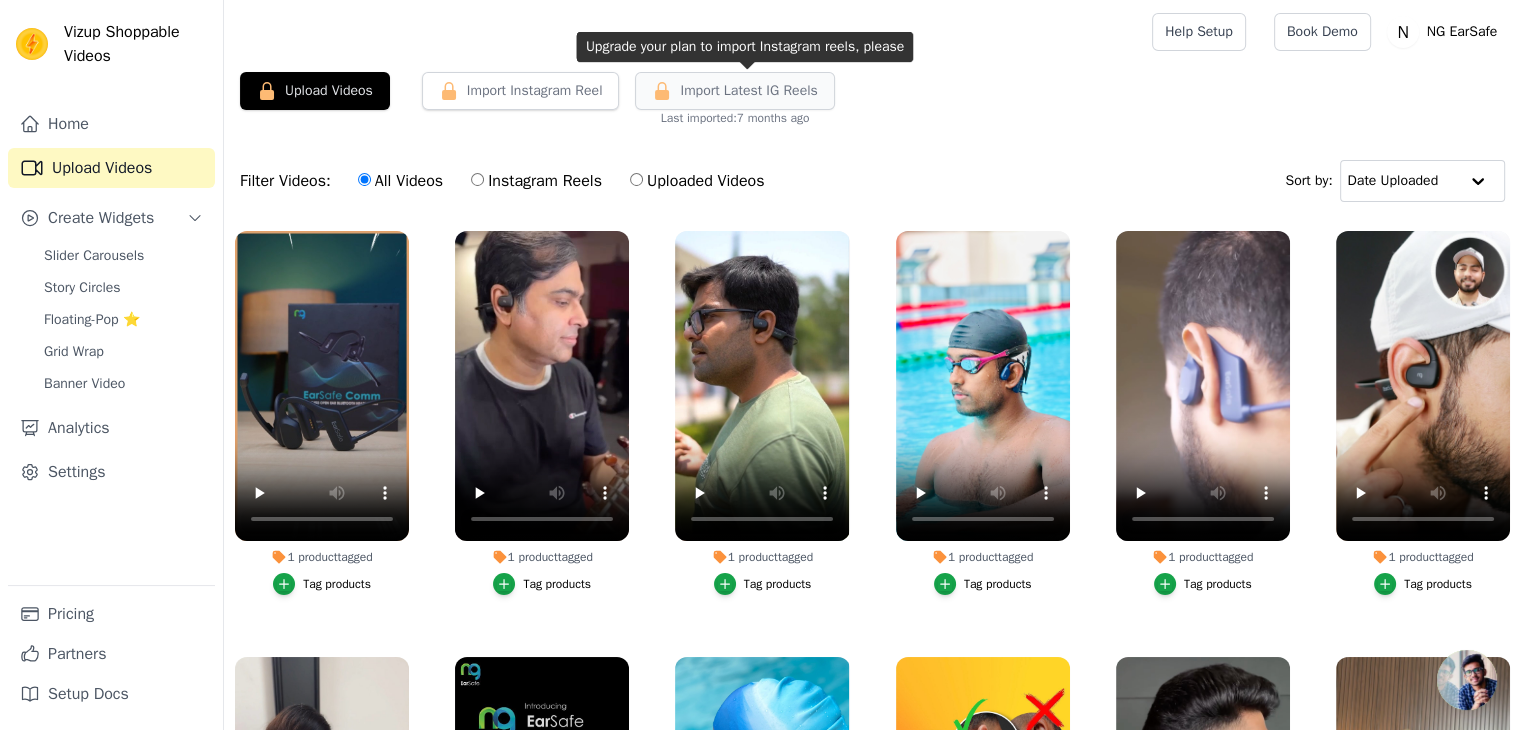 click on "Import Latest IG Reels" at bounding box center [748, 91] 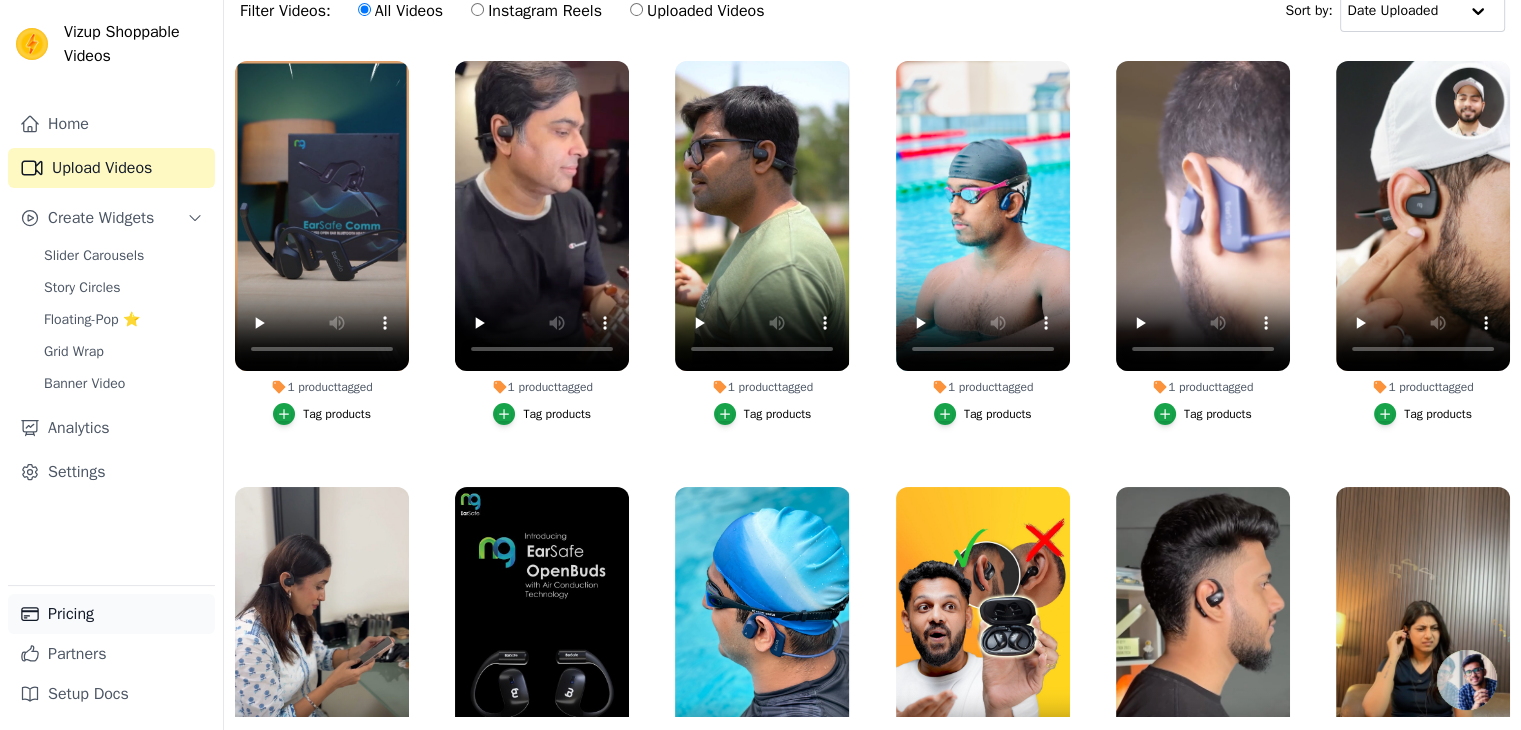 scroll, scrollTop: 200, scrollLeft: 0, axis: vertical 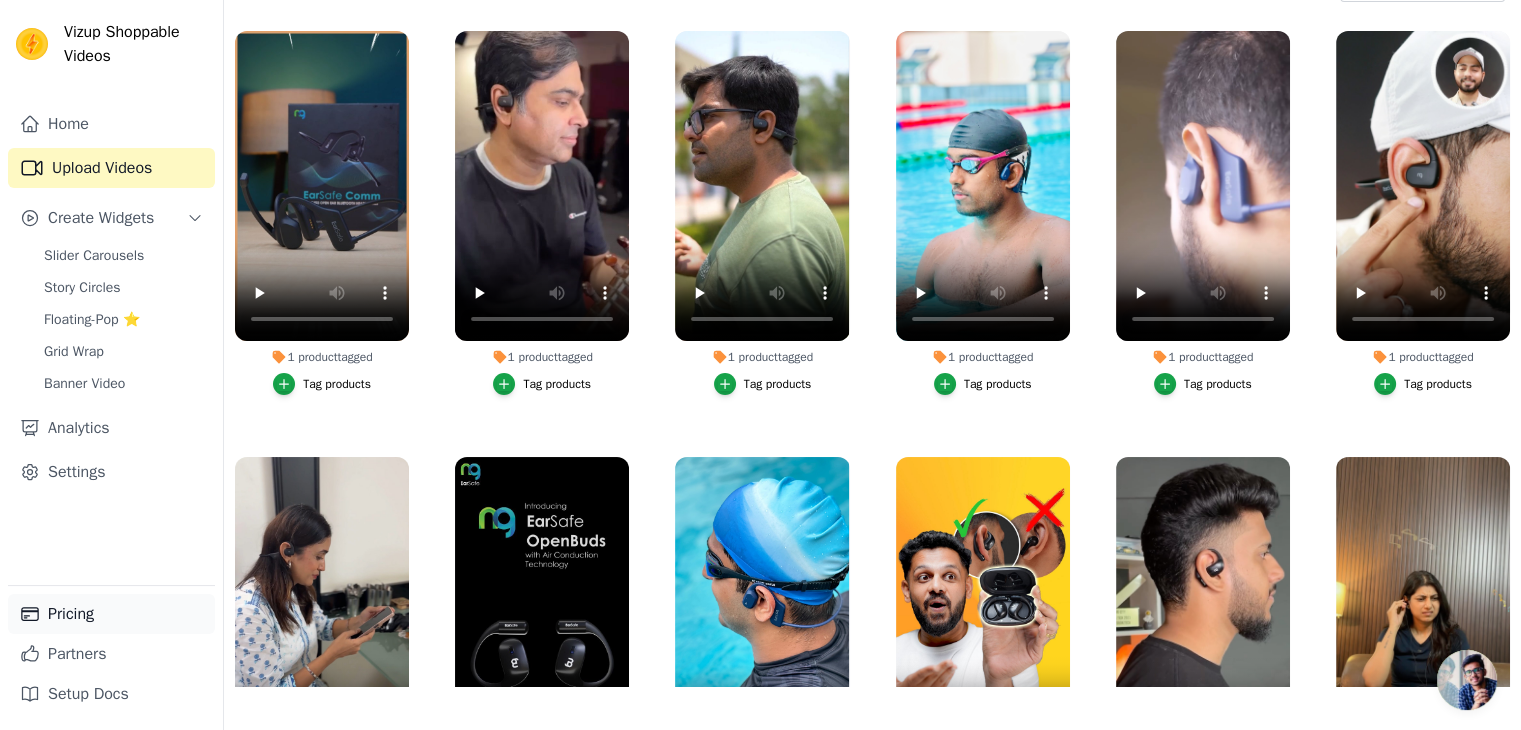 click on "Pricing" at bounding box center [111, 614] 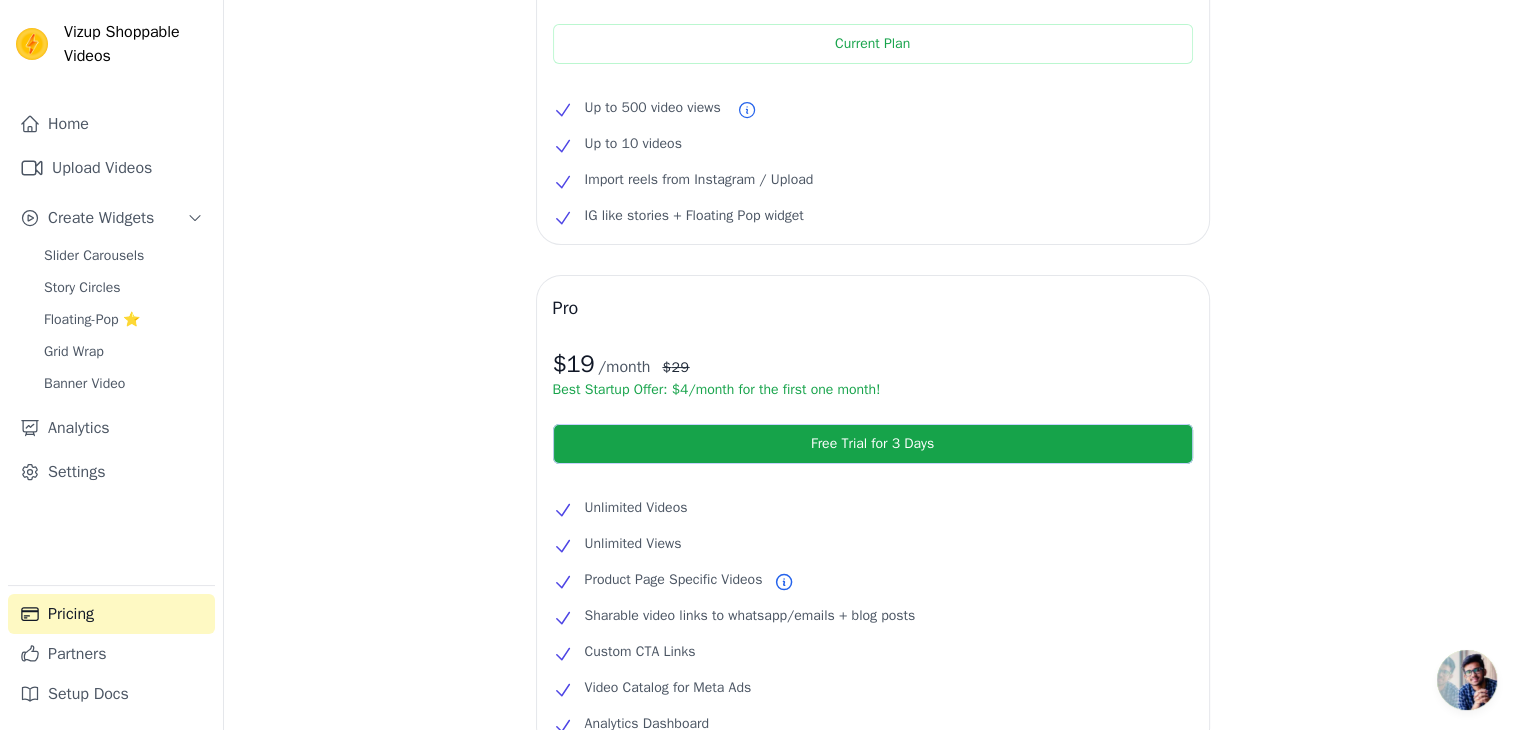 scroll, scrollTop: 0, scrollLeft: 0, axis: both 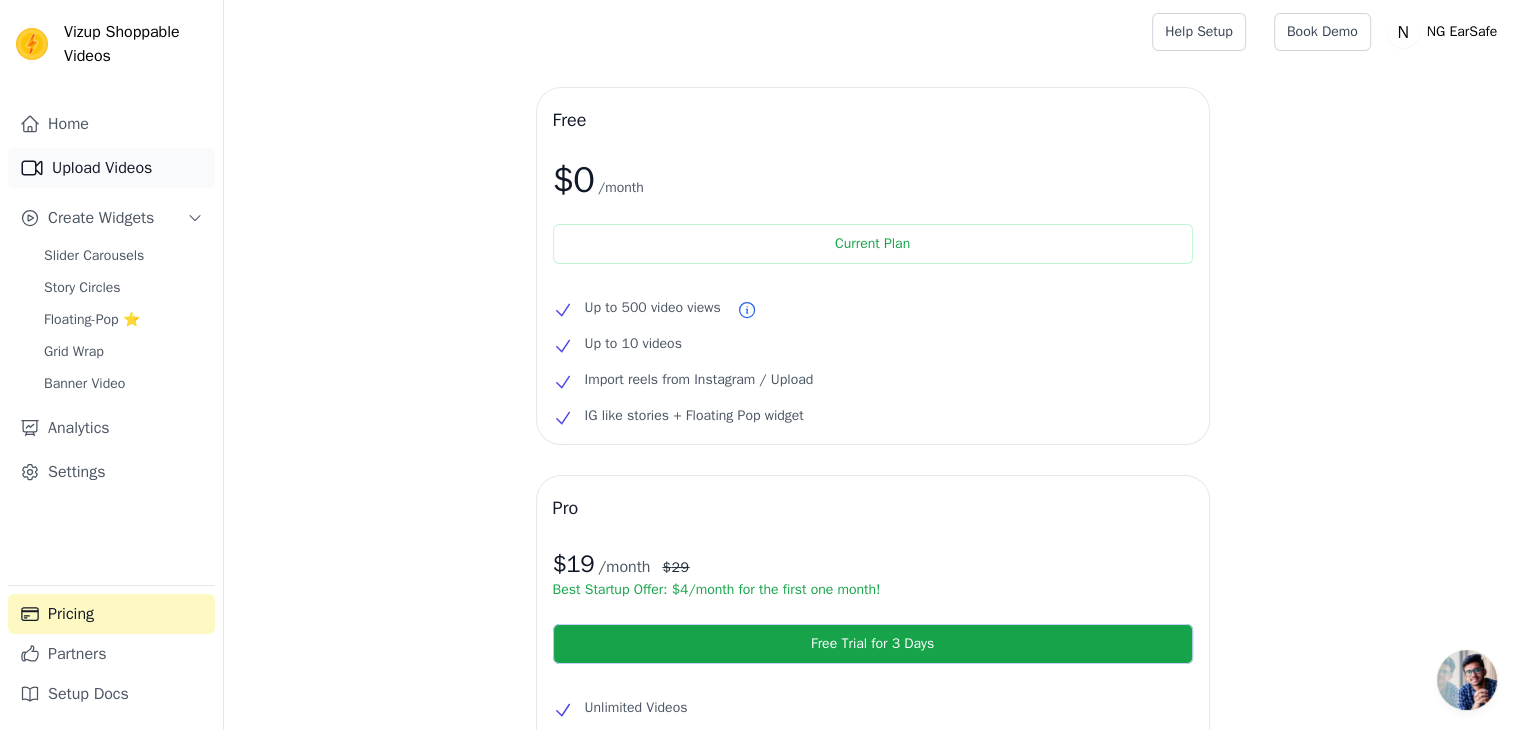 click on "Upload Videos" at bounding box center [111, 168] 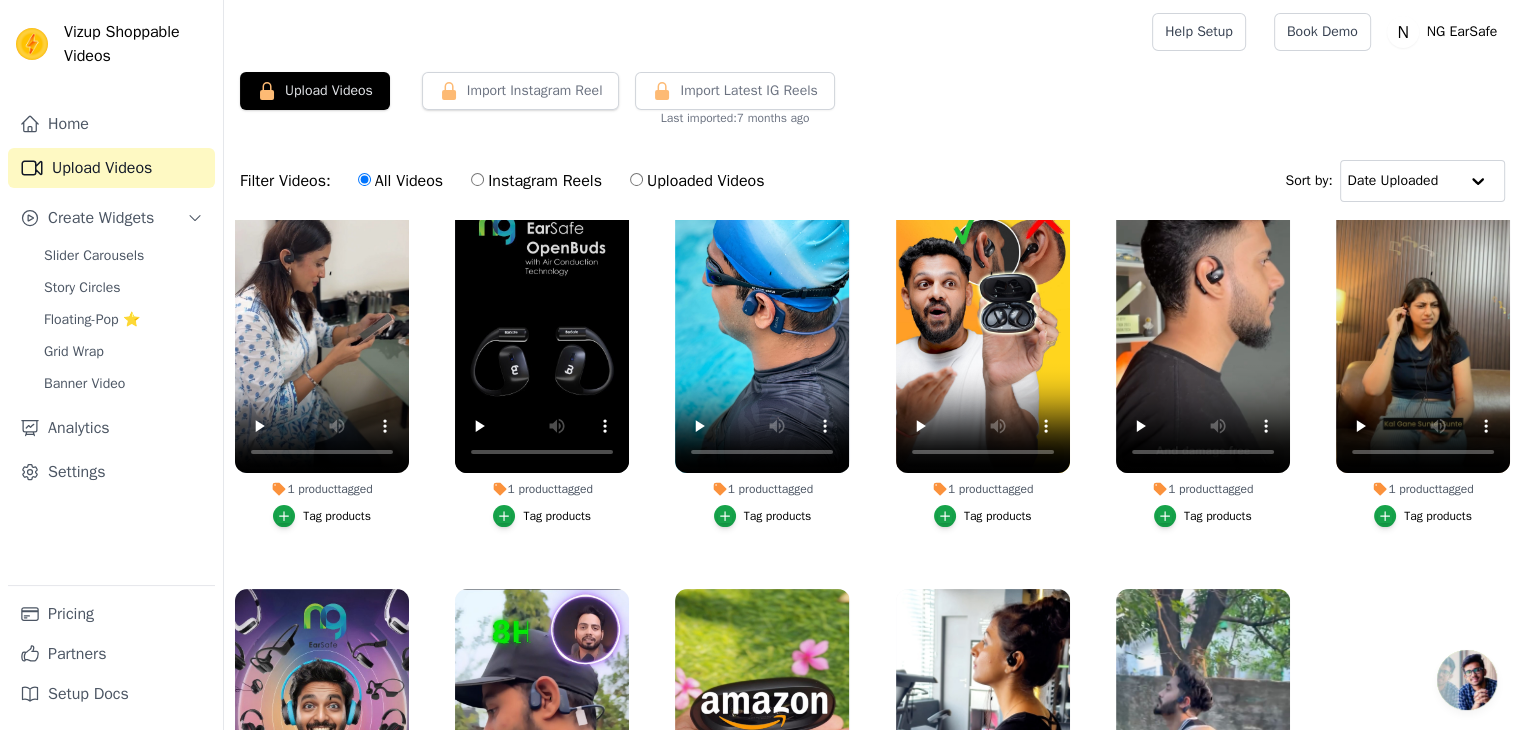 scroll, scrollTop: 613, scrollLeft: 0, axis: vertical 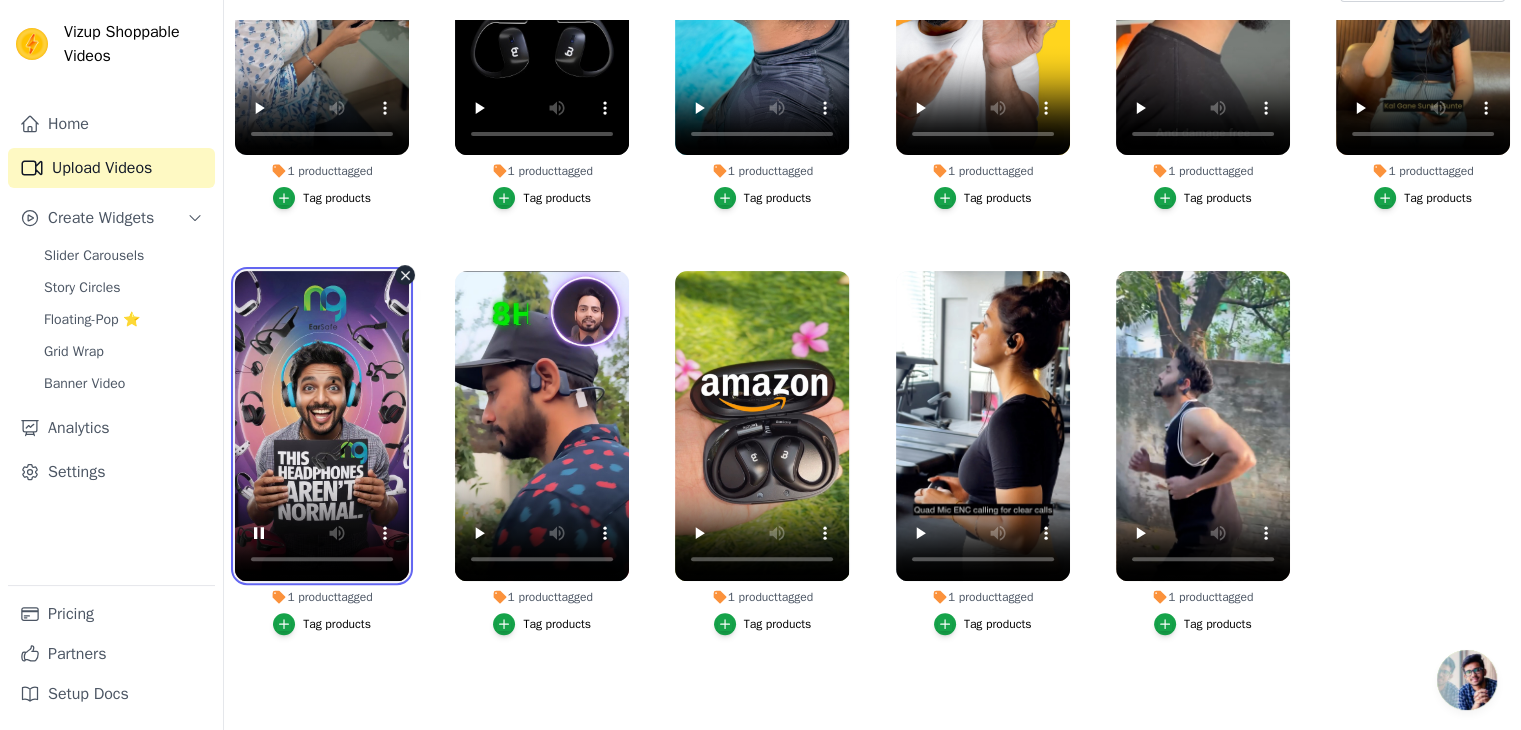 type 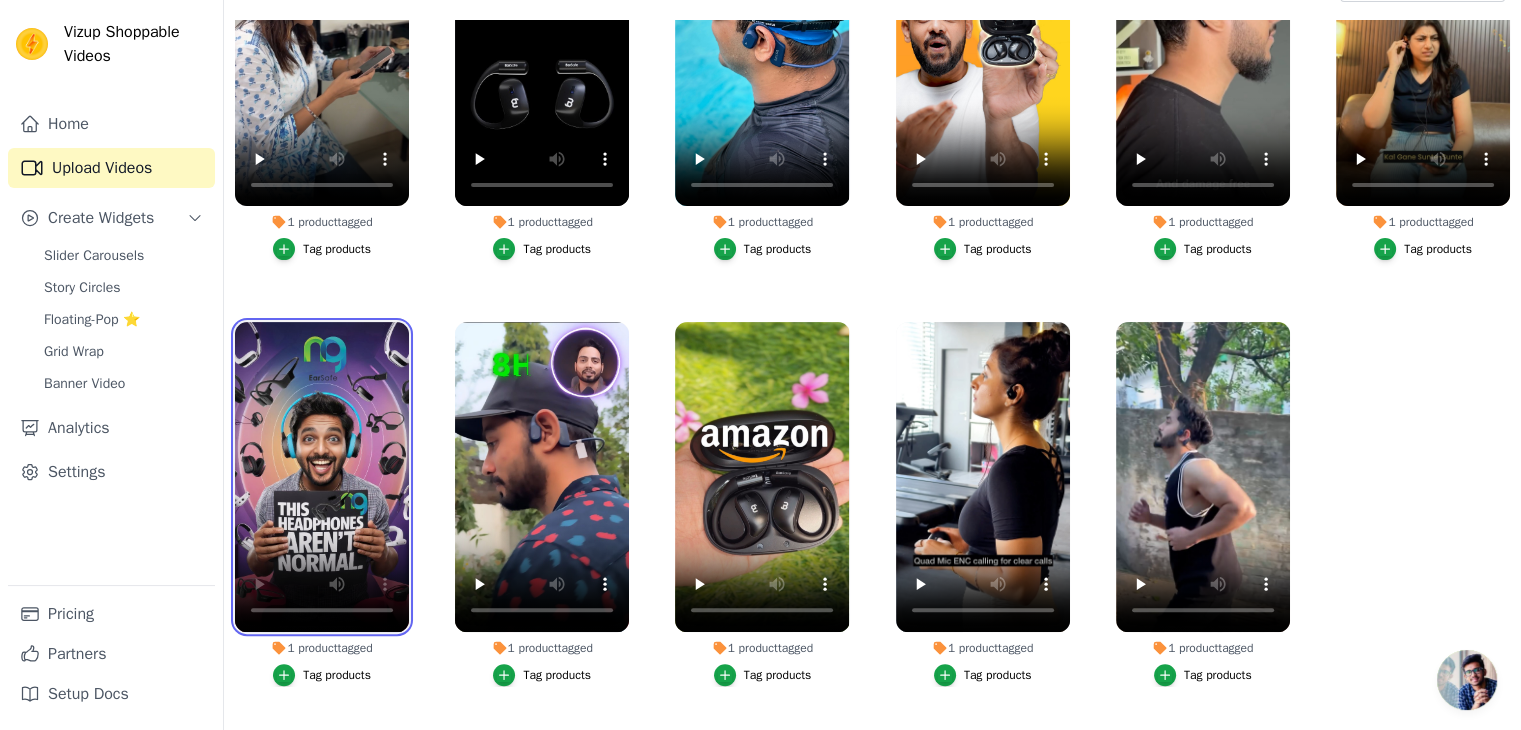 scroll, scrollTop: 613, scrollLeft: 0, axis: vertical 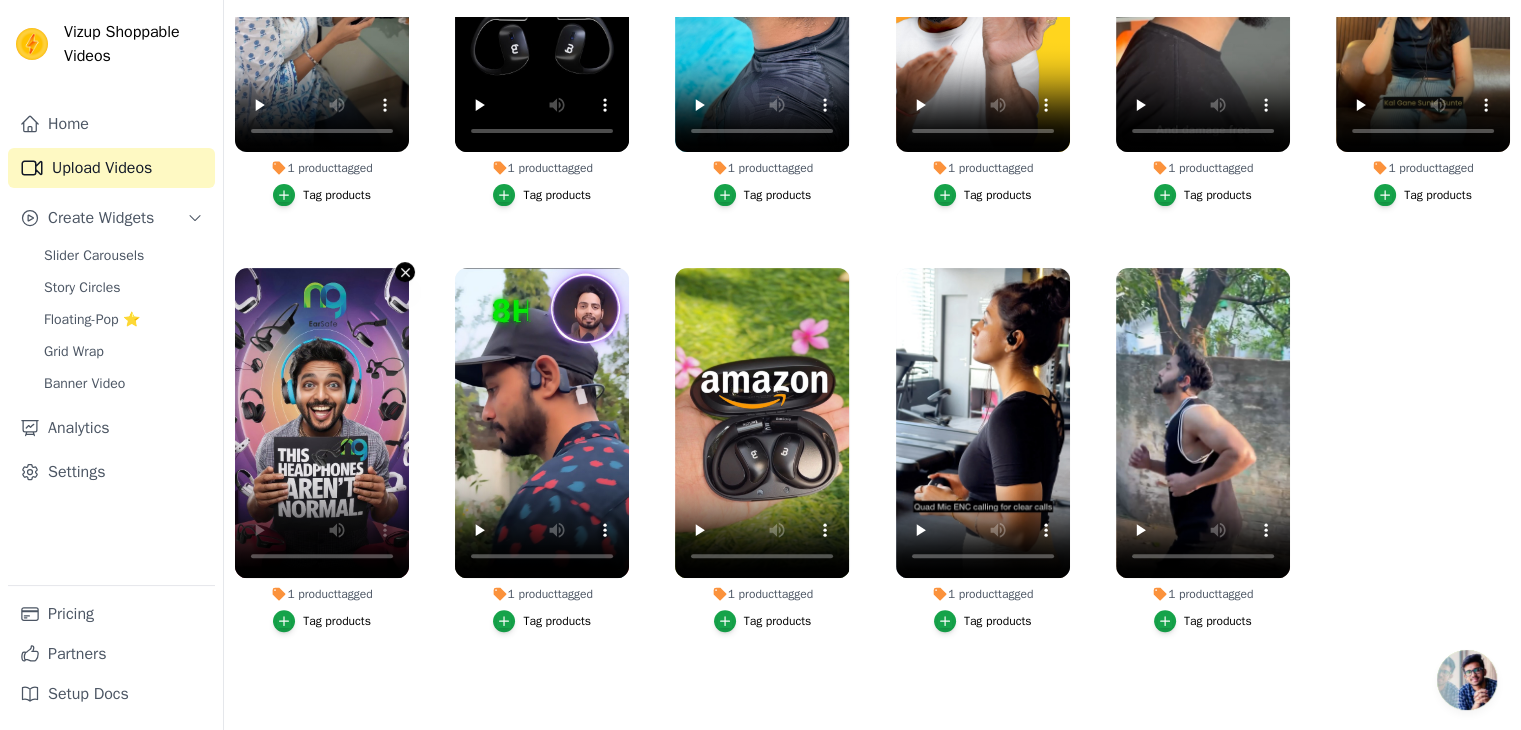 click 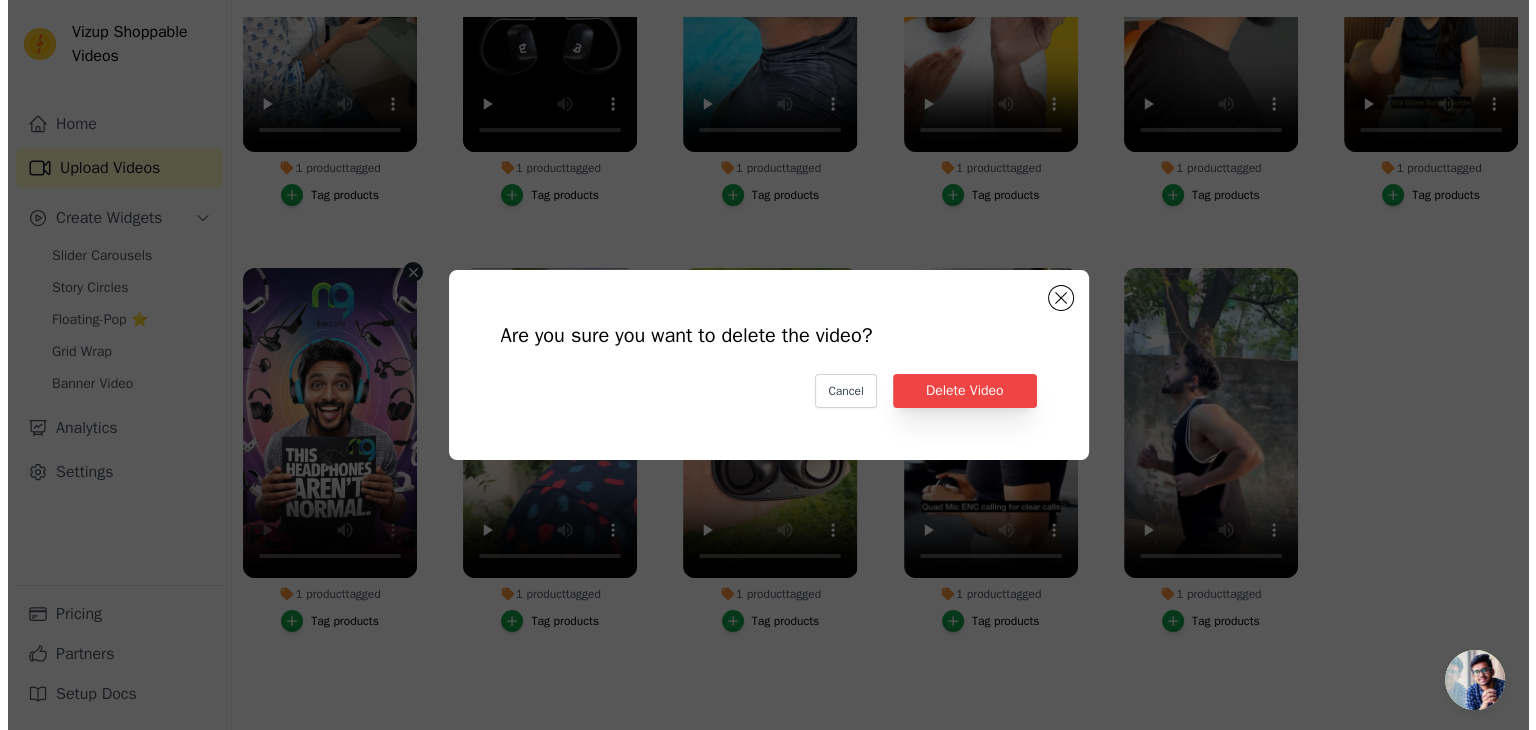 scroll, scrollTop: 0, scrollLeft: 0, axis: both 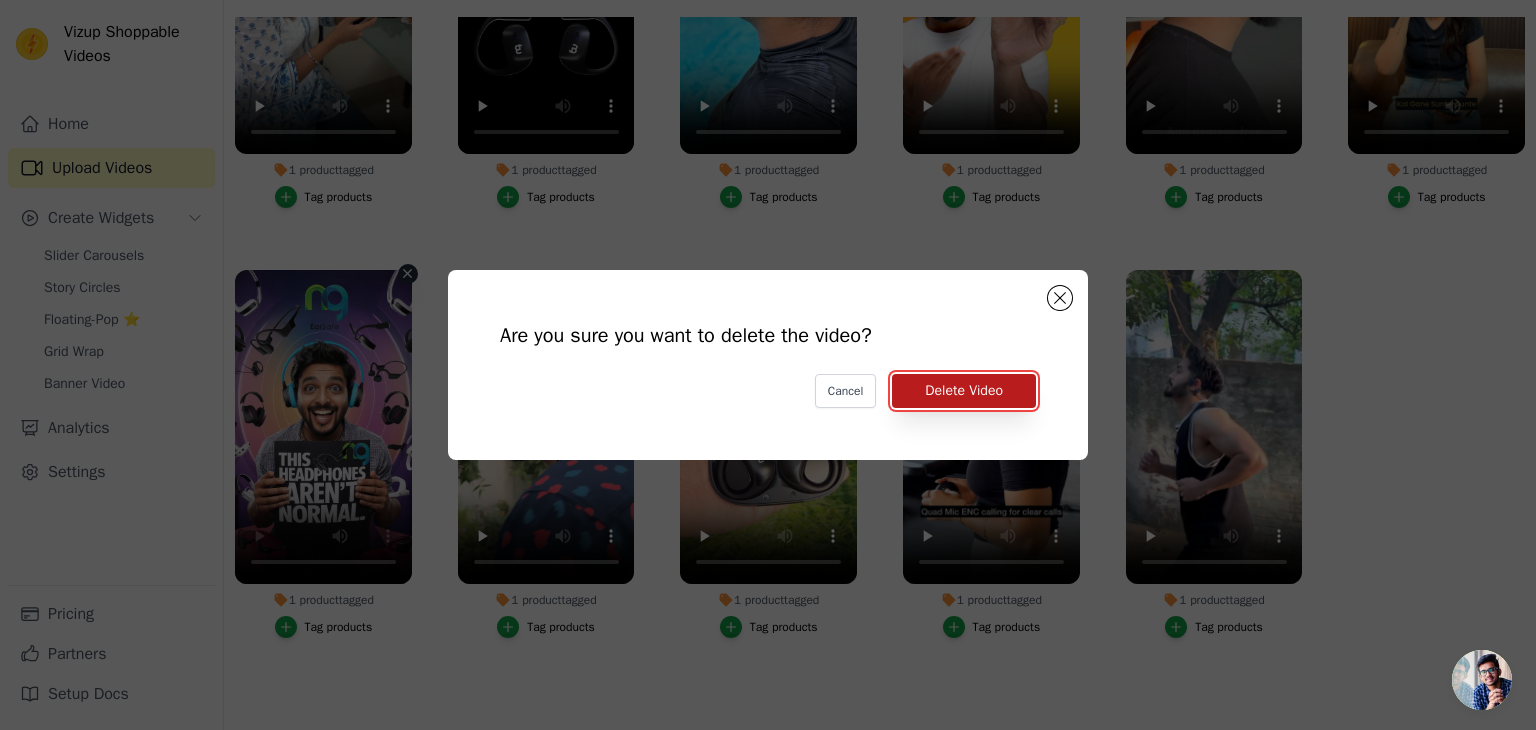 click on "Delete Video" at bounding box center (964, 391) 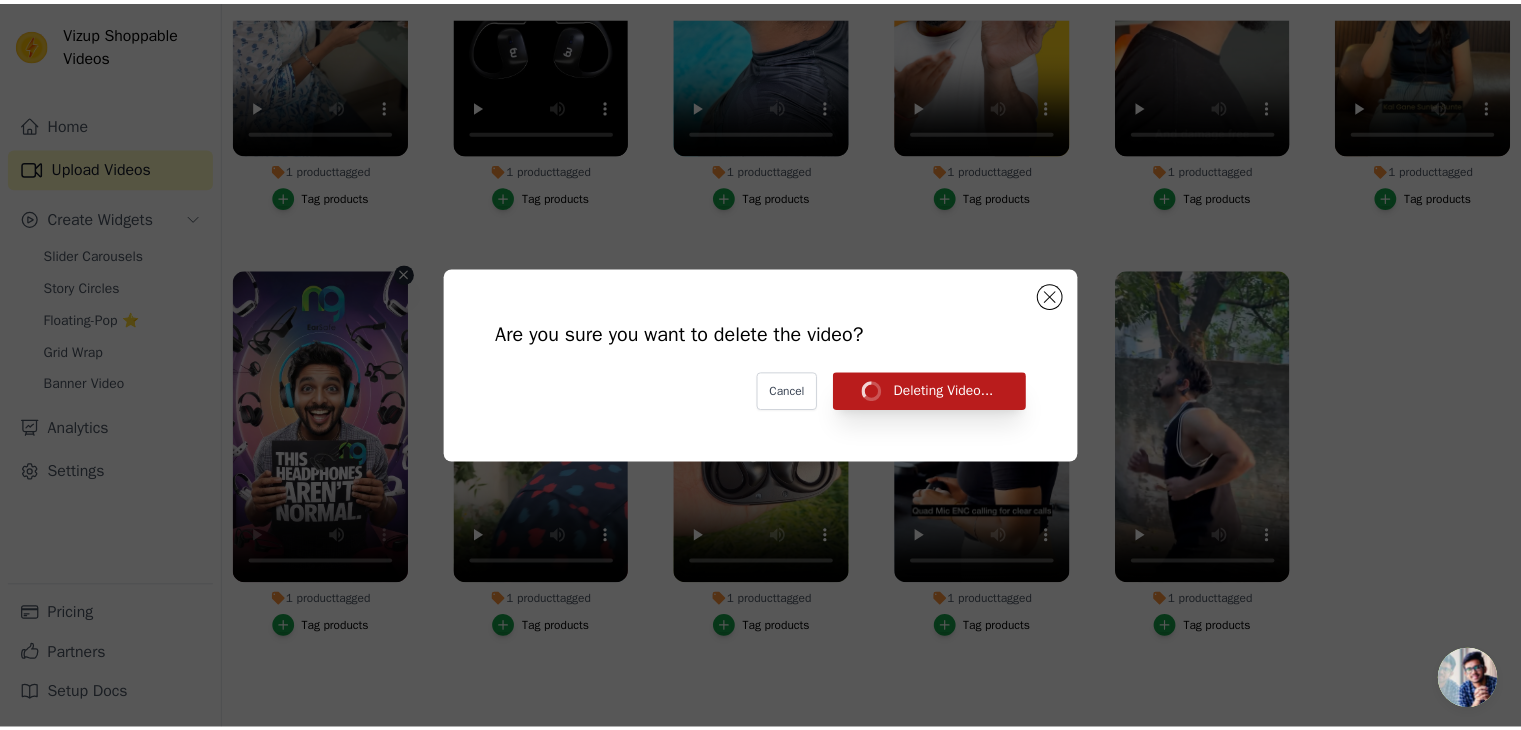 scroll, scrollTop: 203, scrollLeft: 0, axis: vertical 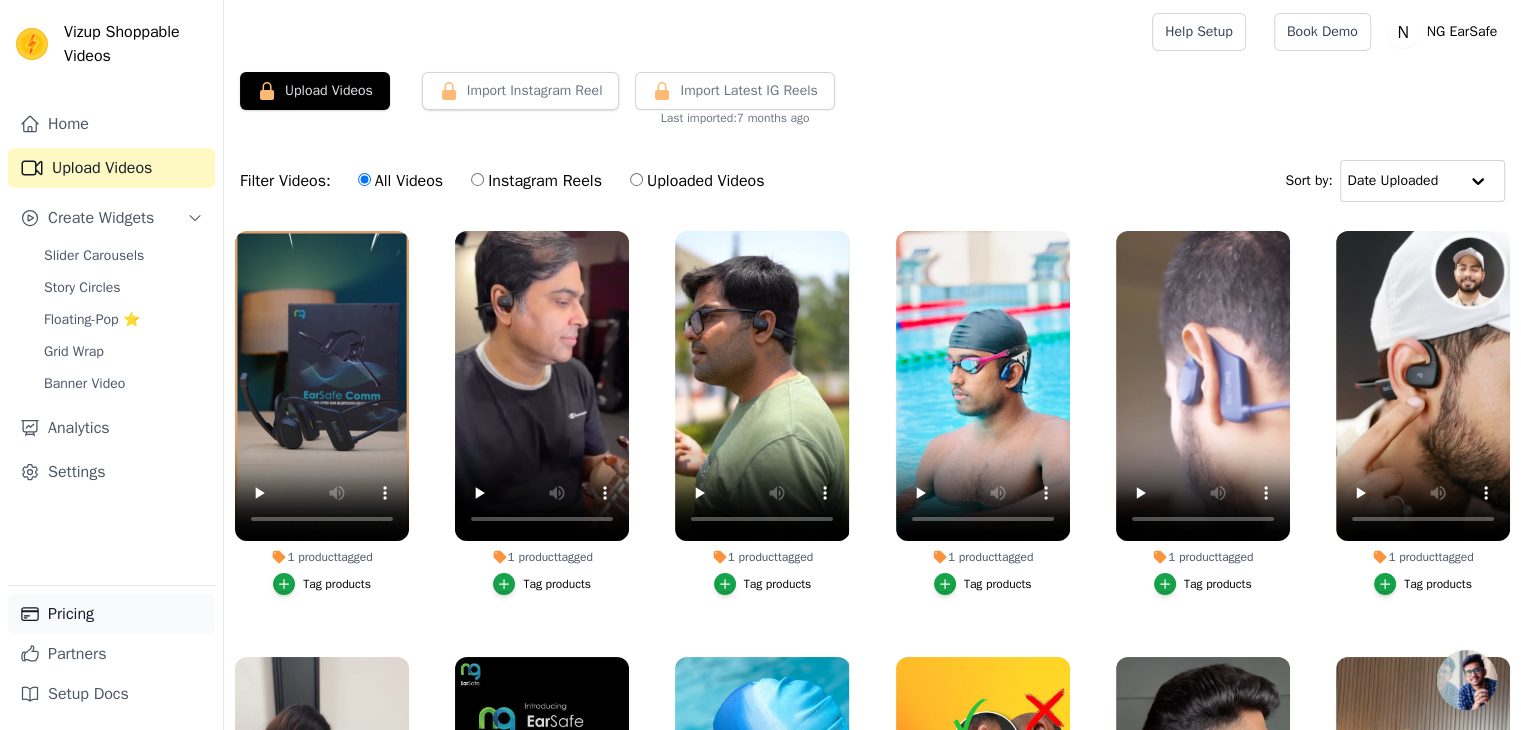 click on "Pricing" at bounding box center [111, 614] 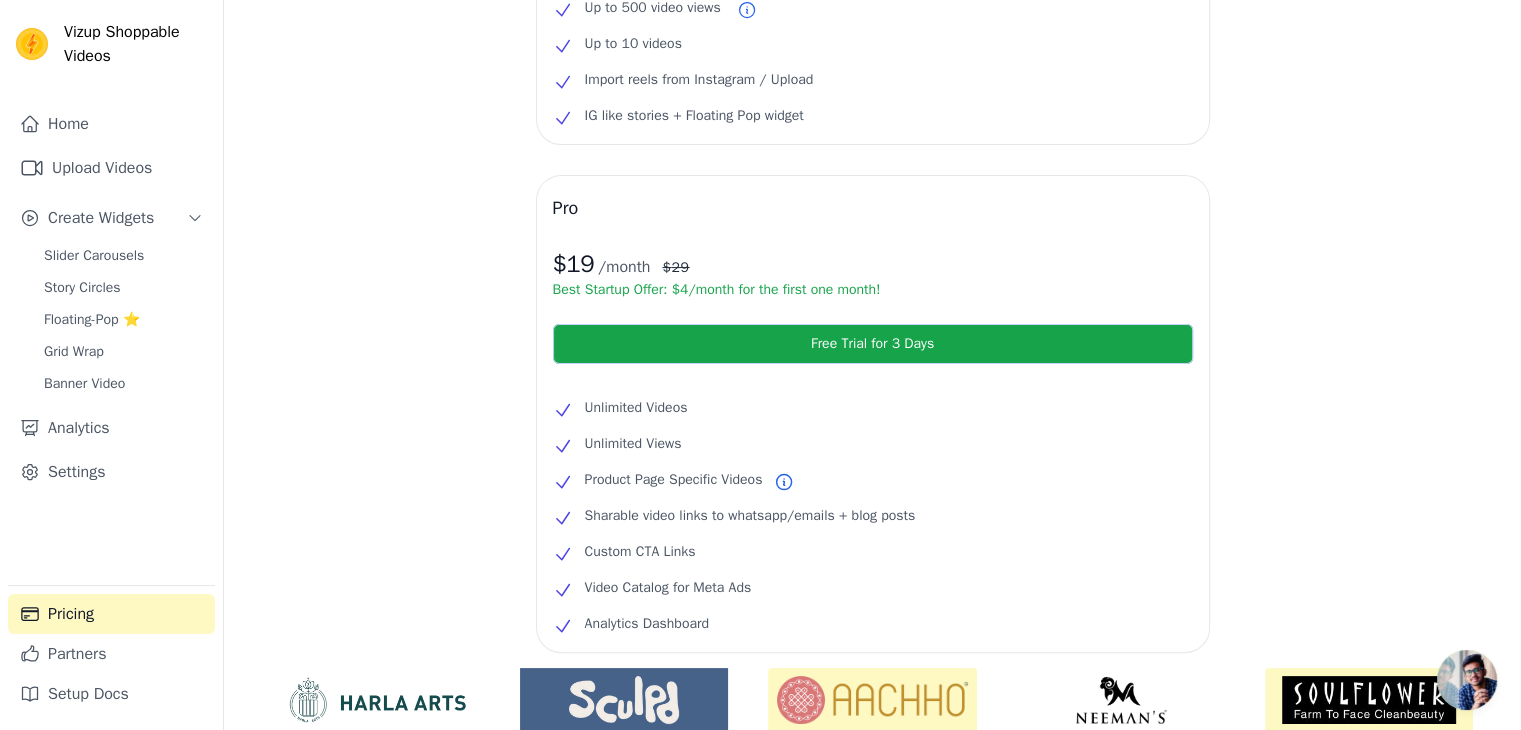 scroll, scrollTop: 400, scrollLeft: 0, axis: vertical 